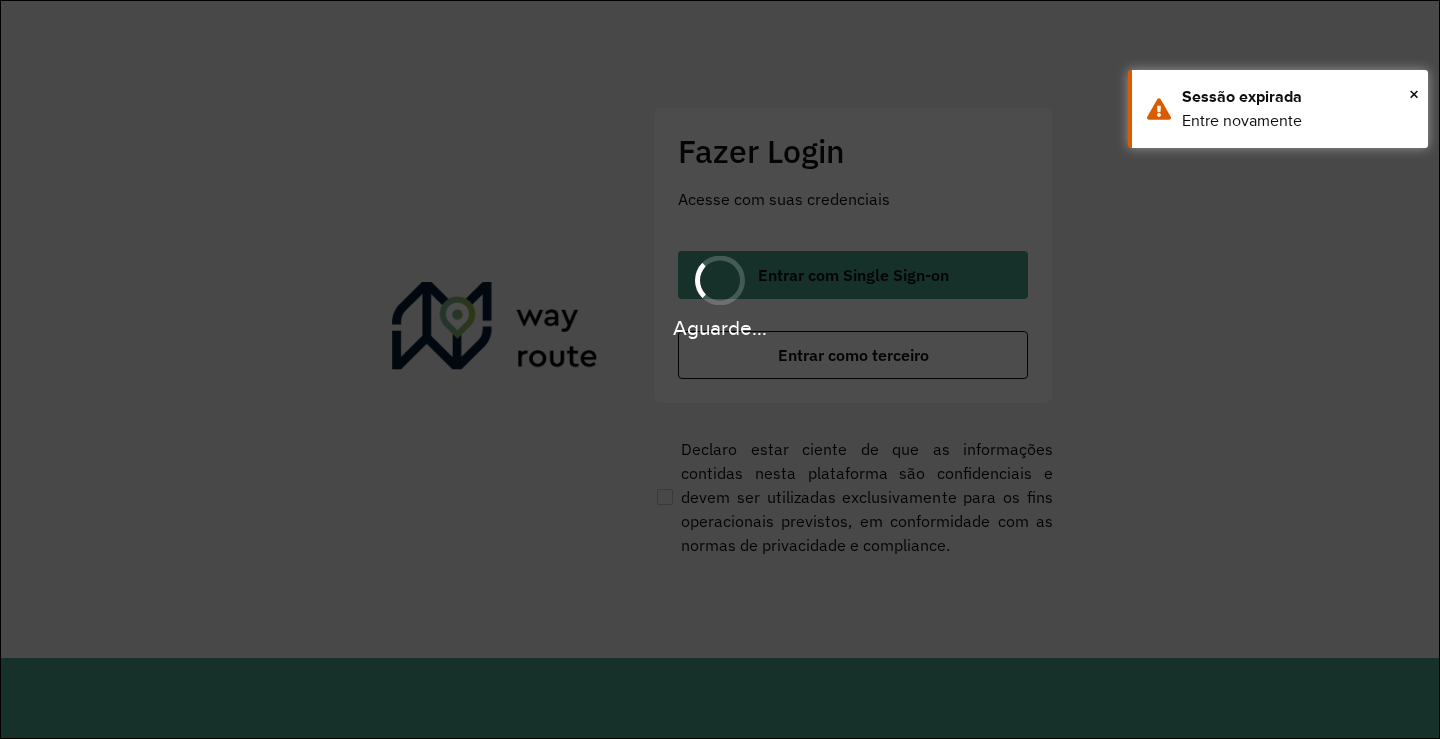 scroll, scrollTop: 0, scrollLeft: 0, axis: both 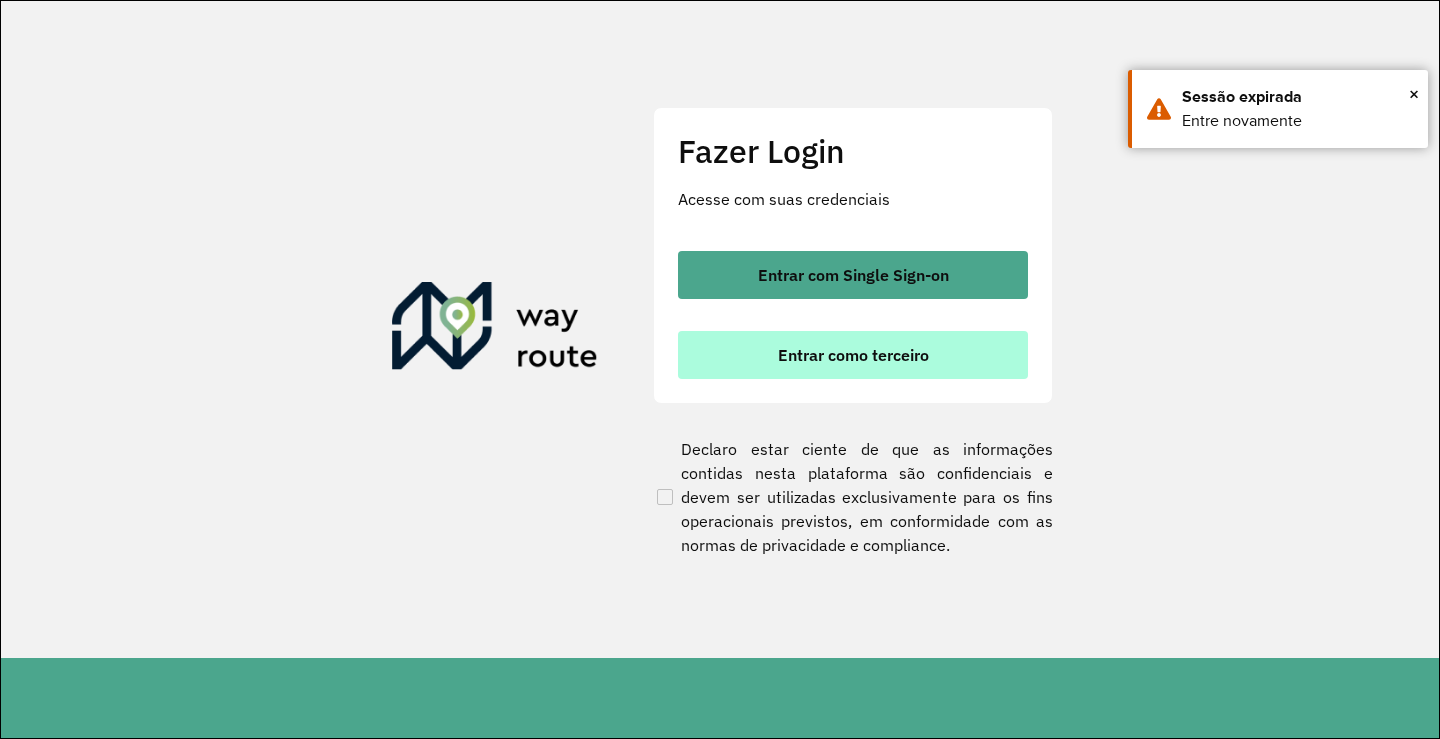 click on "Entrar como terceiro" at bounding box center (853, 355) 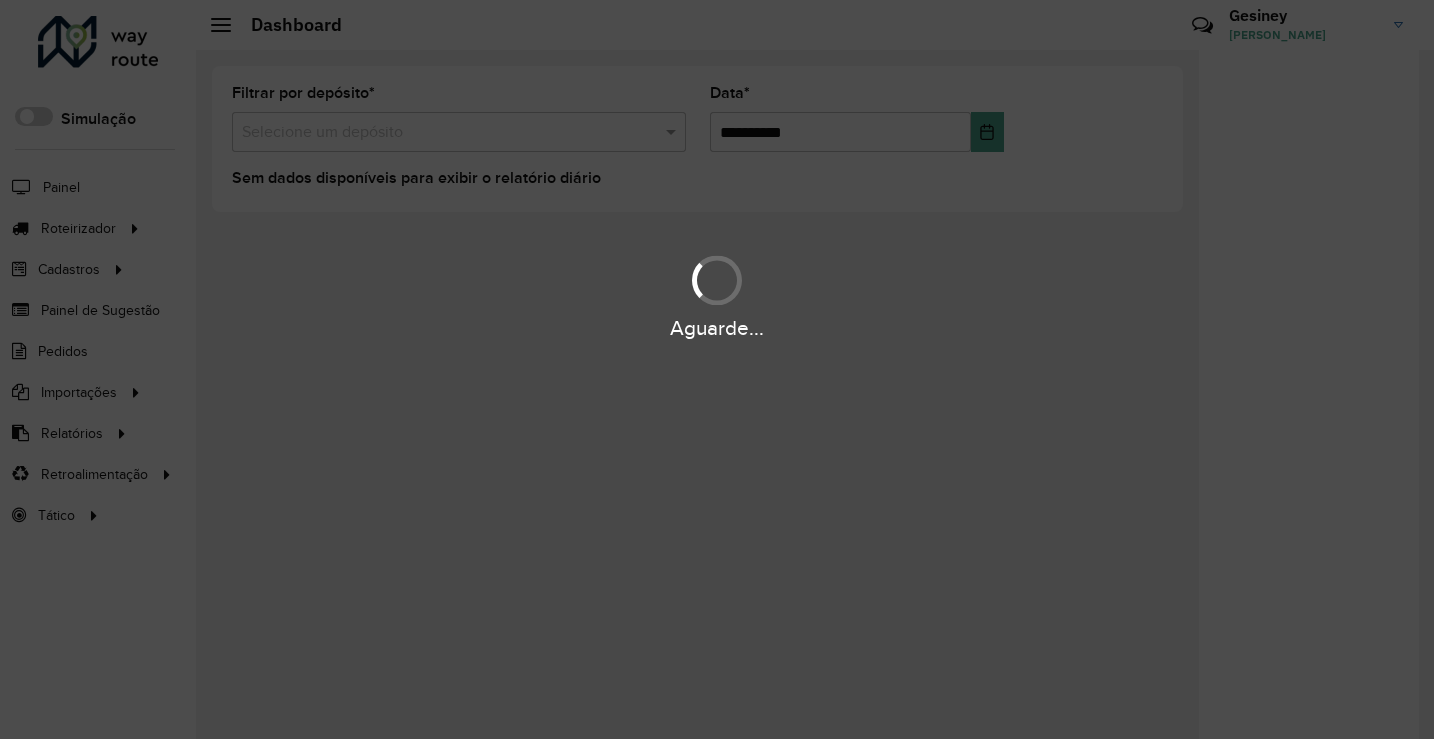 scroll, scrollTop: 0, scrollLeft: 0, axis: both 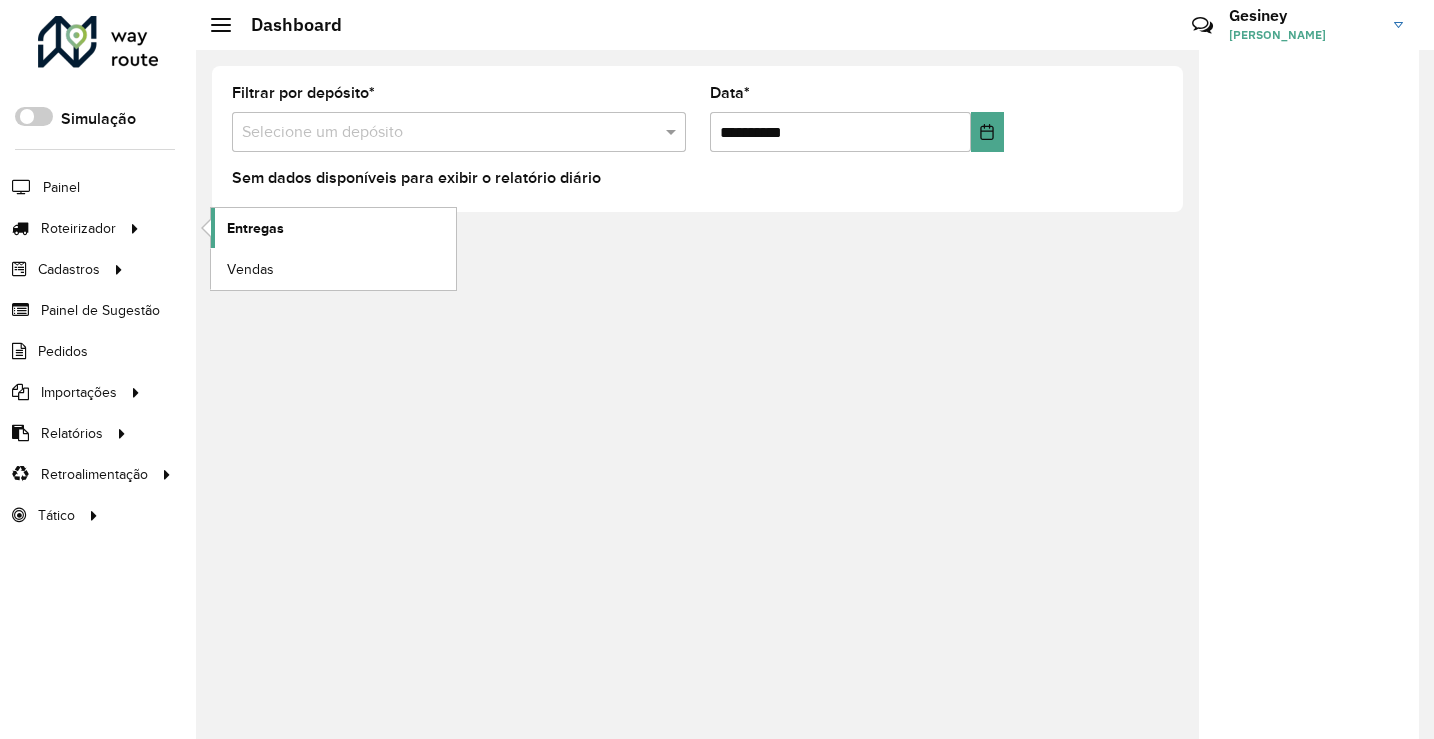 click on "Entregas" 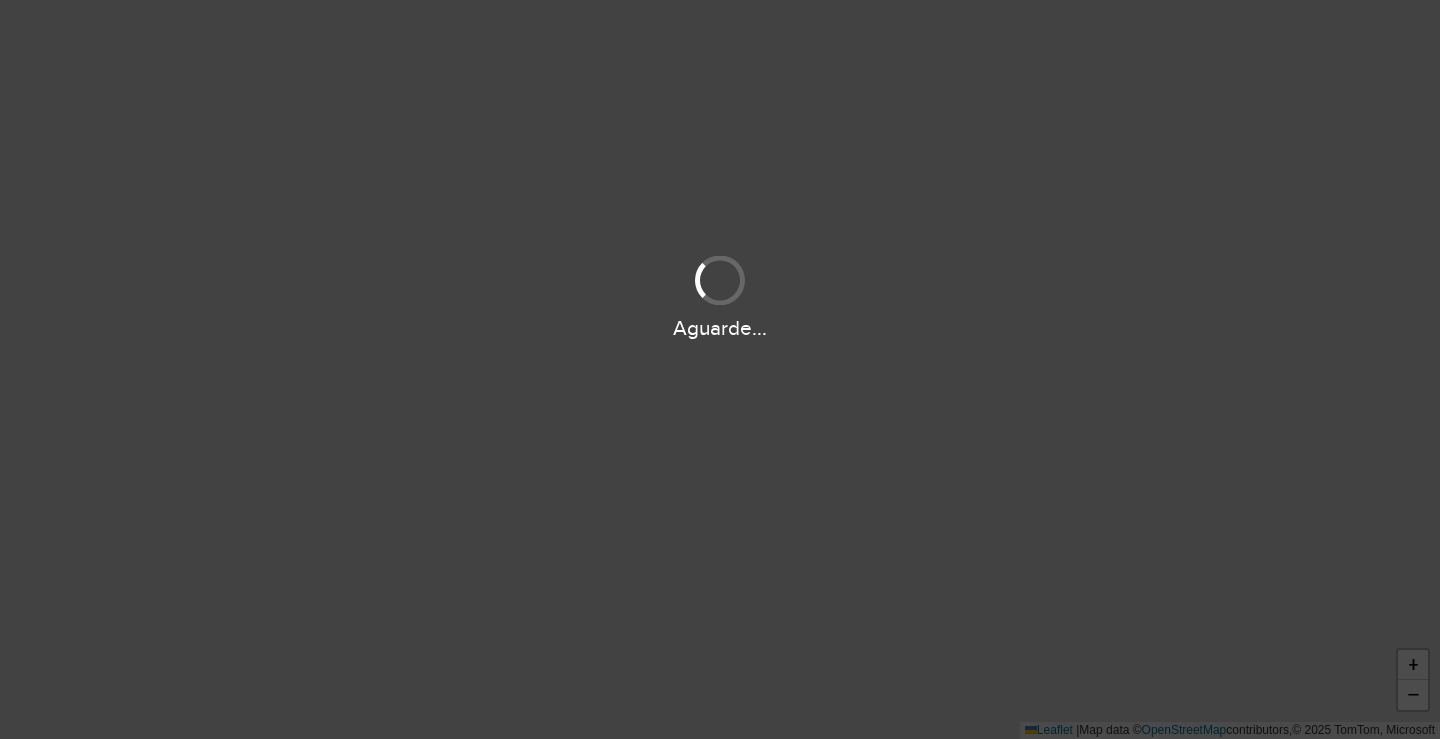 scroll, scrollTop: 0, scrollLeft: 0, axis: both 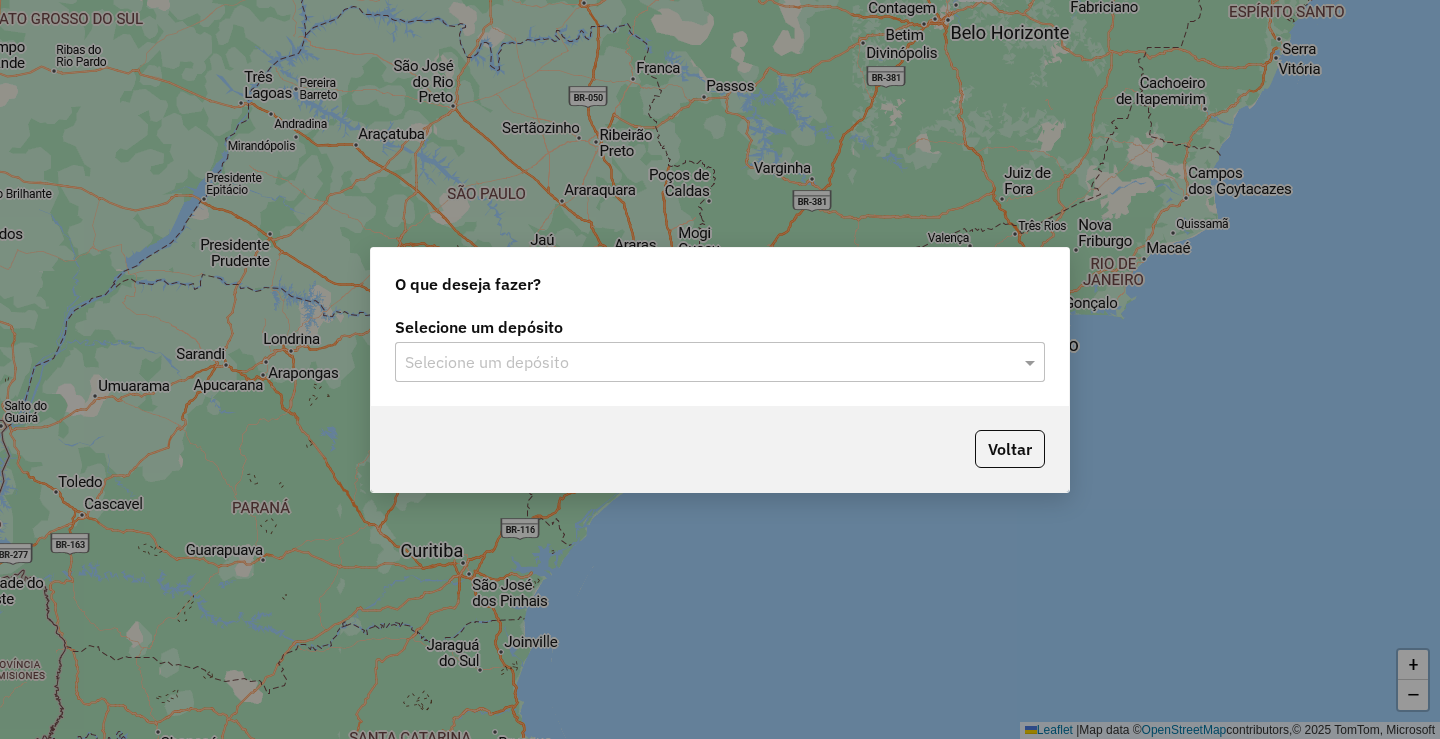 click 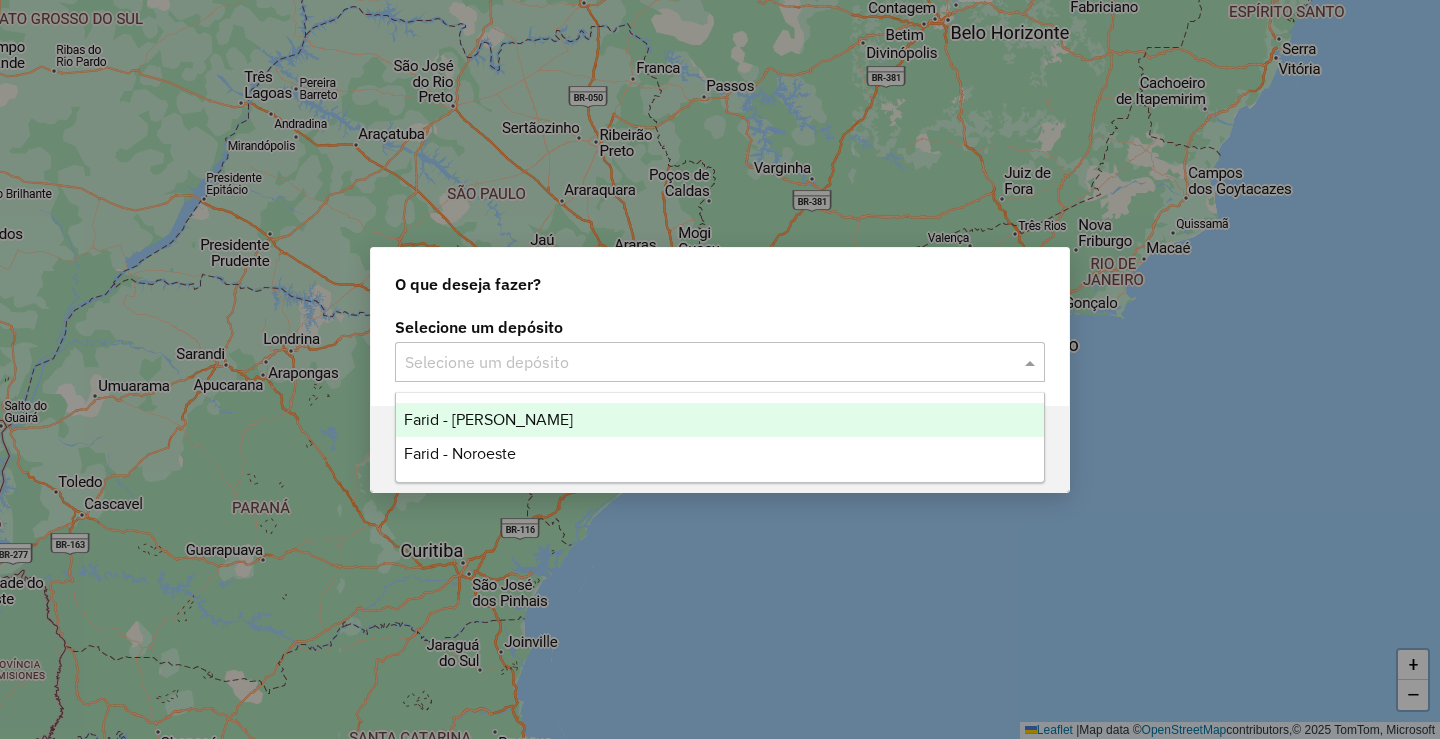 click on "Farid - [PERSON_NAME]" at bounding box center (488, 419) 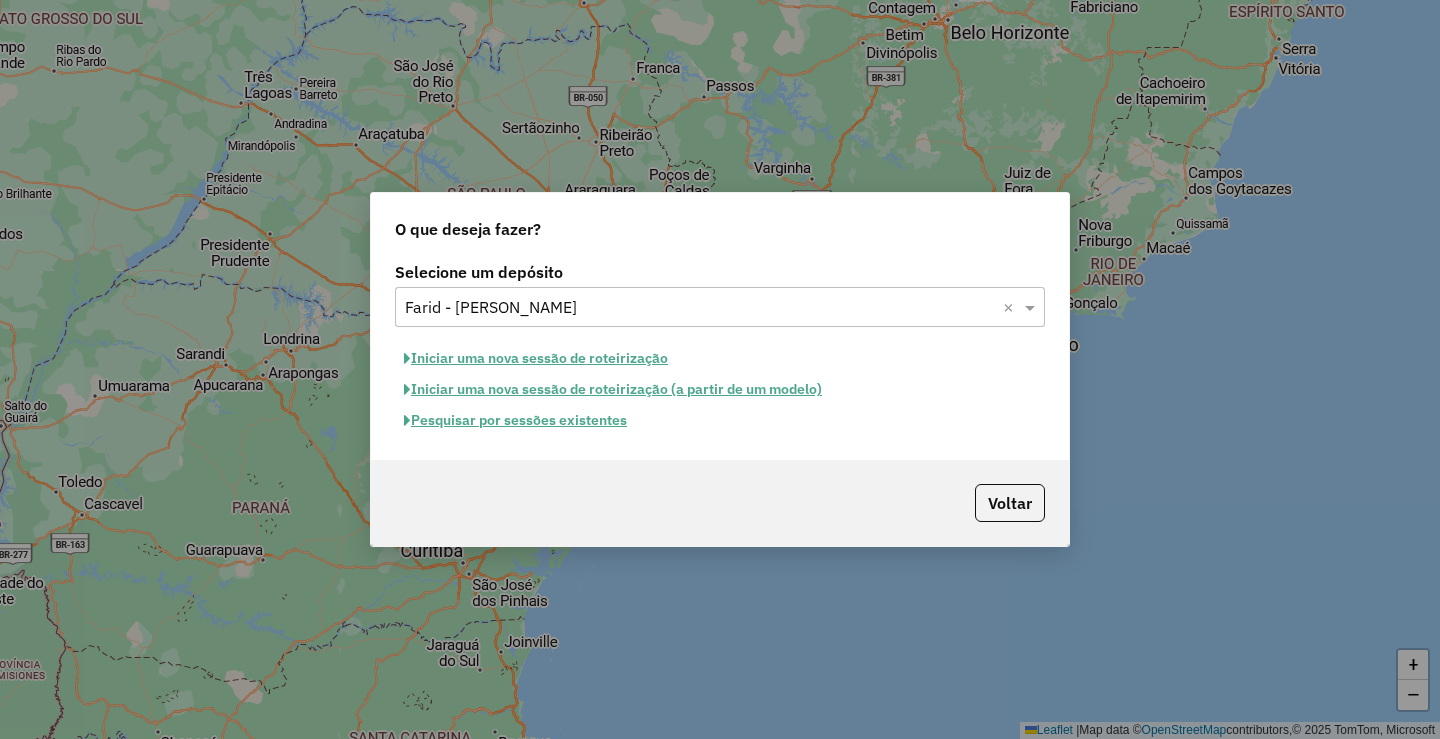 click on "Iniciar uma nova sessão de roteirização" 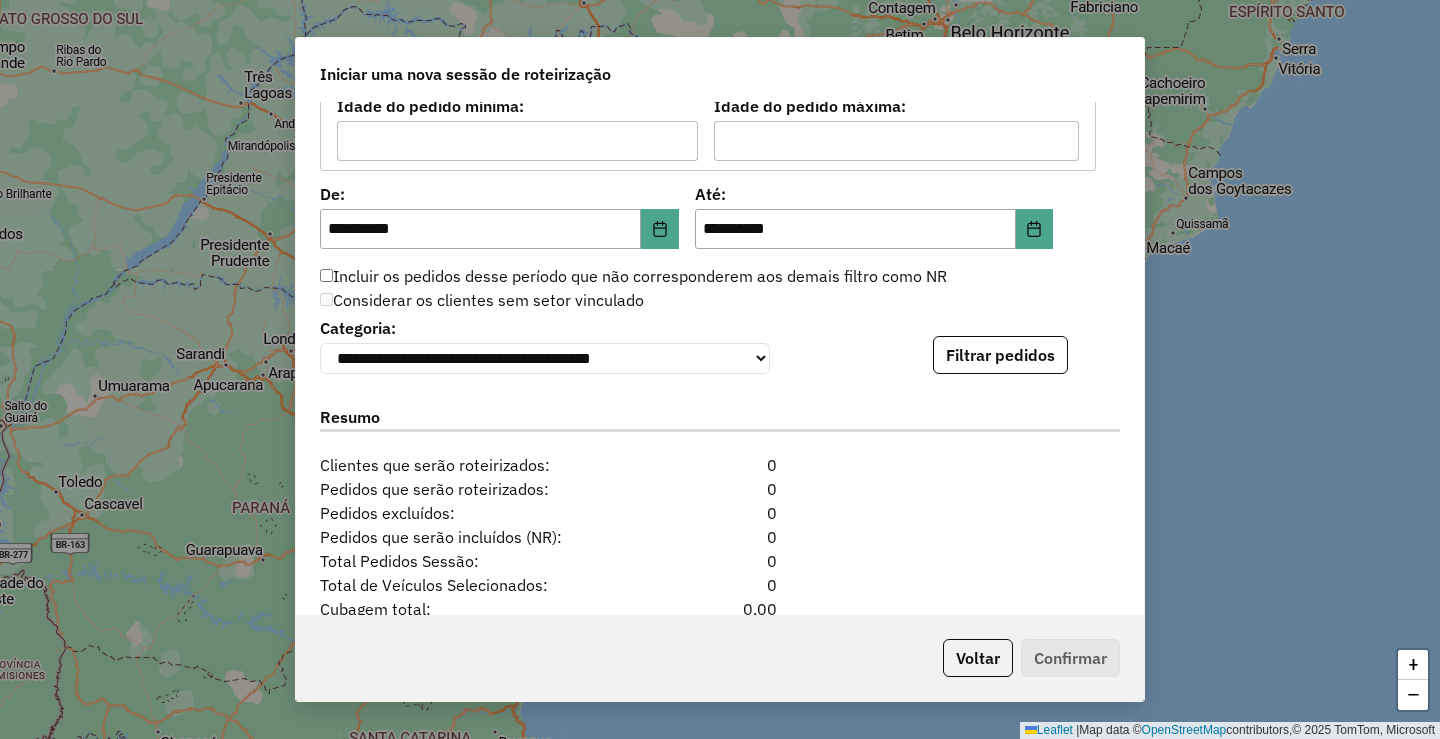 scroll, scrollTop: 1823, scrollLeft: 0, axis: vertical 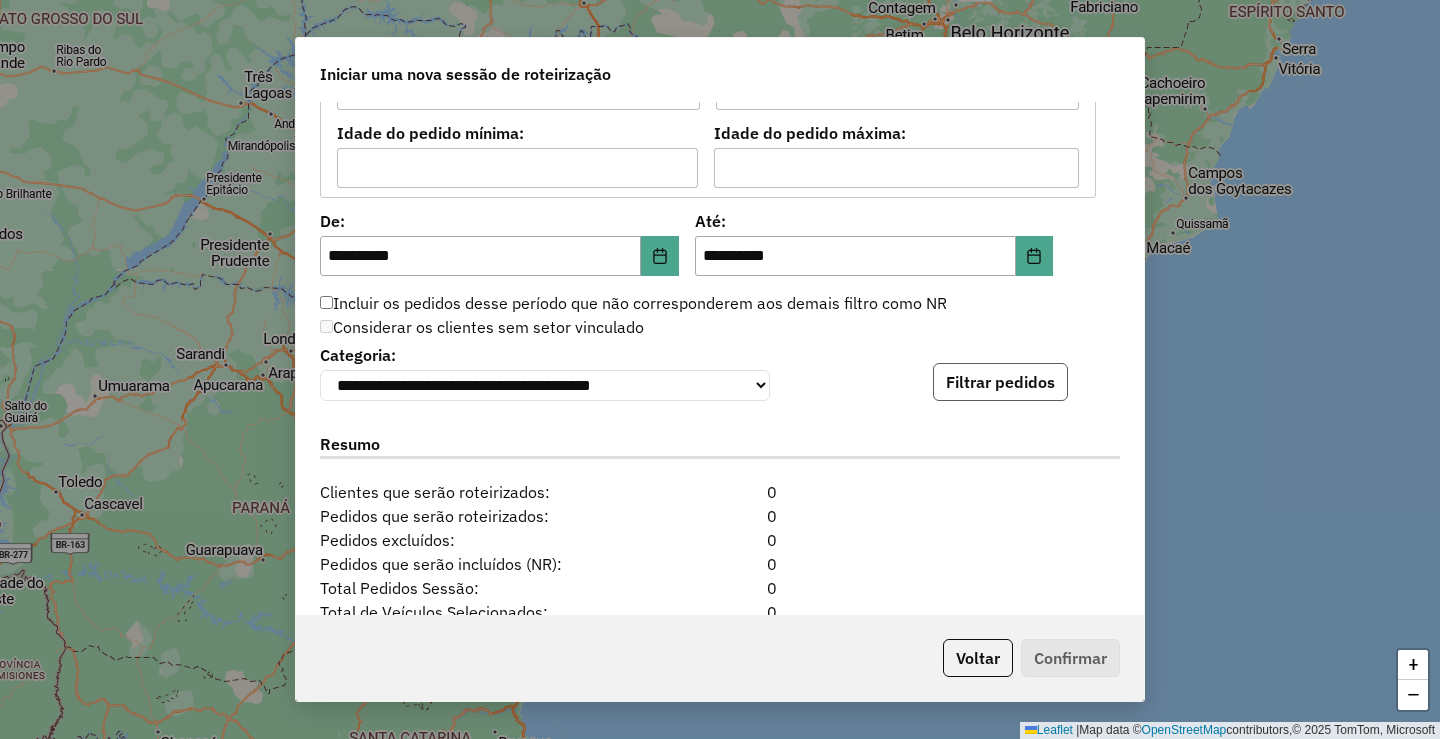 click on "Filtrar pedidos" 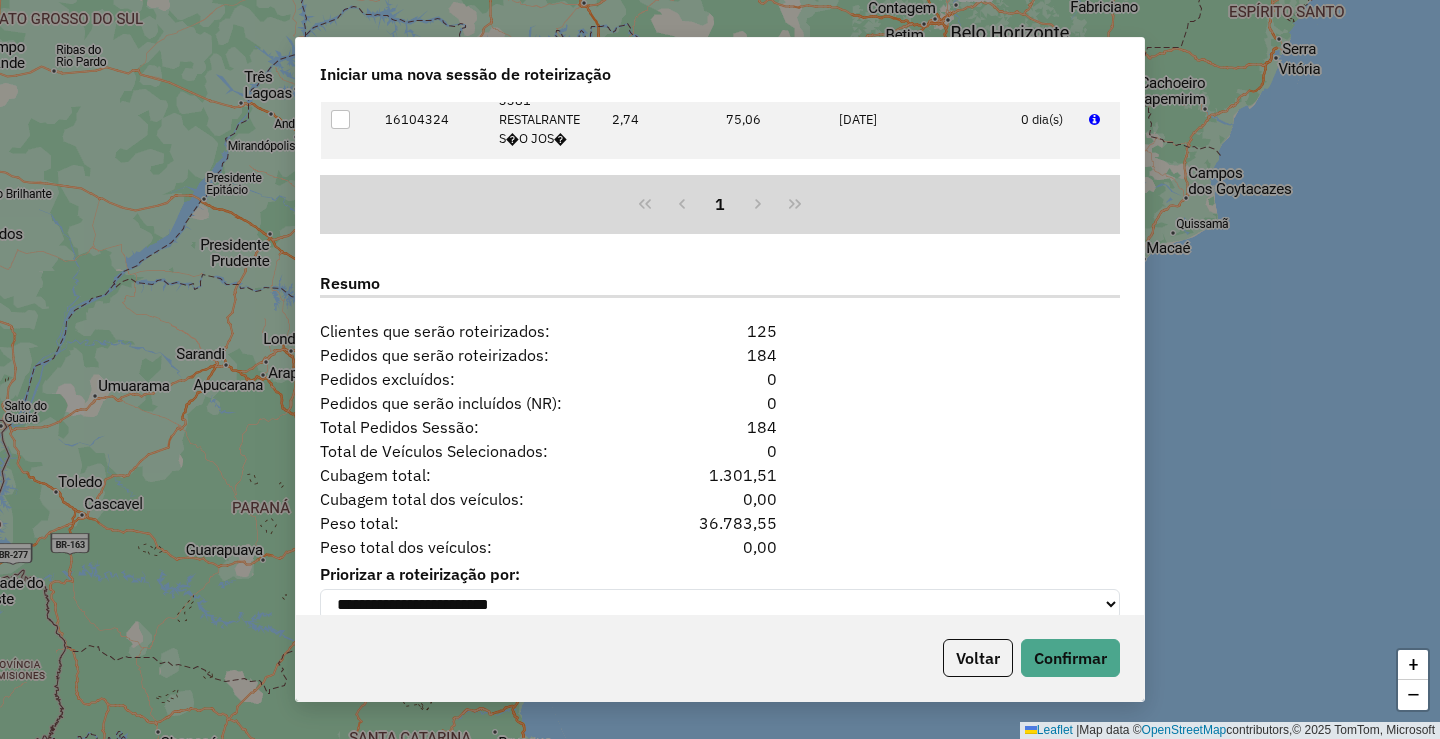 scroll, scrollTop: 2436, scrollLeft: 0, axis: vertical 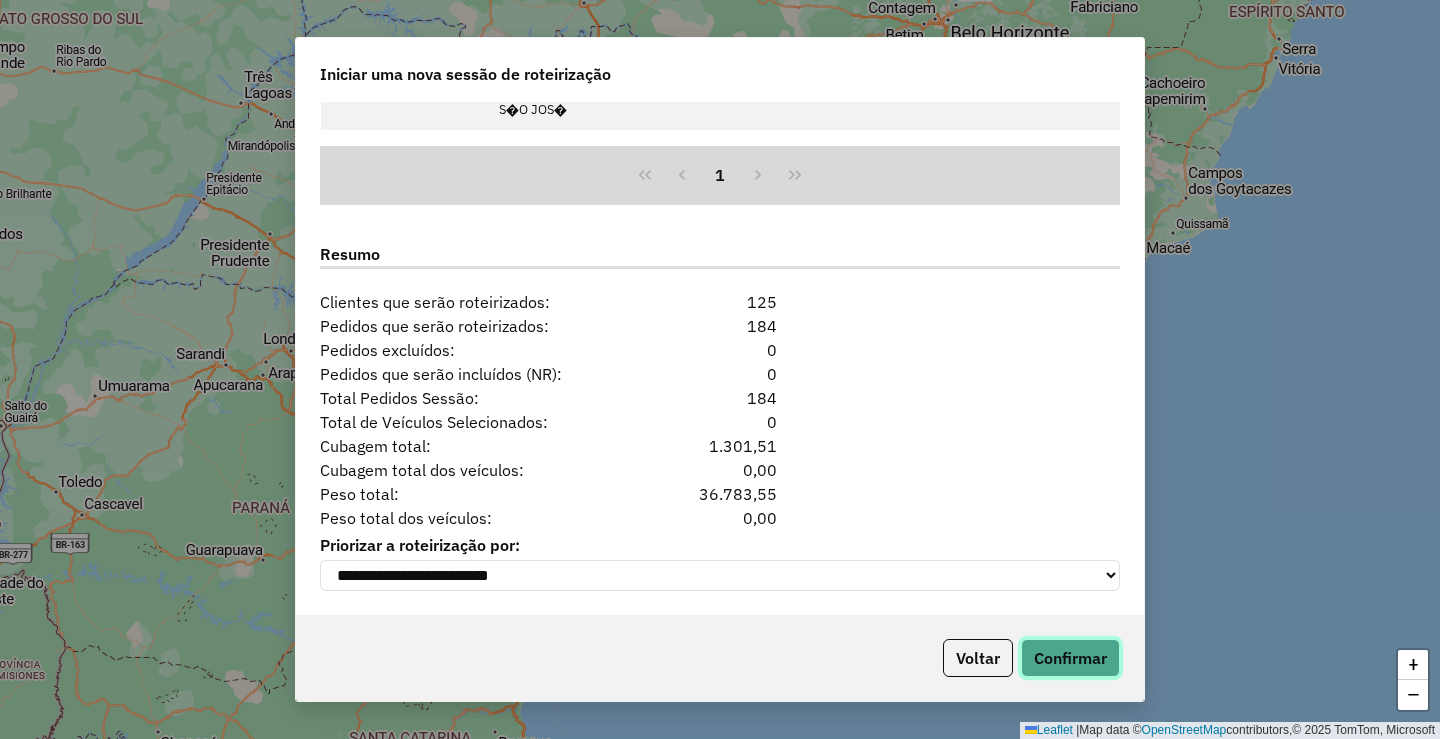 click on "Confirmar" 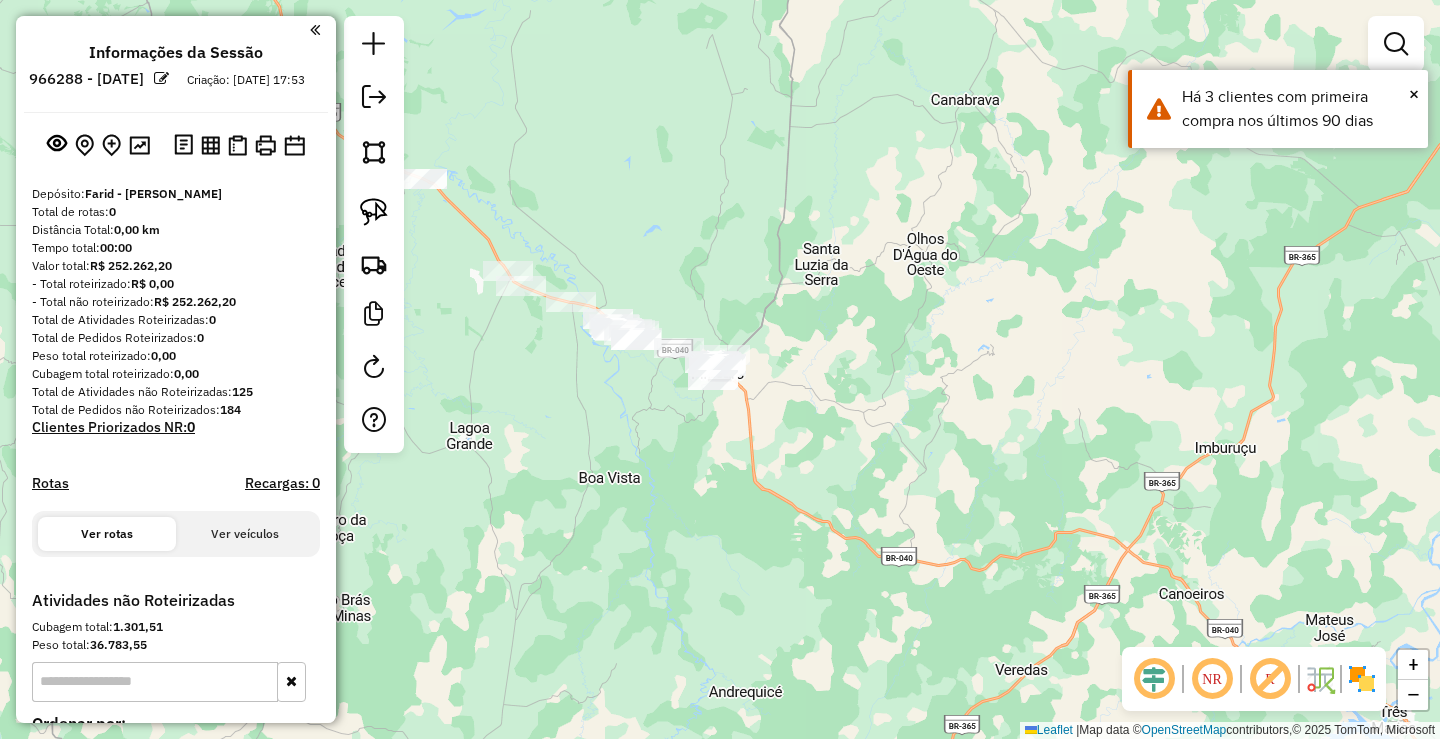 drag, startPoint x: 967, startPoint y: 265, endPoint x: 1027, endPoint y: 372, distance: 122.67436 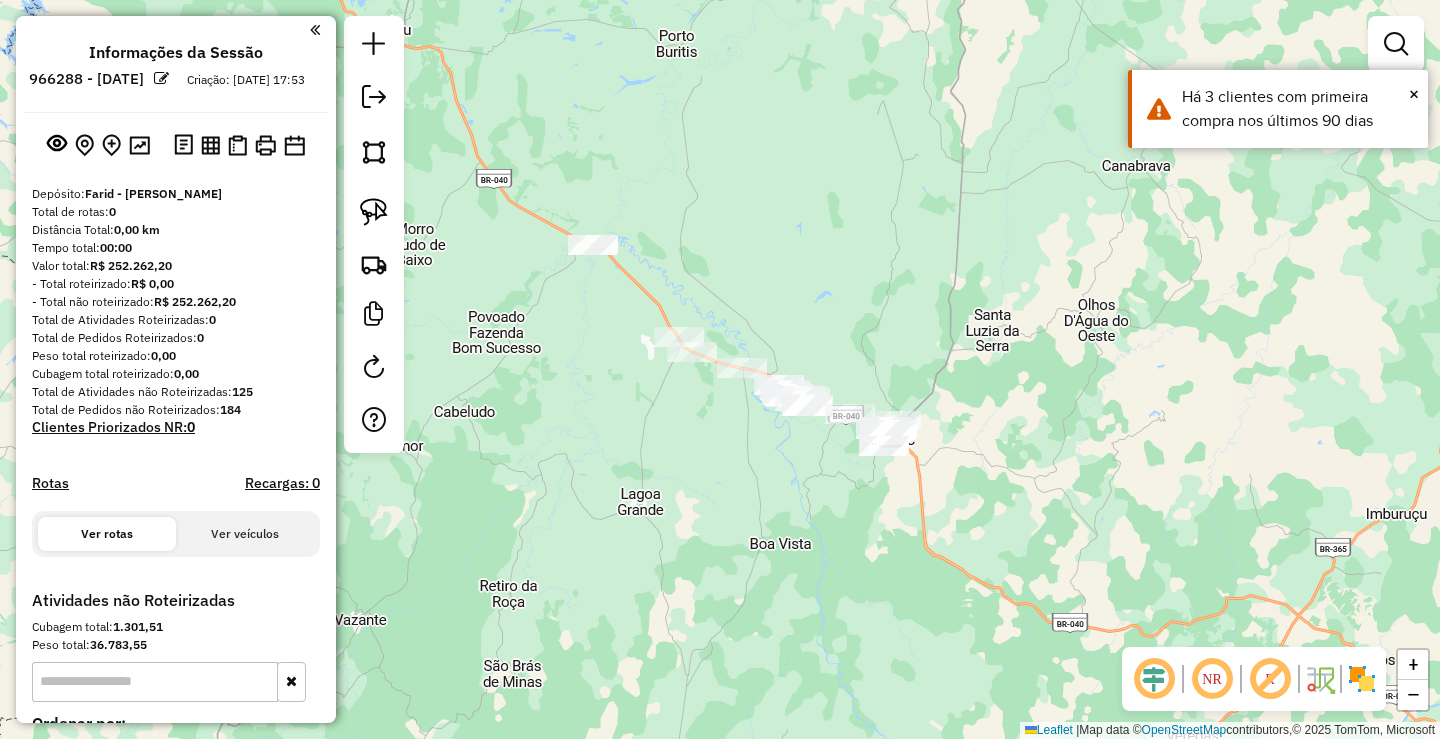 drag, startPoint x: 938, startPoint y: 349, endPoint x: 1027, endPoint y: 327, distance: 91.67879 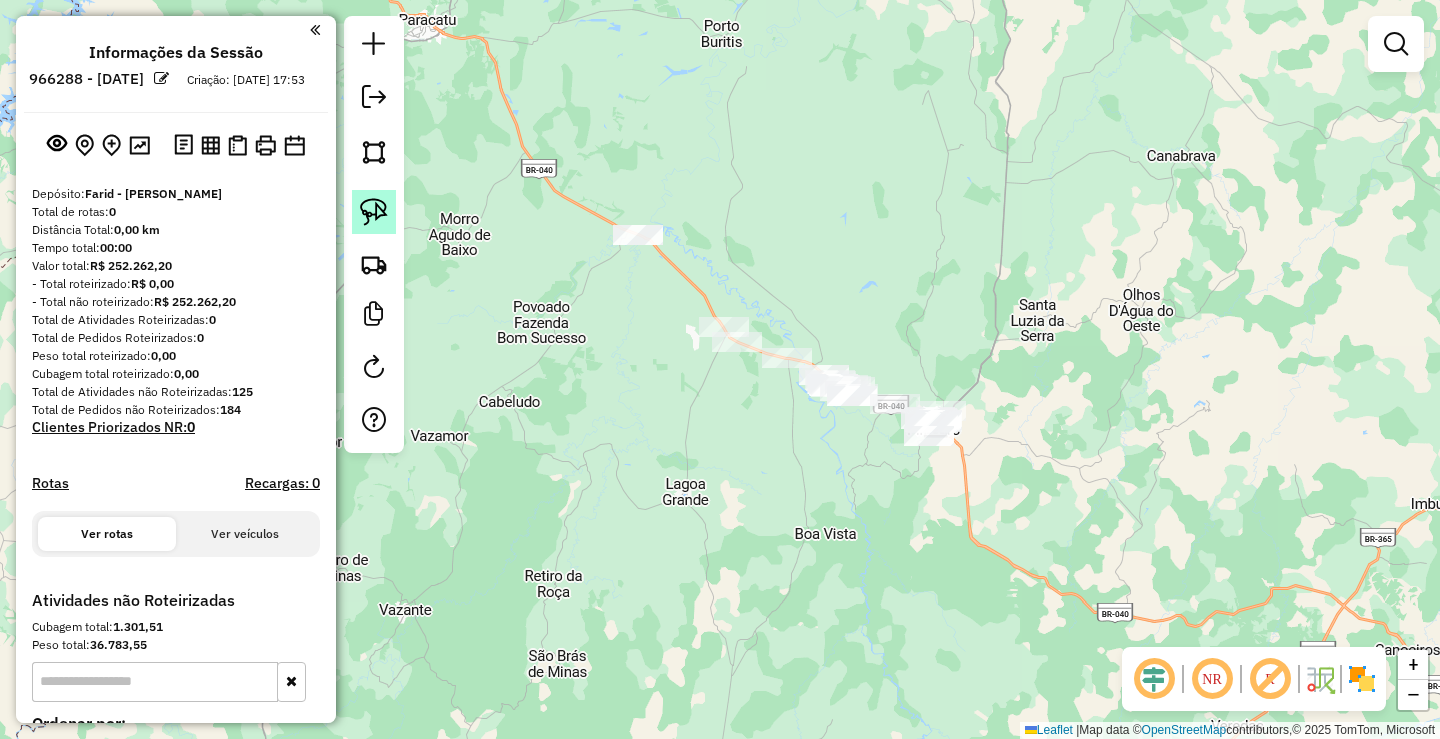 click 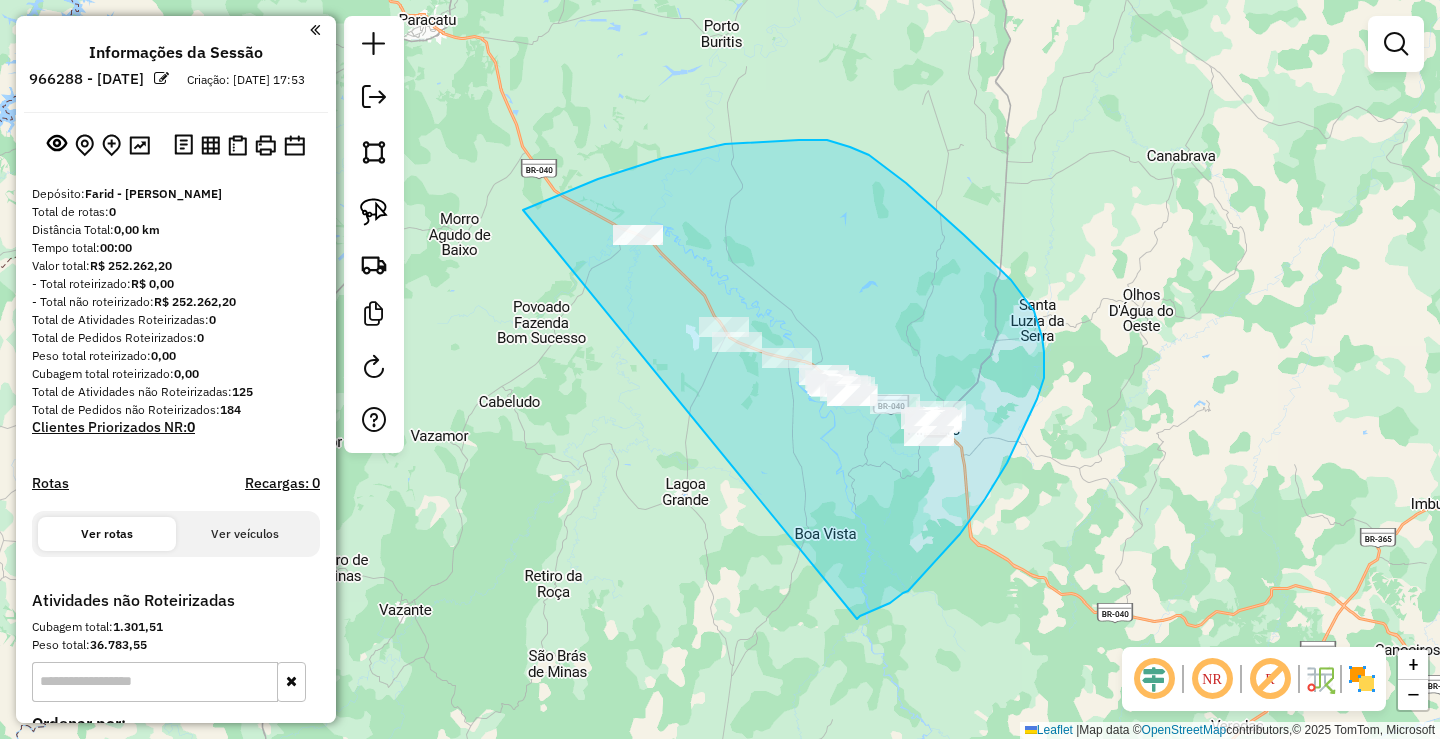 drag, startPoint x: 625, startPoint y: 170, endPoint x: 857, endPoint y: 619, distance: 505.39587 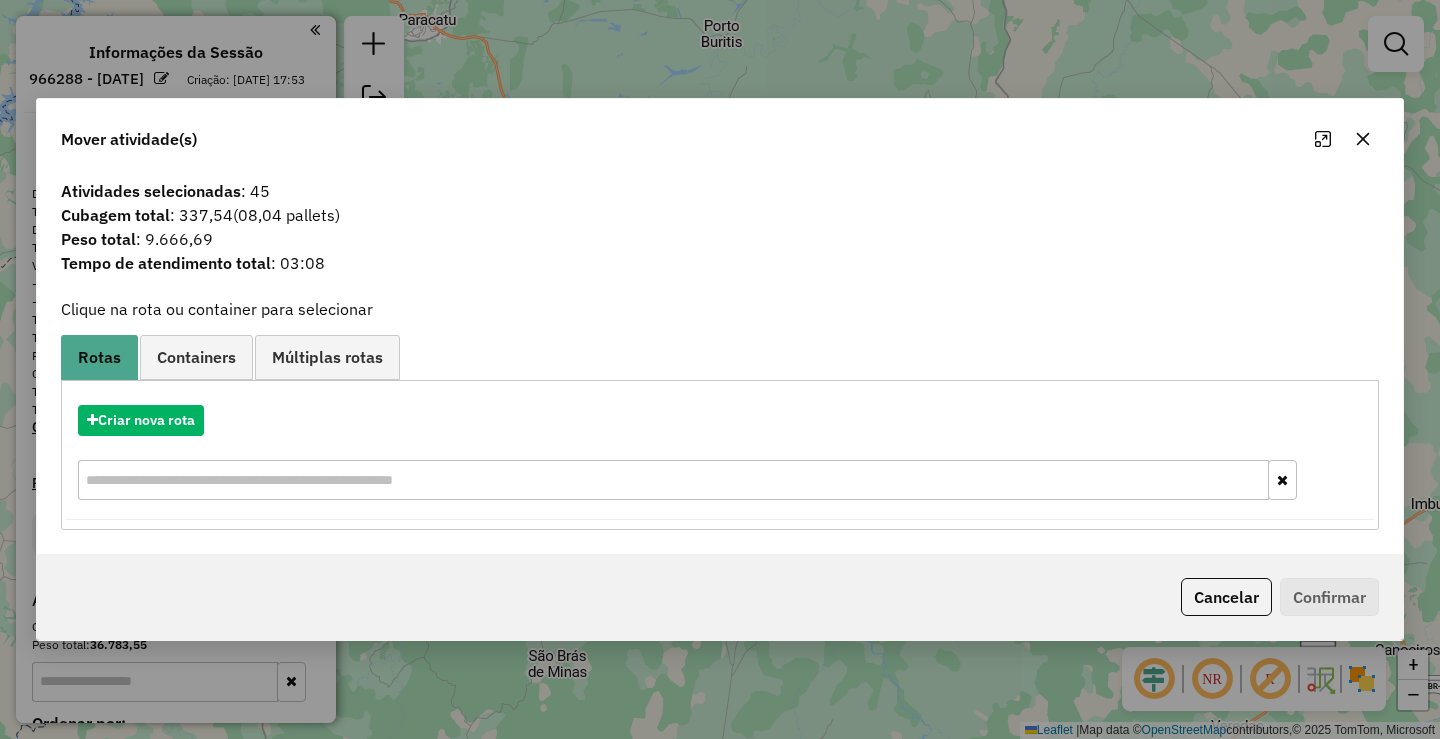 click 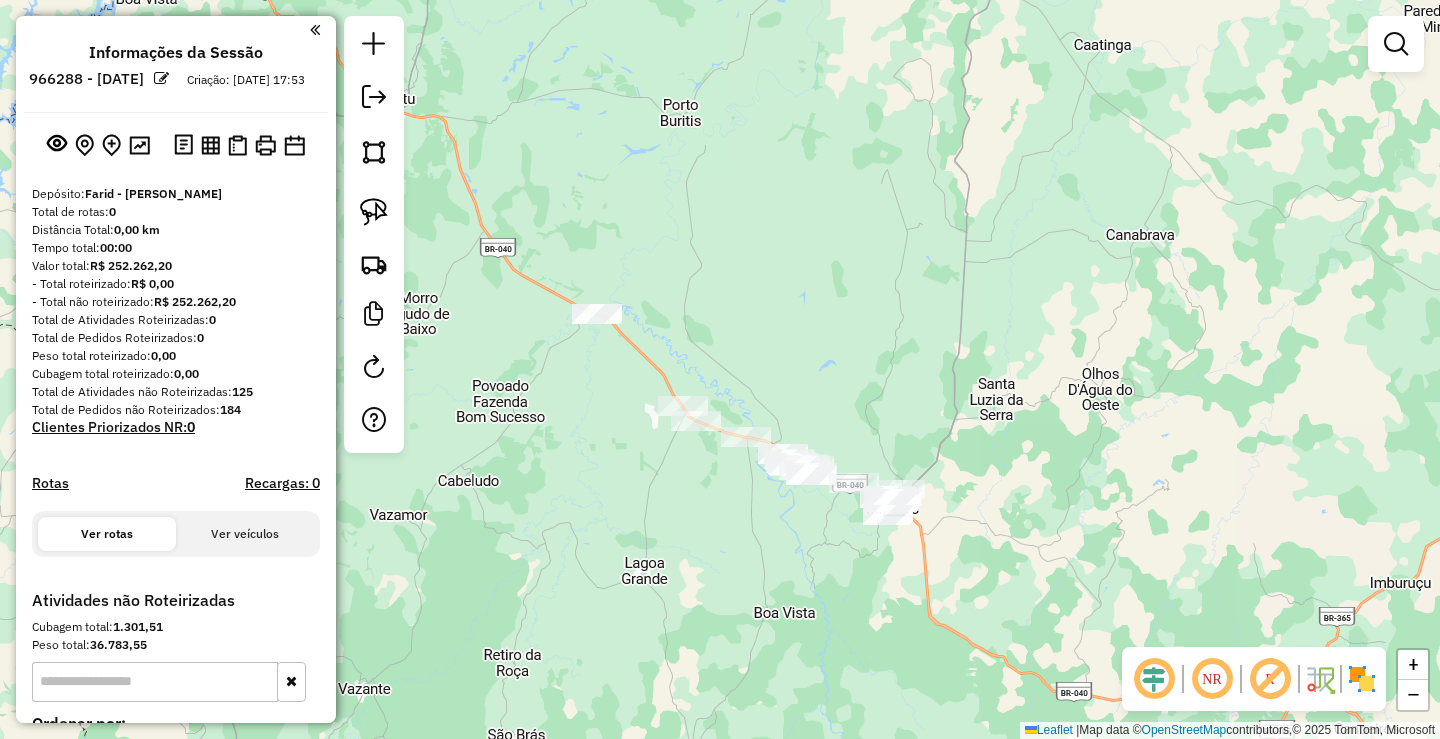 drag, startPoint x: 1171, startPoint y: 238, endPoint x: 1058, endPoint y: 478, distance: 265.27155 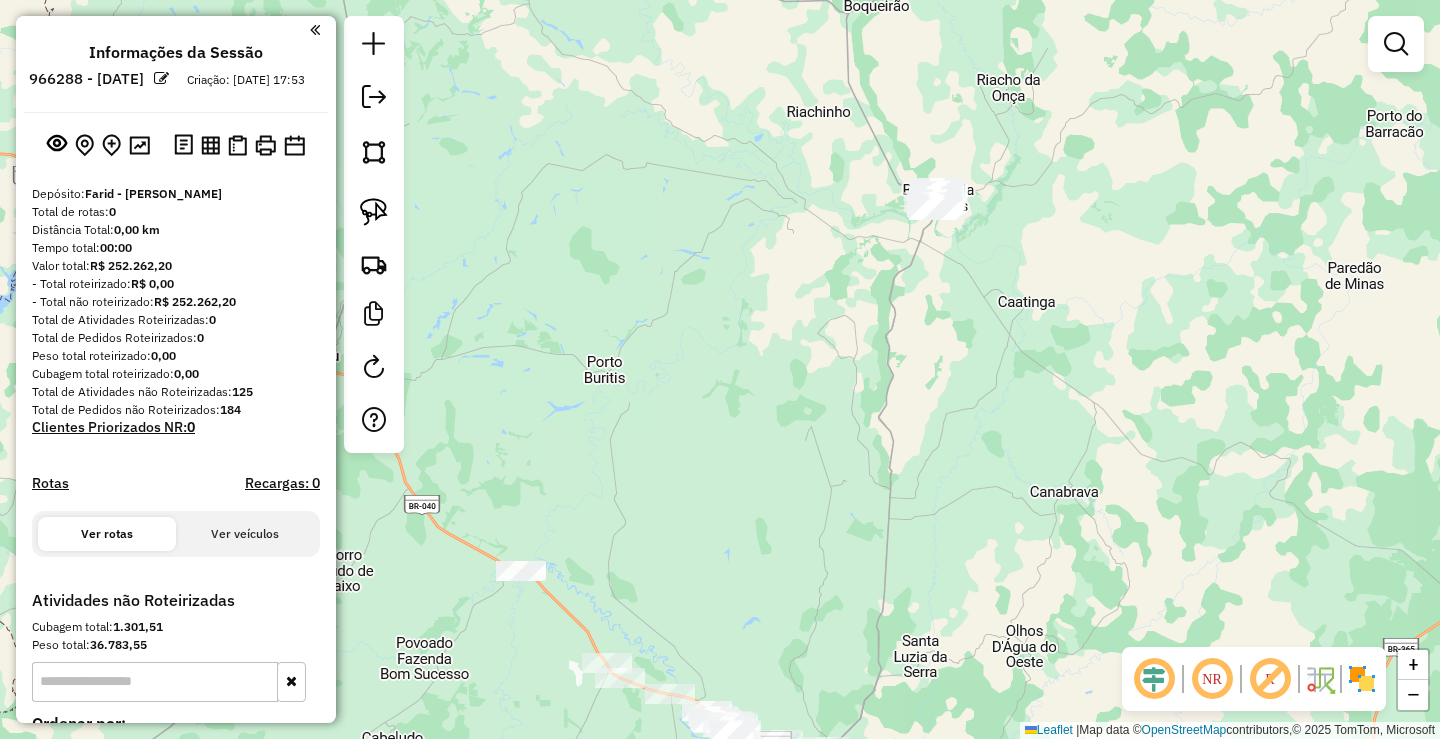 drag, startPoint x: 1111, startPoint y: 310, endPoint x: 1111, endPoint y: 507, distance: 197 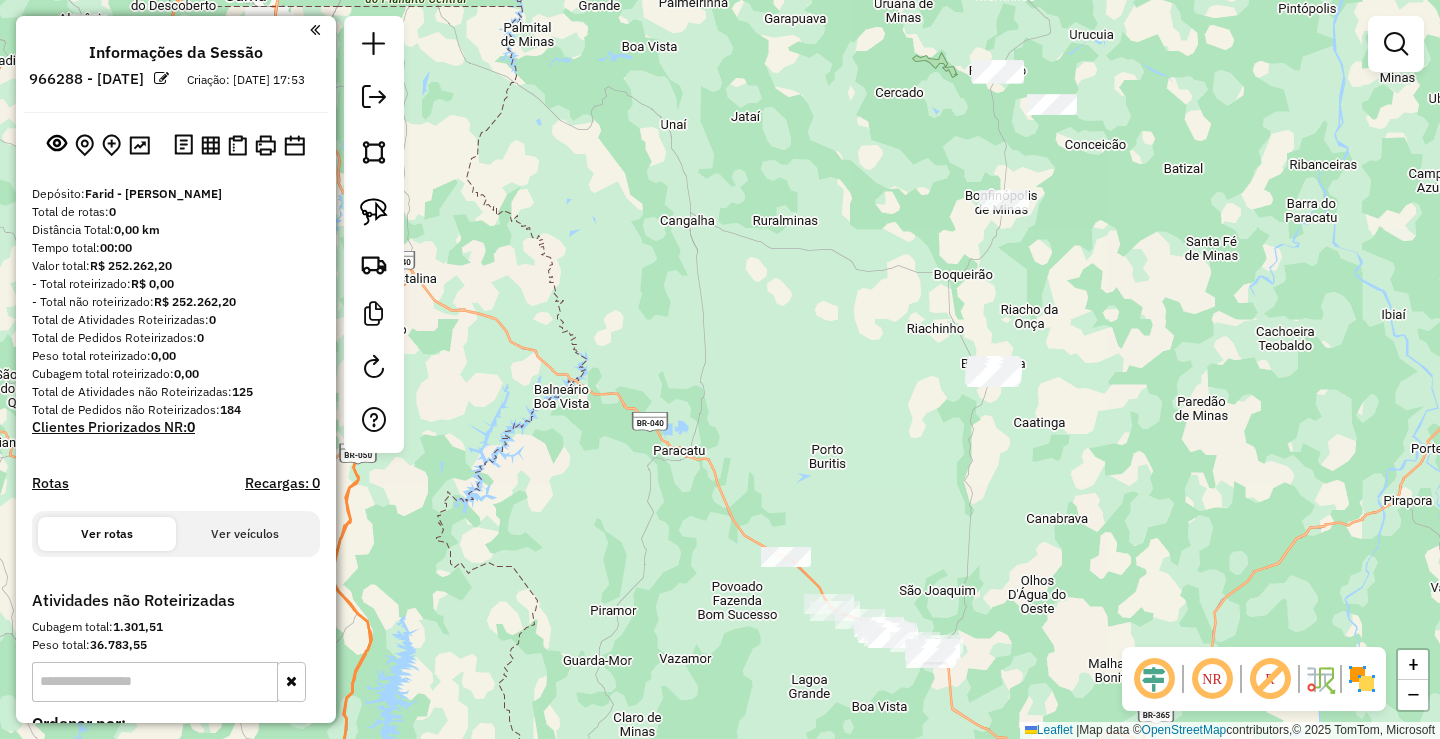 drag, startPoint x: 1233, startPoint y: 328, endPoint x: 1155, endPoint y: 369, distance: 88.11924 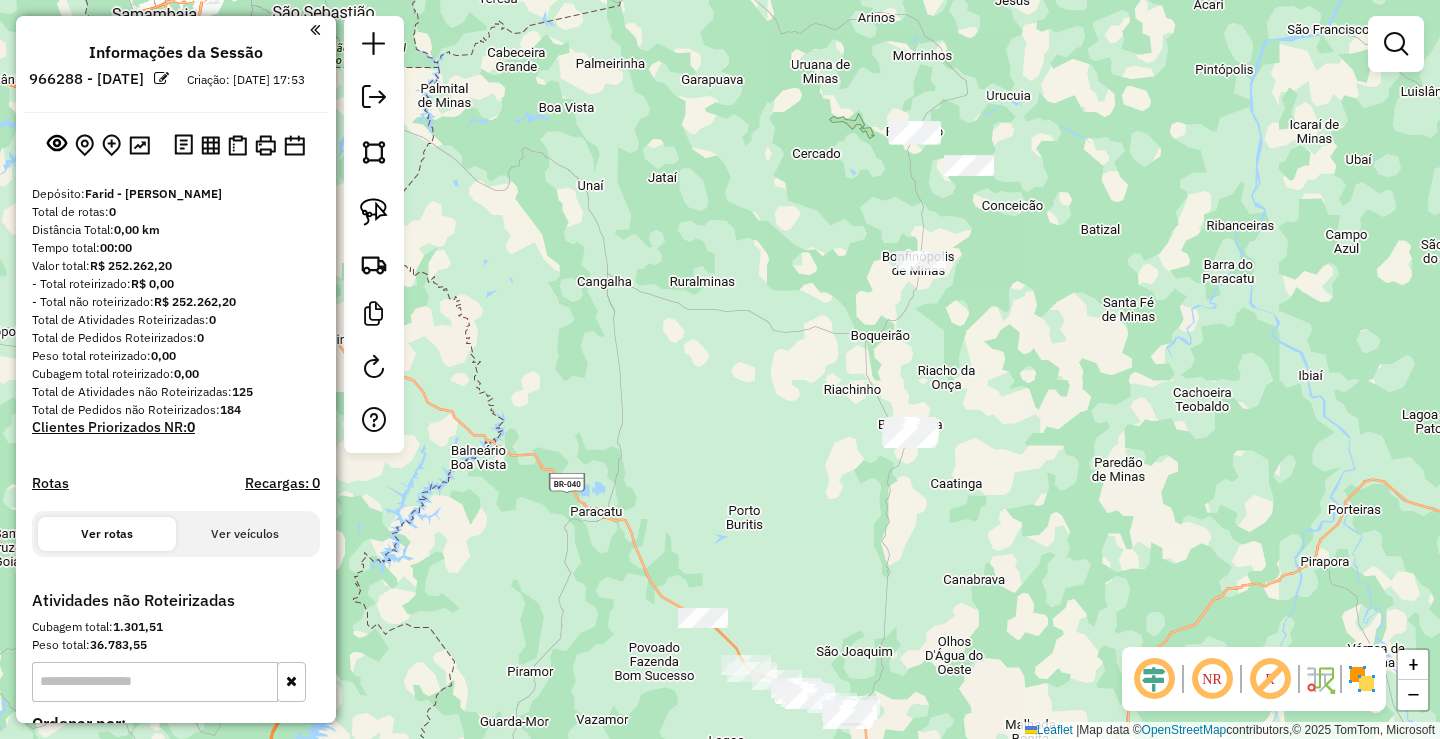 drag, startPoint x: 1130, startPoint y: 281, endPoint x: 1088, endPoint y: 368, distance: 96.60745 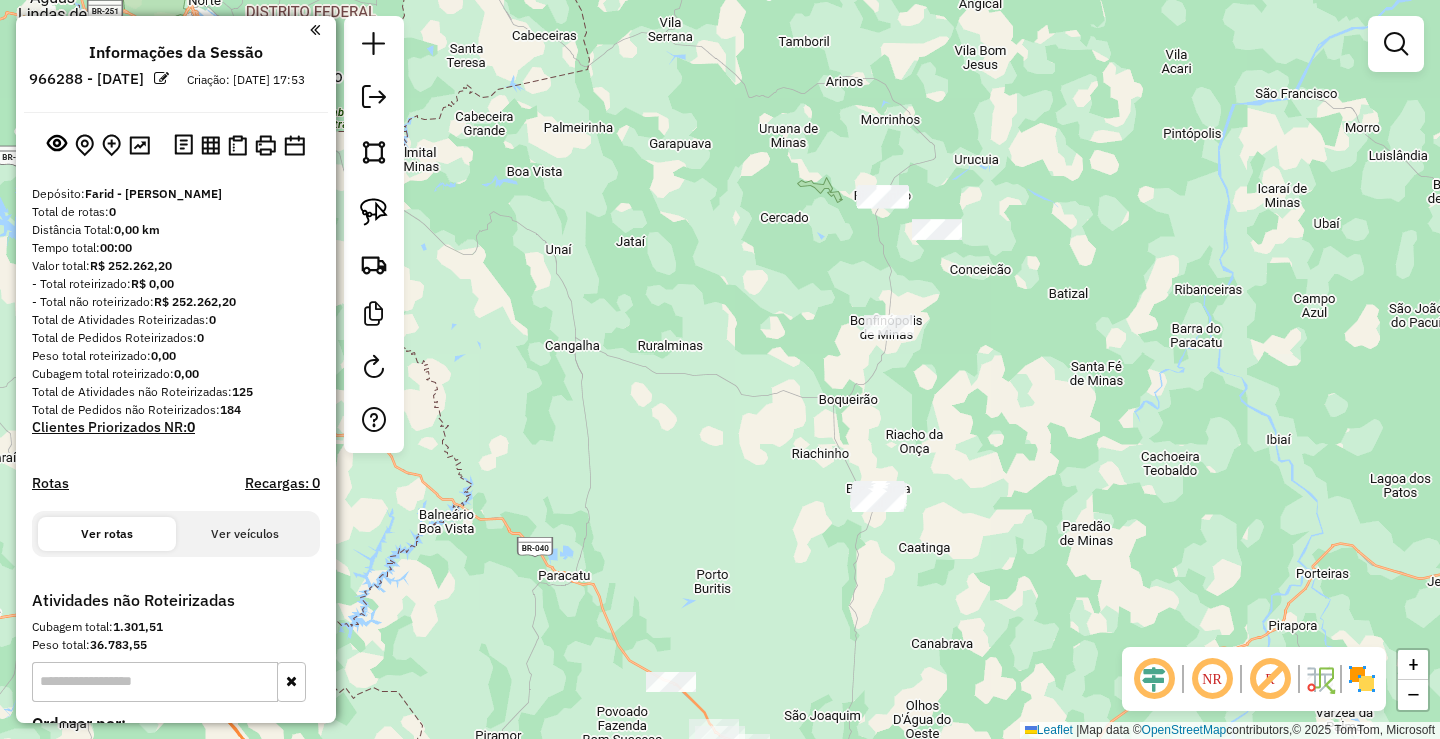 click on "Janela de atendimento Grade de atendimento Capacidade Transportadoras Veículos Cliente Pedidos  Rotas Selecione os dias de semana para filtrar as janelas de atendimento  Seg   Ter   Qua   Qui   Sex   Sáb   Dom  Informe o período da janela de atendimento: De: Até:  Filtrar exatamente a janela do cliente  Considerar janela de atendimento padrão  Selecione os dias de semana para filtrar as grades de atendimento  Seg   Ter   Qua   Qui   Sex   Sáb   Dom   Considerar clientes sem dia de atendimento cadastrado  Clientes fora do dia de atendimento selecionado Filtrar as atividades entre os valores definidos abaixo:  Peso mínimo:   Peso máximo:   Cubagem mínima:   Cubagem máxima:   De:   Até:  Filtrar as atividades entre o tempo de atendimento definido abaixo:  De:   Até:   Considerar capacidade total dos clientes não roteirizados Transportadora: Selecione um ou mais itens Tipo de veículo: Selecione um ou mais itens Veículo: Selecione um ou mais itens Motorista: Selecione um ou mais itens Nome: Rótulo:" 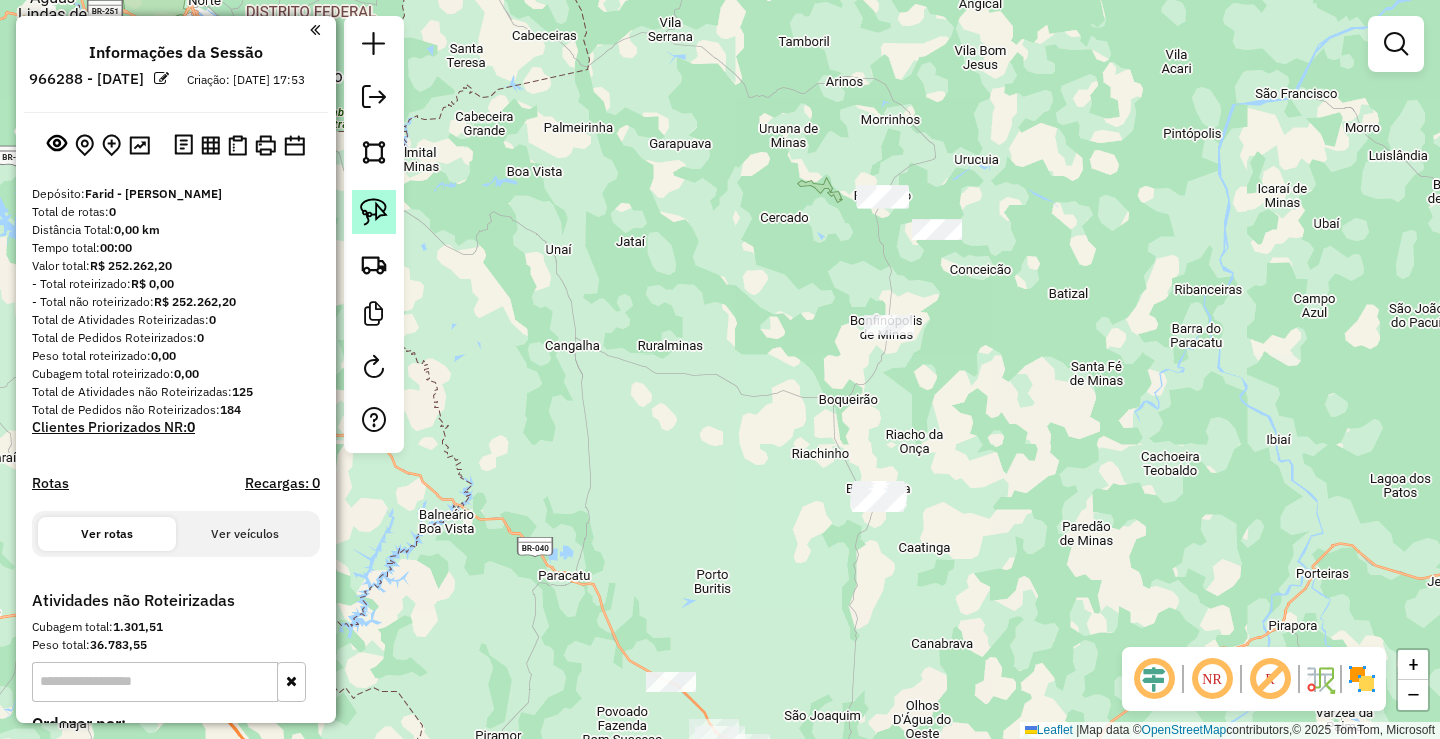 click 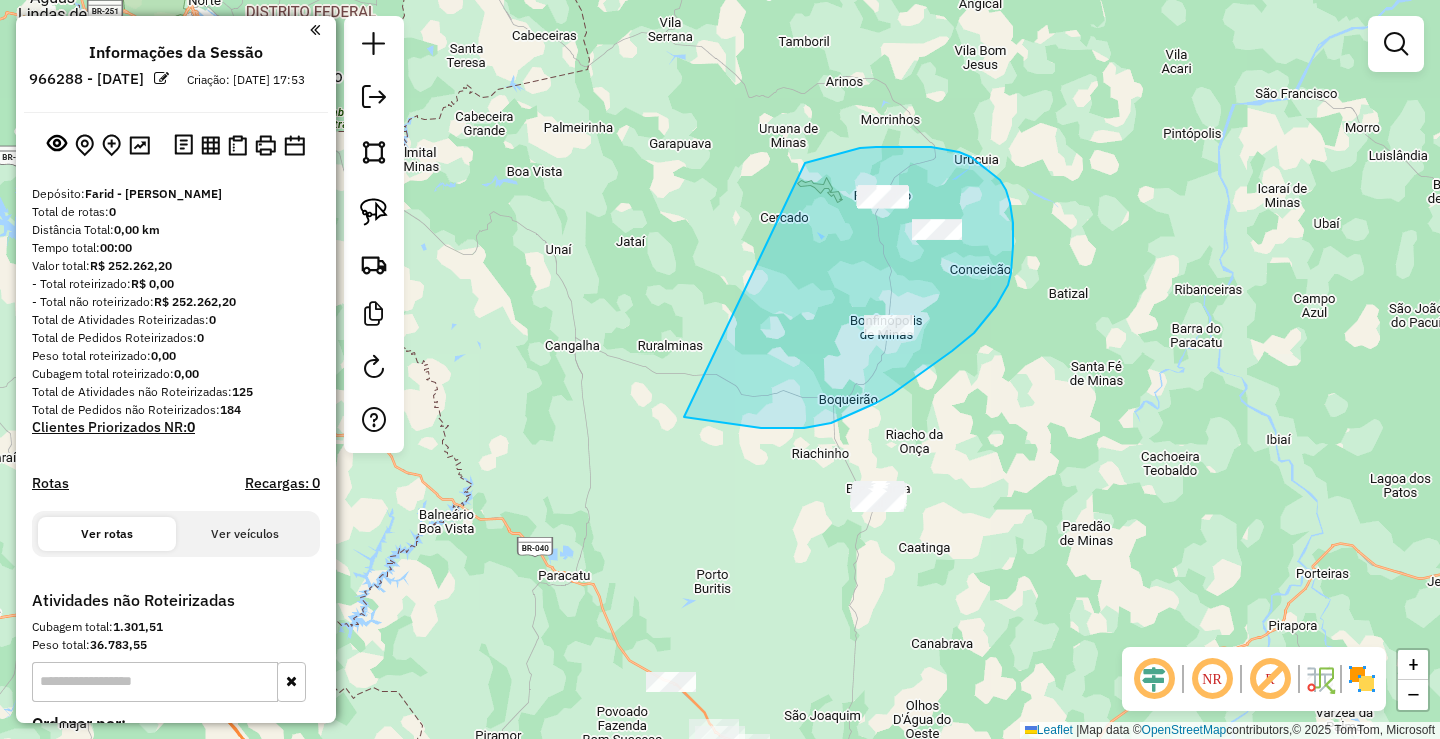 drag, startPoint x: 805, startPoint y: 163, endPoint x: 683, endPoint y: 417, distance: 281.78006 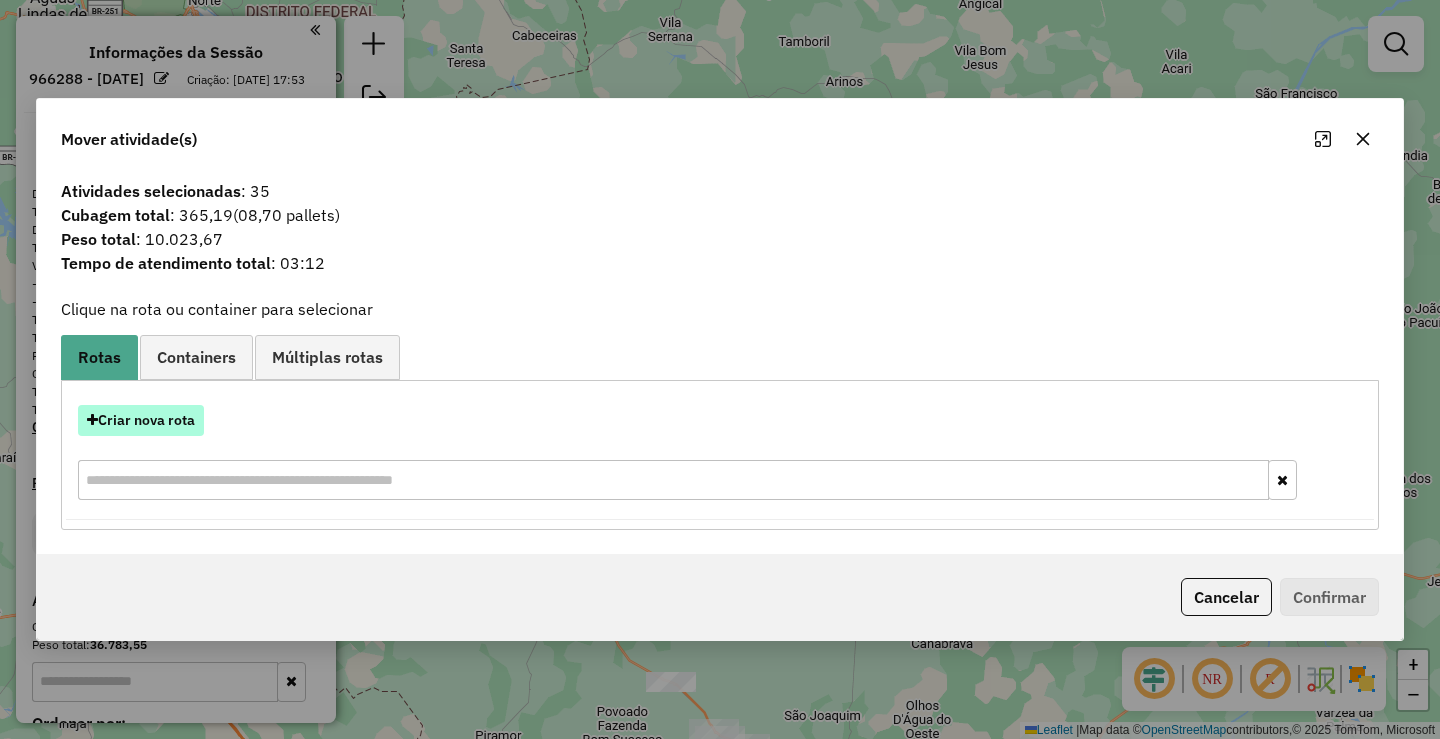 click on "Criar nova rota" at bounding box center (141, 420) 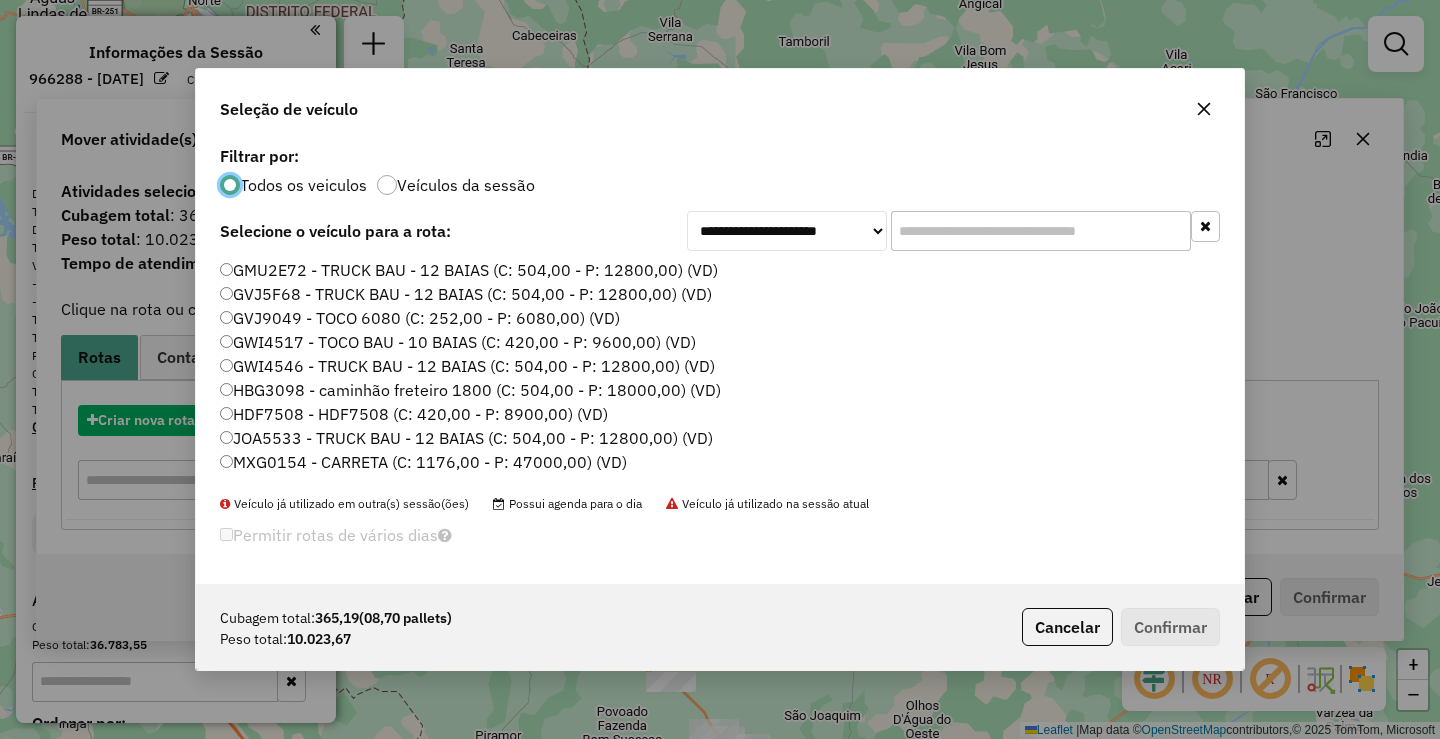 scroll, scrollTop: 11, scrollLeft: 6, axis: both 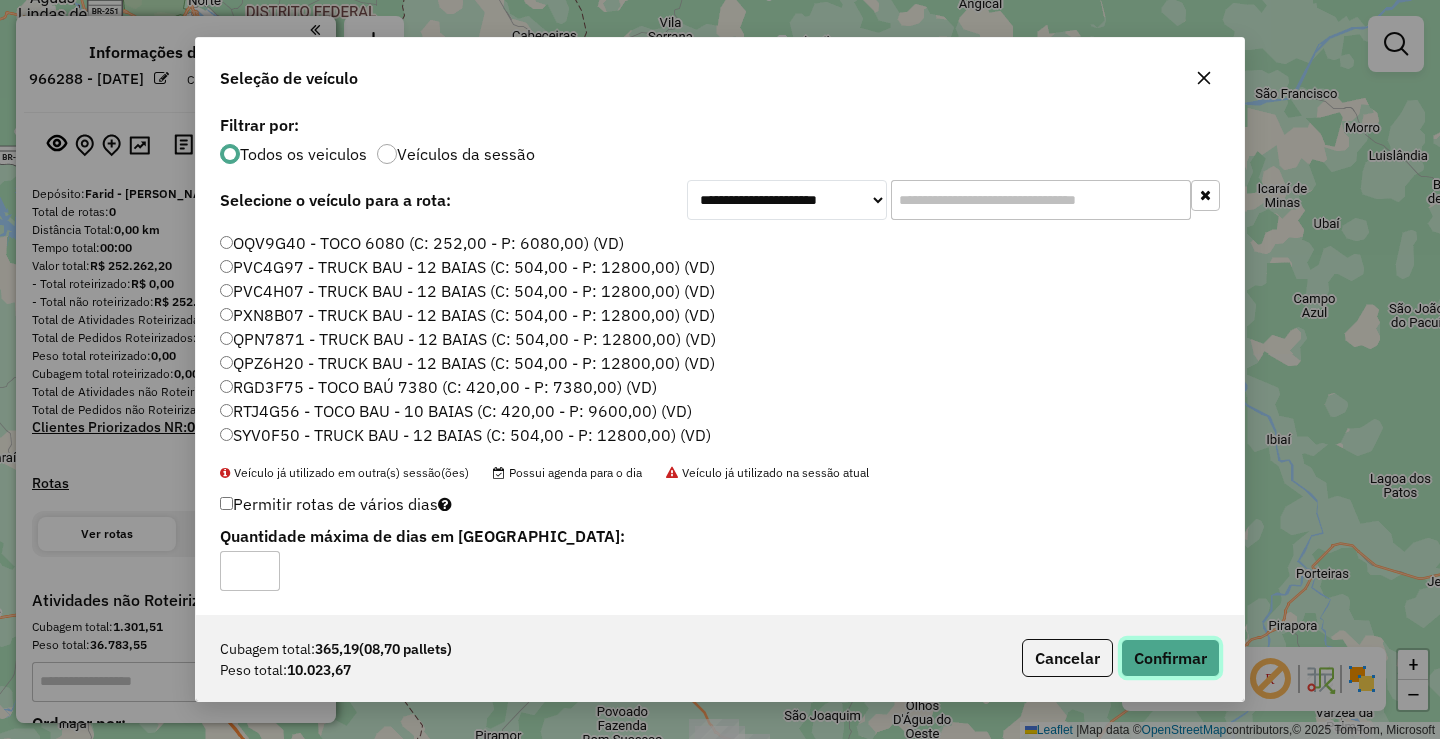 click on "Confirmar" 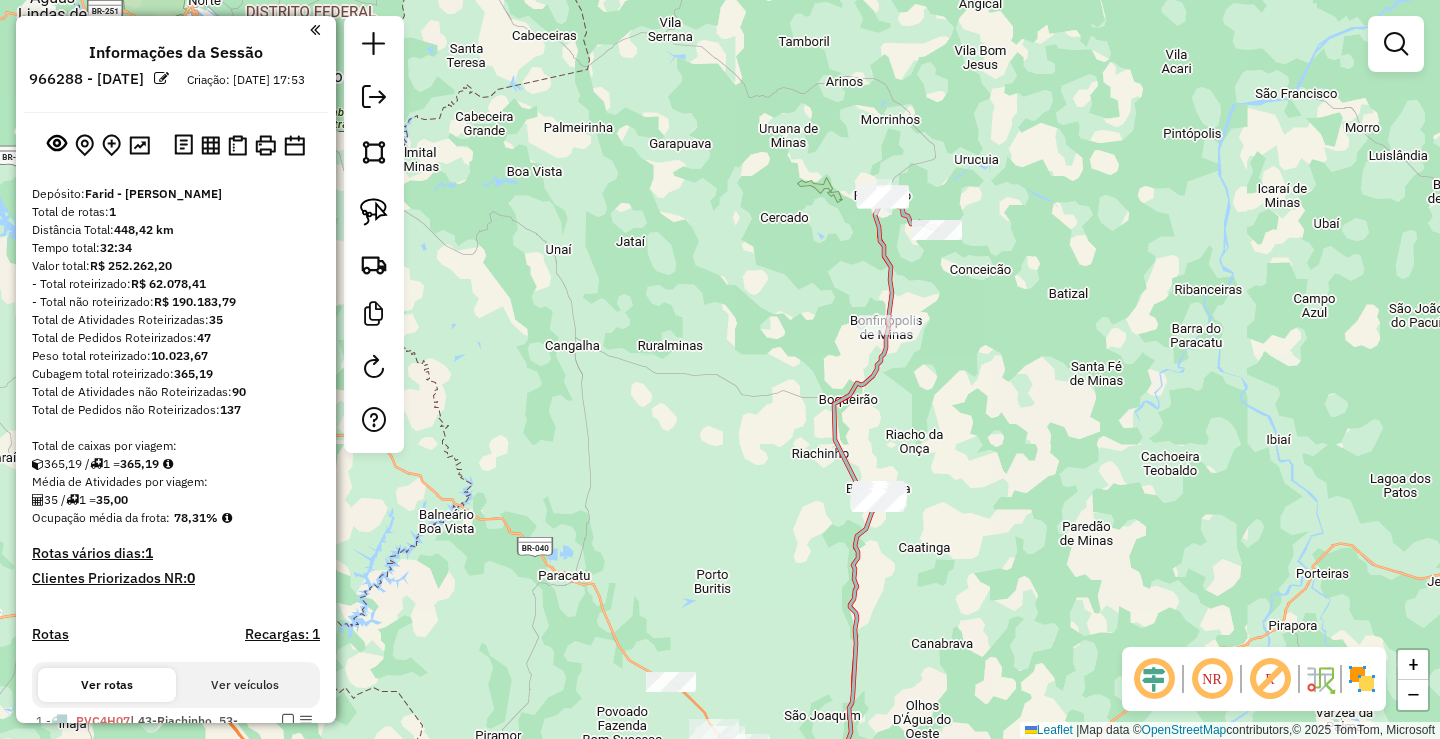 drag, startPoint x: 1025, startPoint y: 544, endPoint x: 1060, endPoint y: 482, distance: 71.19691 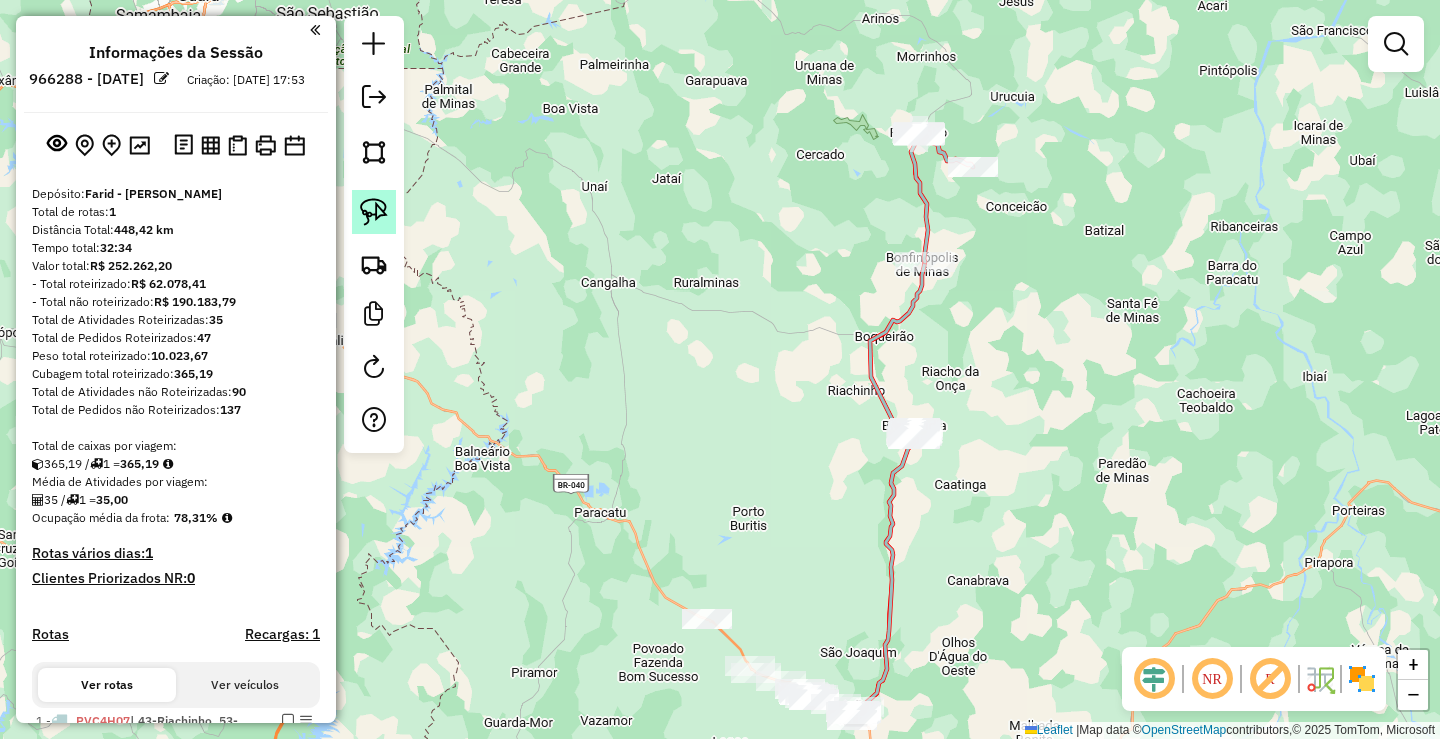 click 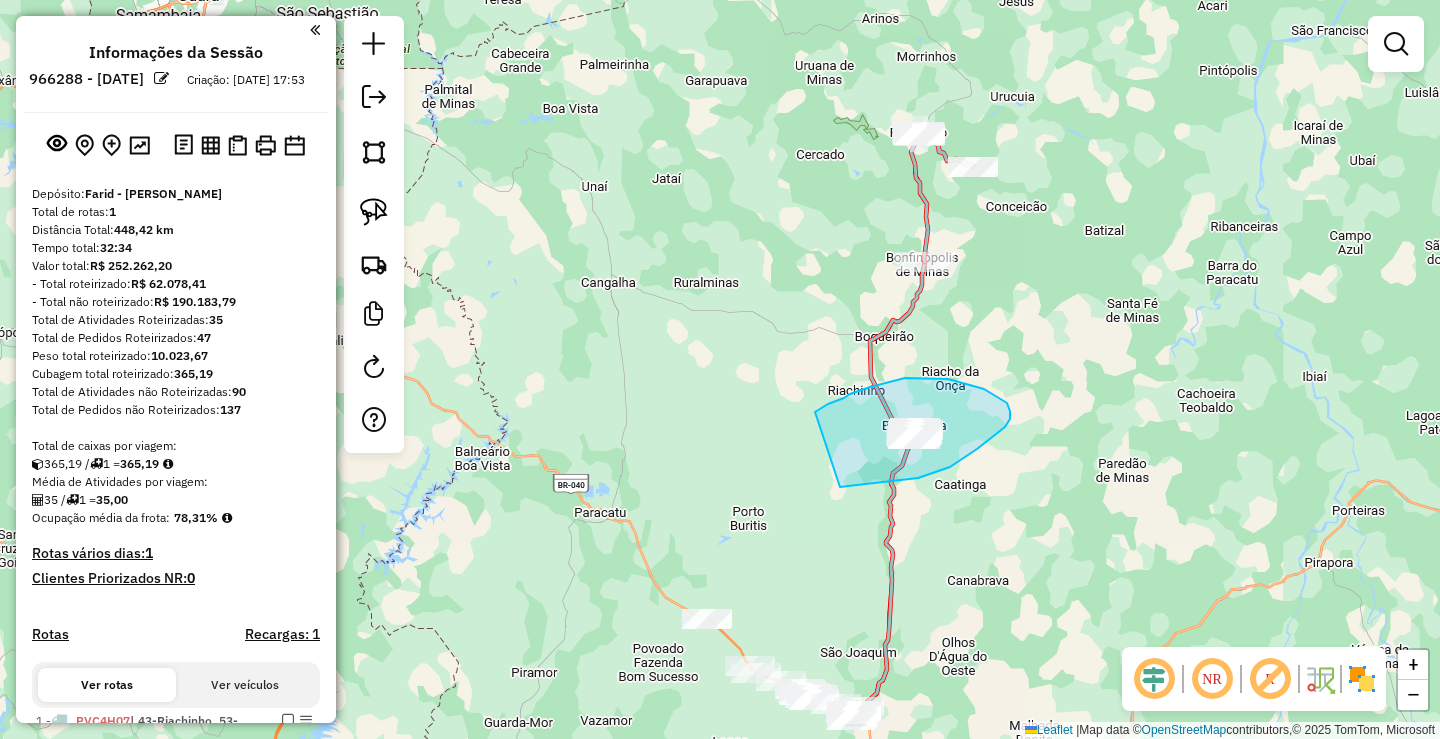 drag, startPoint x: 815, startPoint y: 412, endPoint x: 788, endPoint y: 489, distance: 81.596565 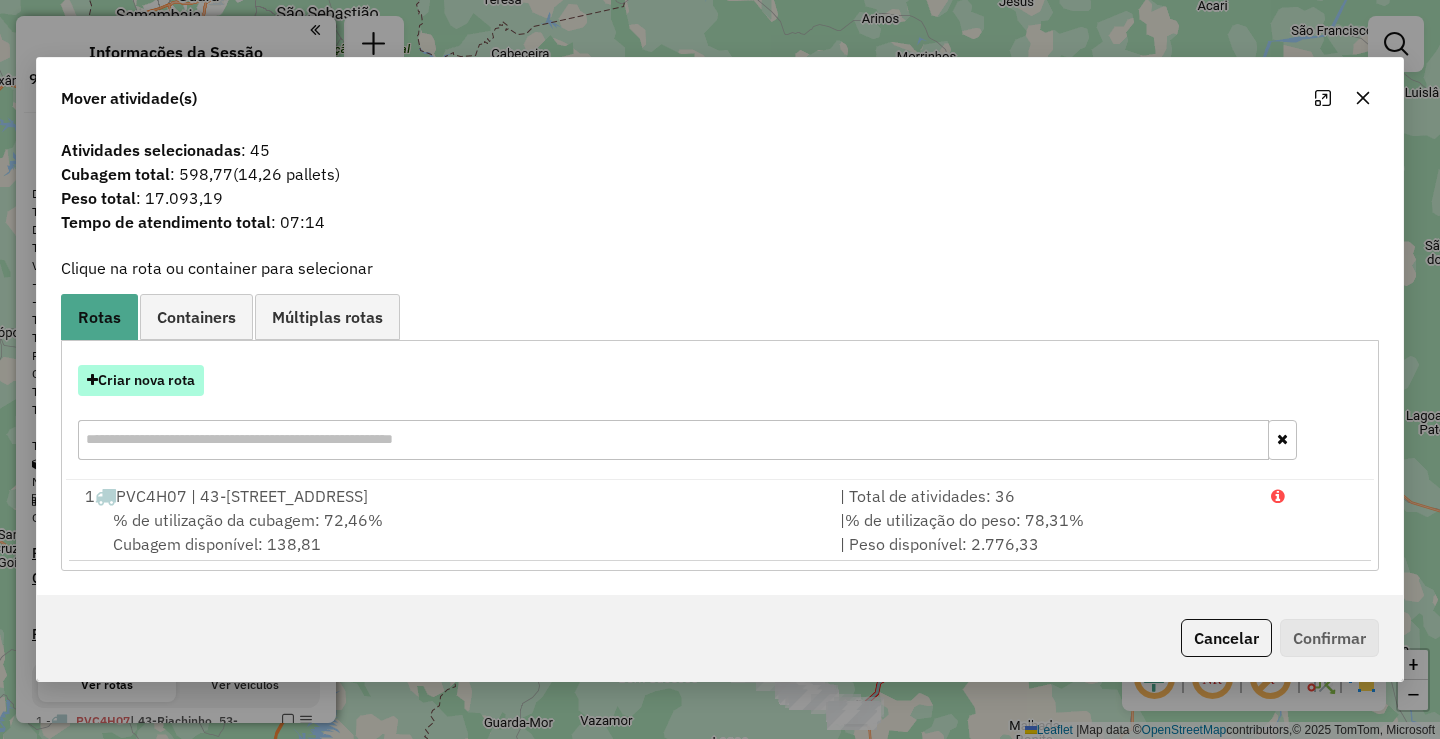 click on "Criar nova rota" at bounding box center [141, 380] 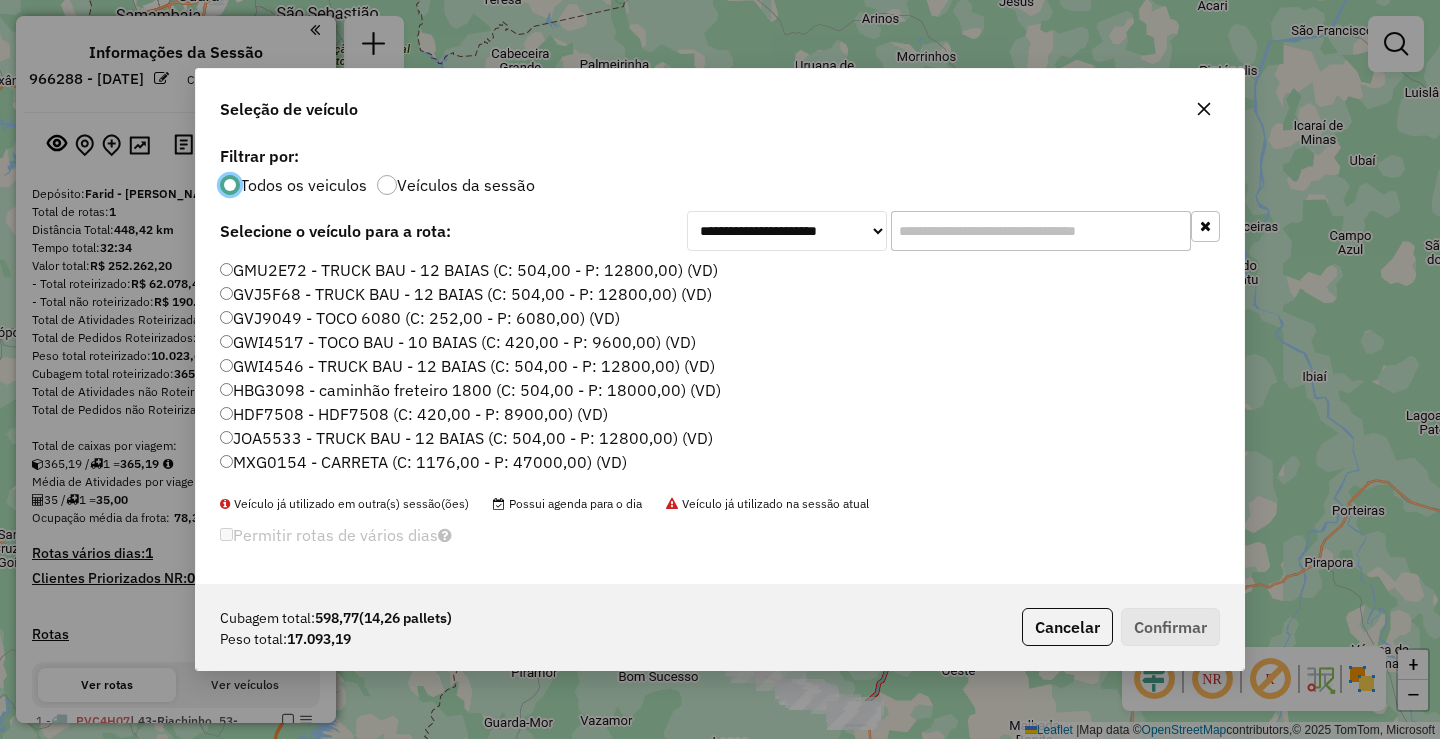 scroll, scrollTop: 11, scrollLeft: 6, axis: both 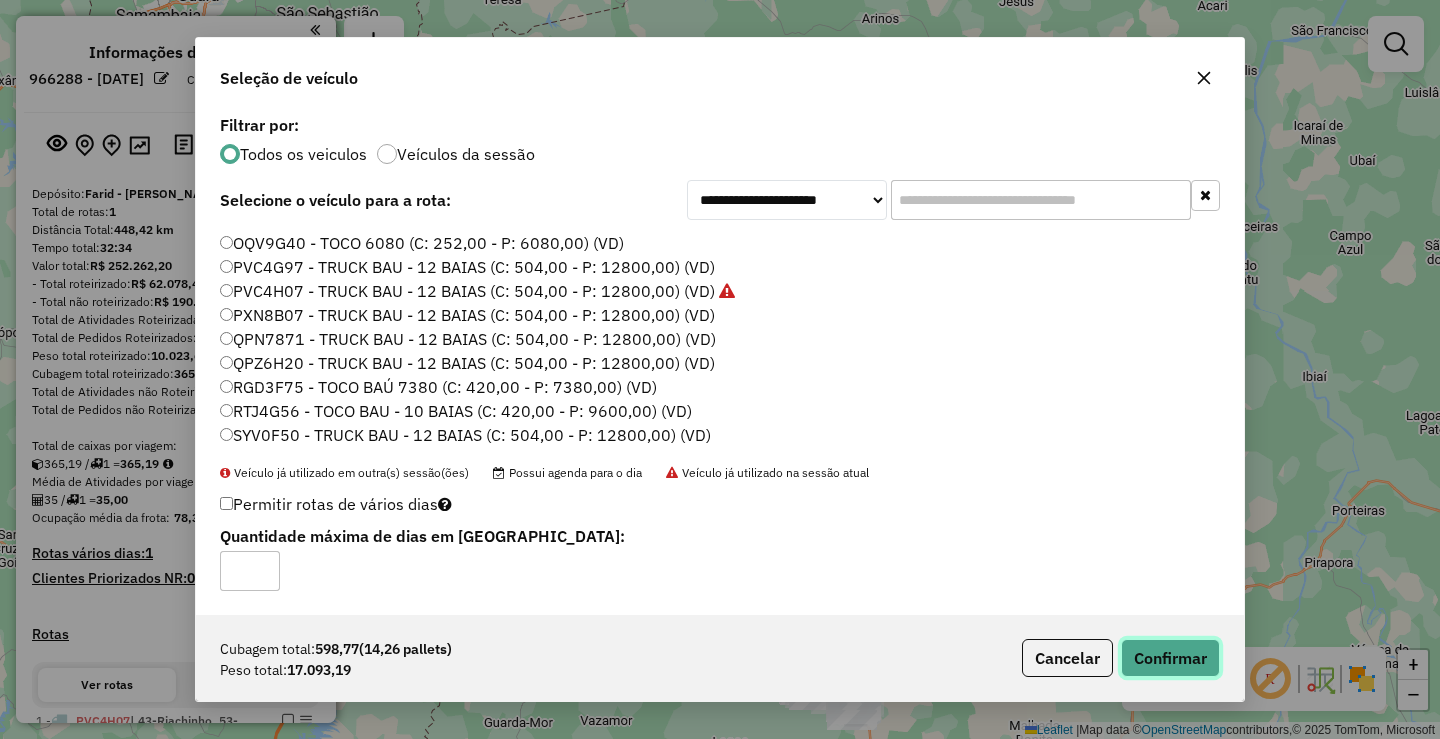 click on "Confirmar" 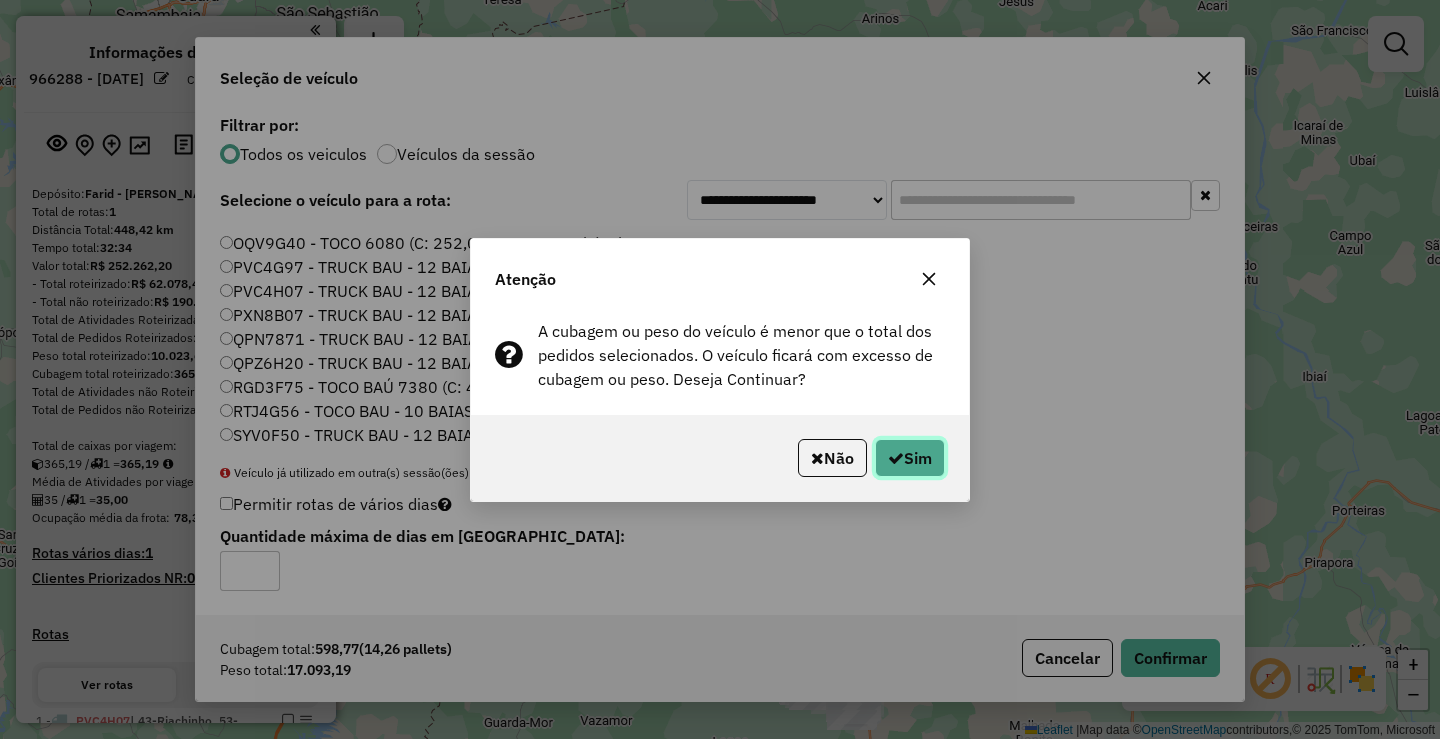 click 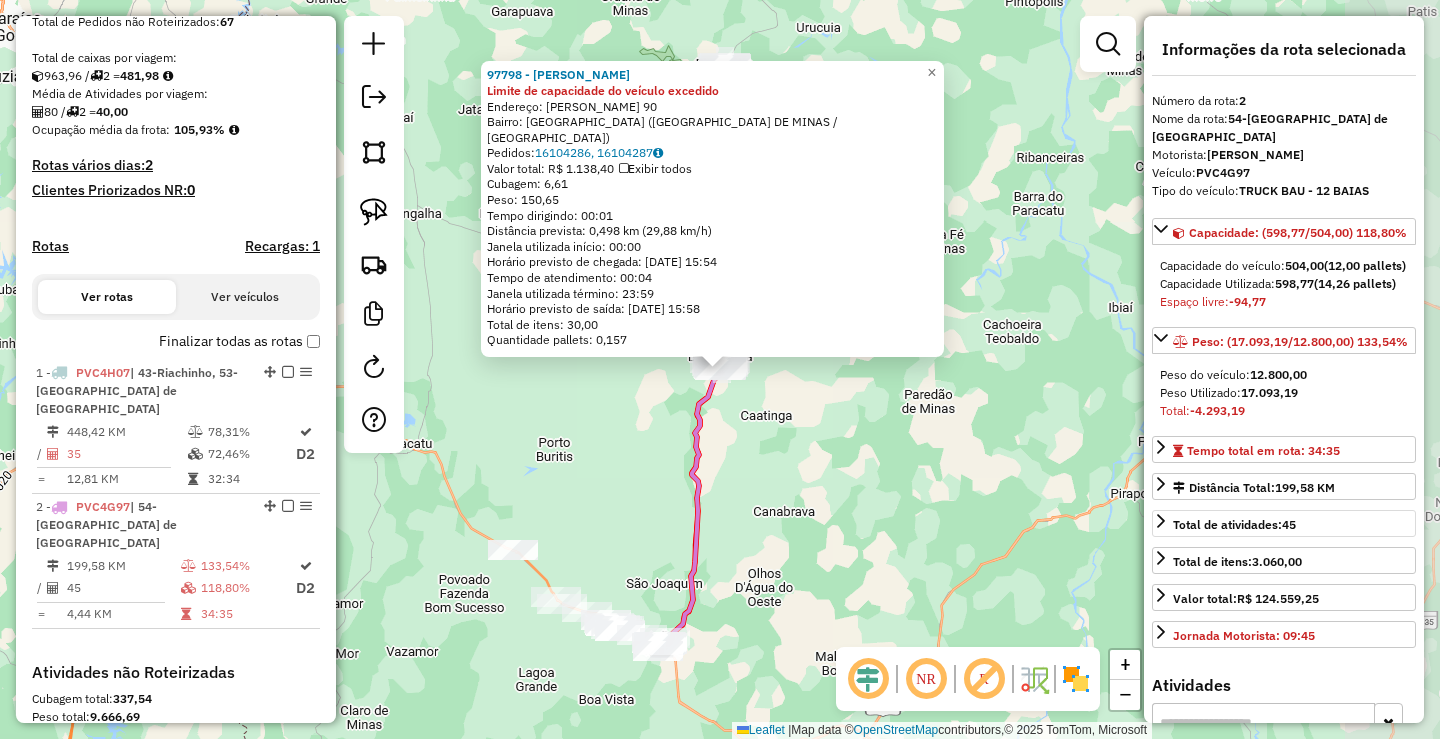 scroll, scrollTop: 669, scrollLeft: 0, axis: vertical 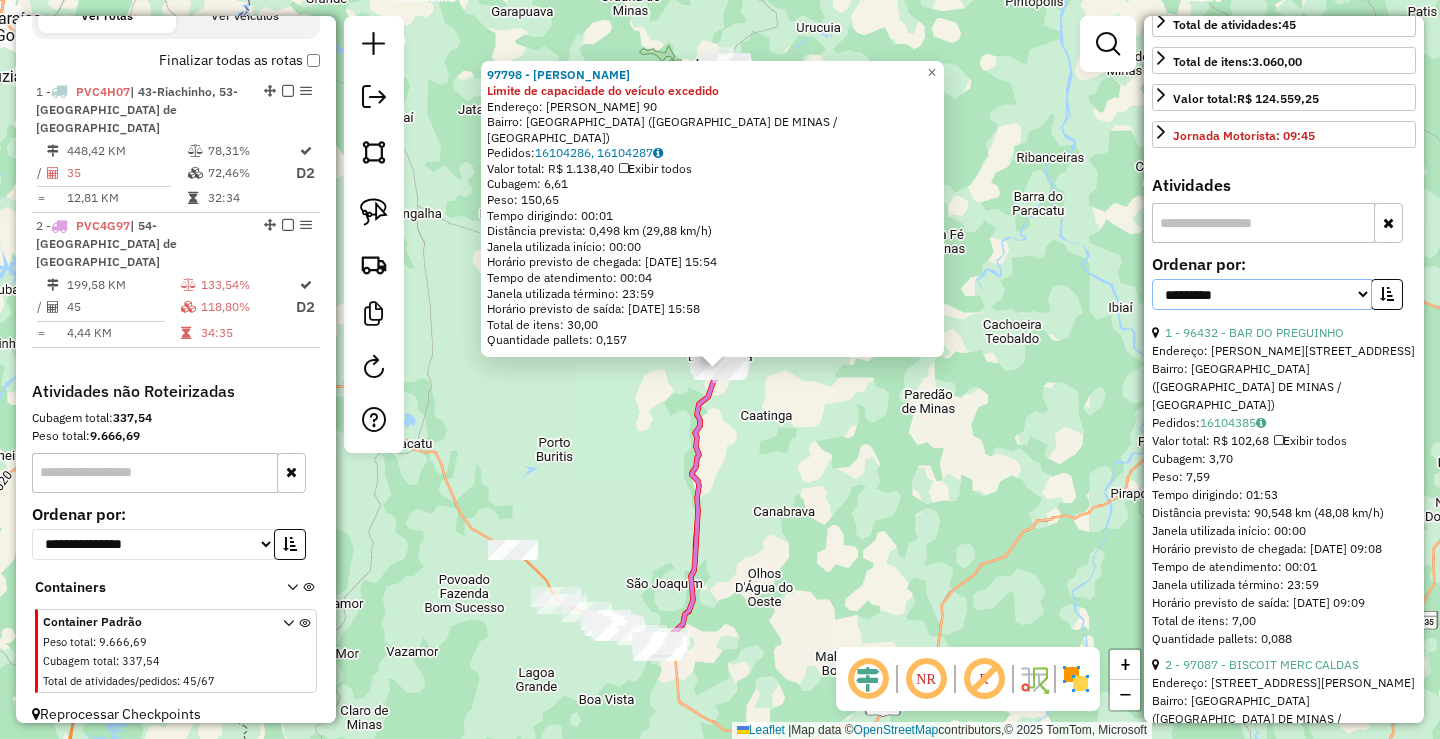 click on "**********" at bounding box center (1262, 294) 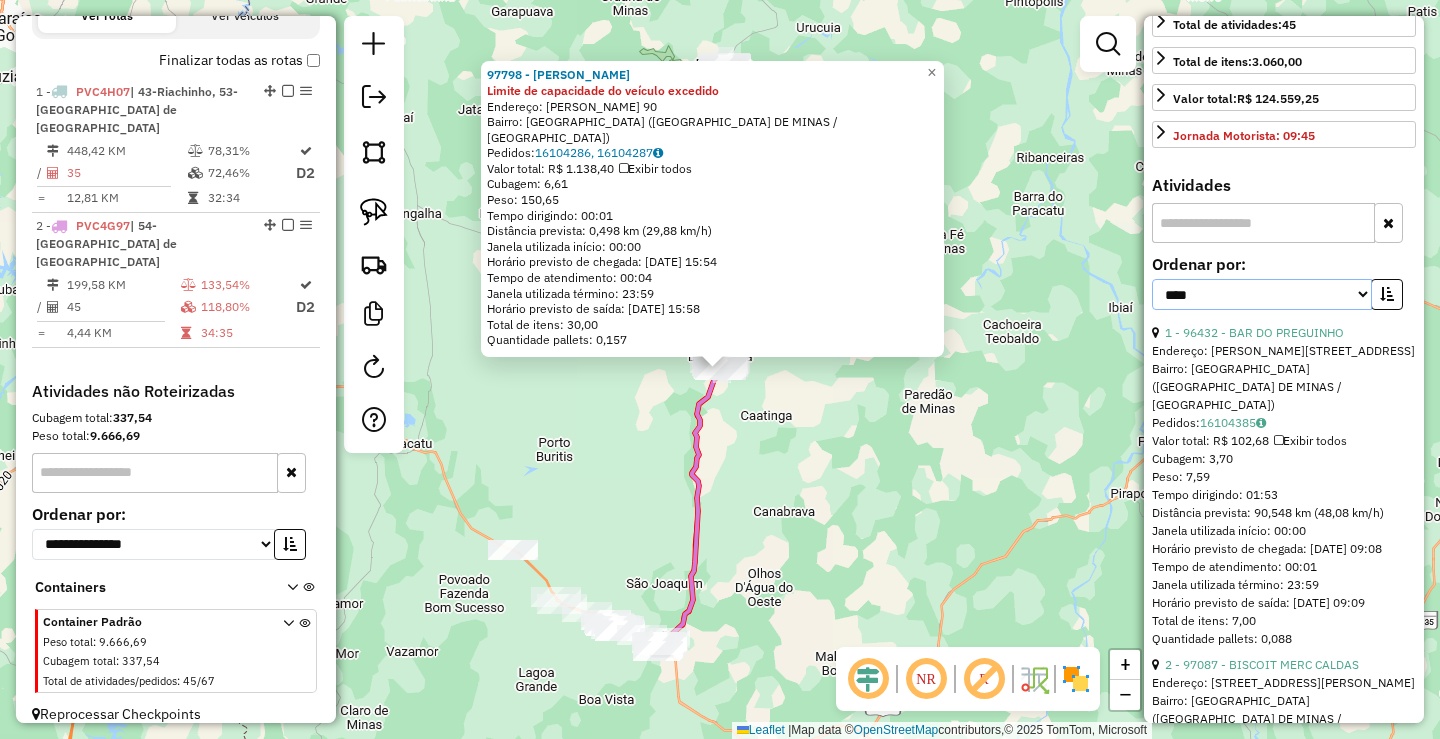 click on "**********" at bounding box center (1262, 294) 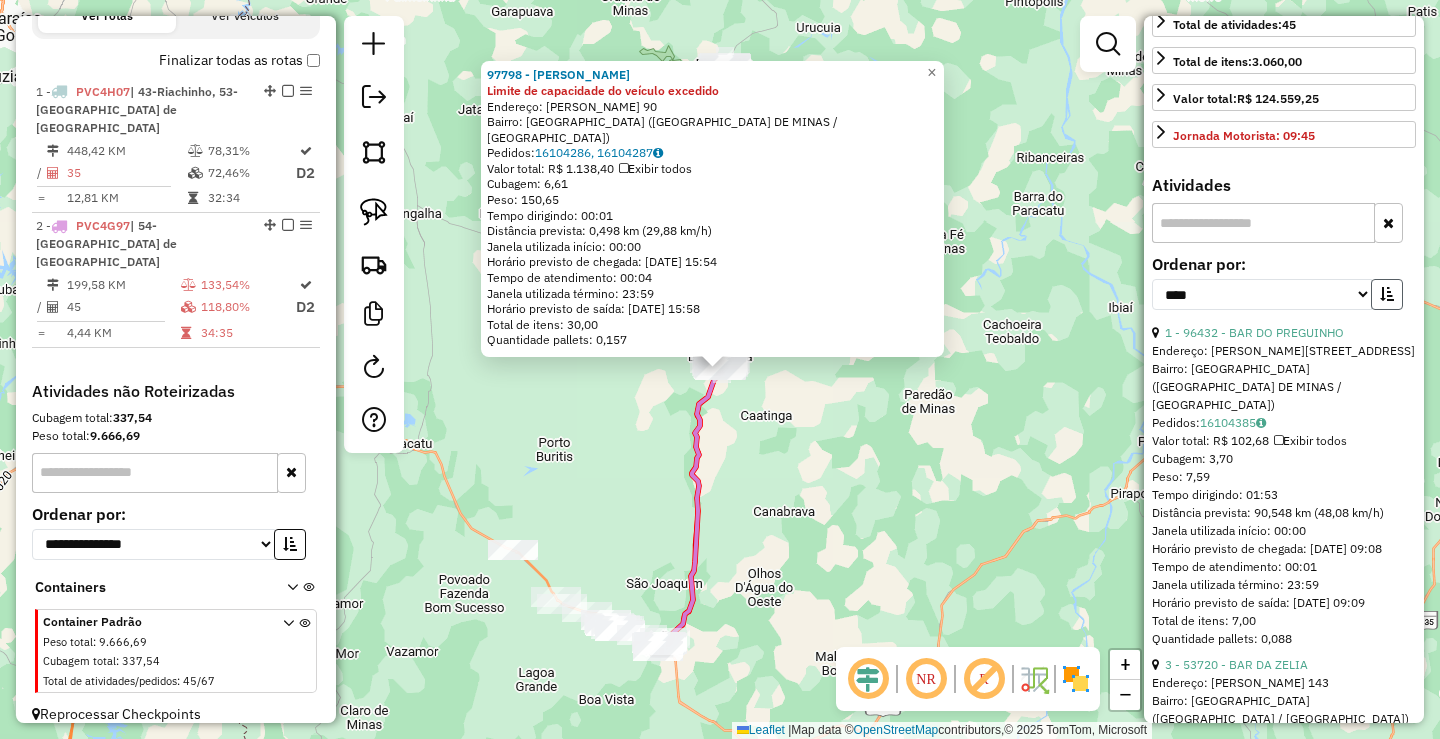 click at bounding box center [1387, 294] 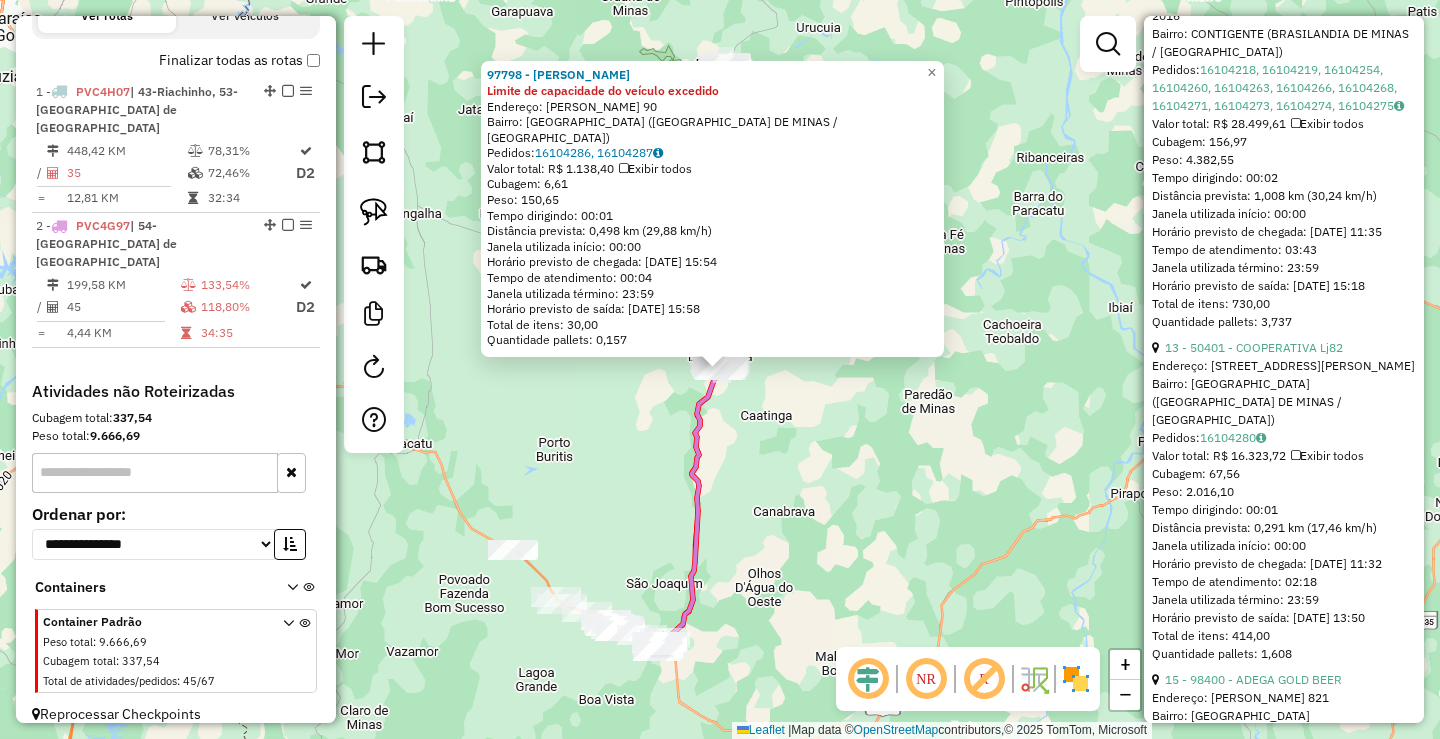 scroll, scrollTop: 900, scrollLeft: 0, axis: vertical 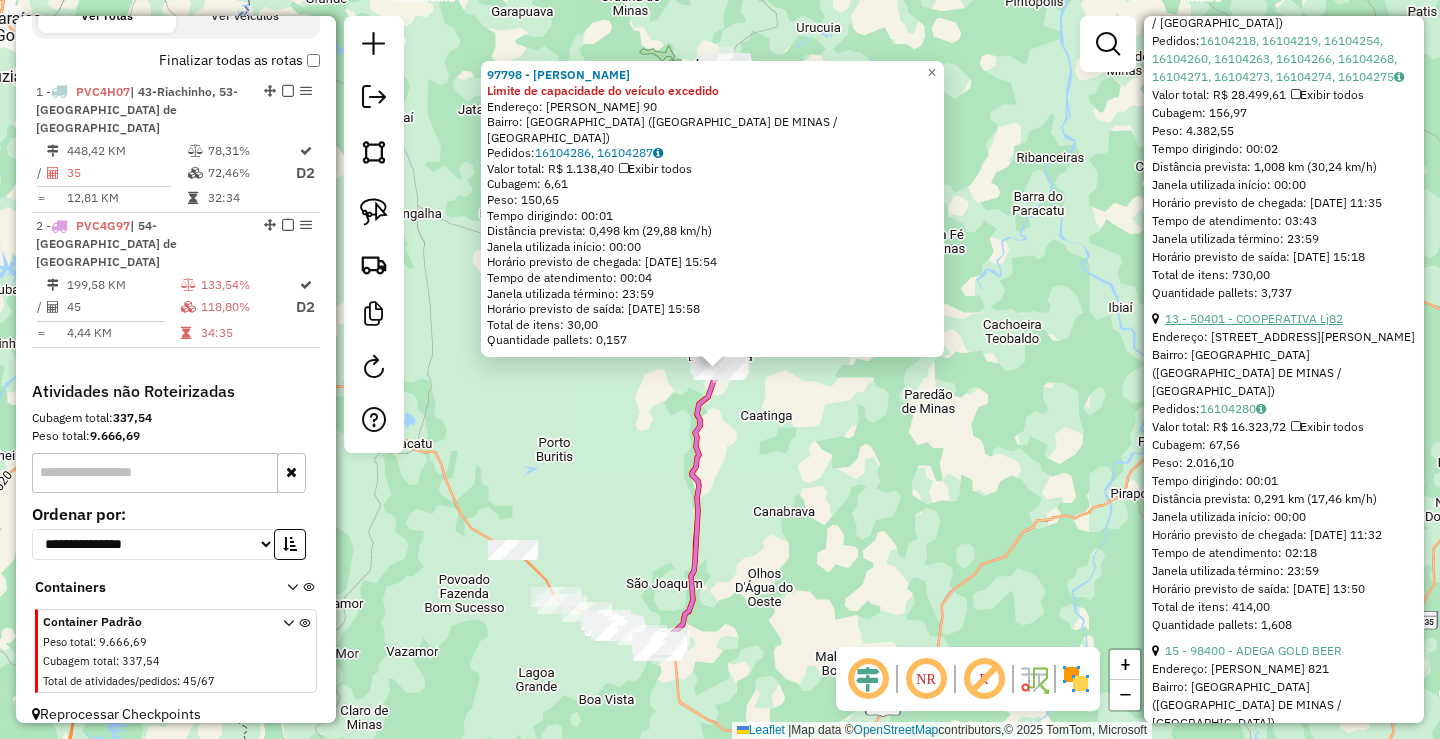 click on "13 - 50401 - COOPERATIVA Lj82" at bounding box center (1254, 318) 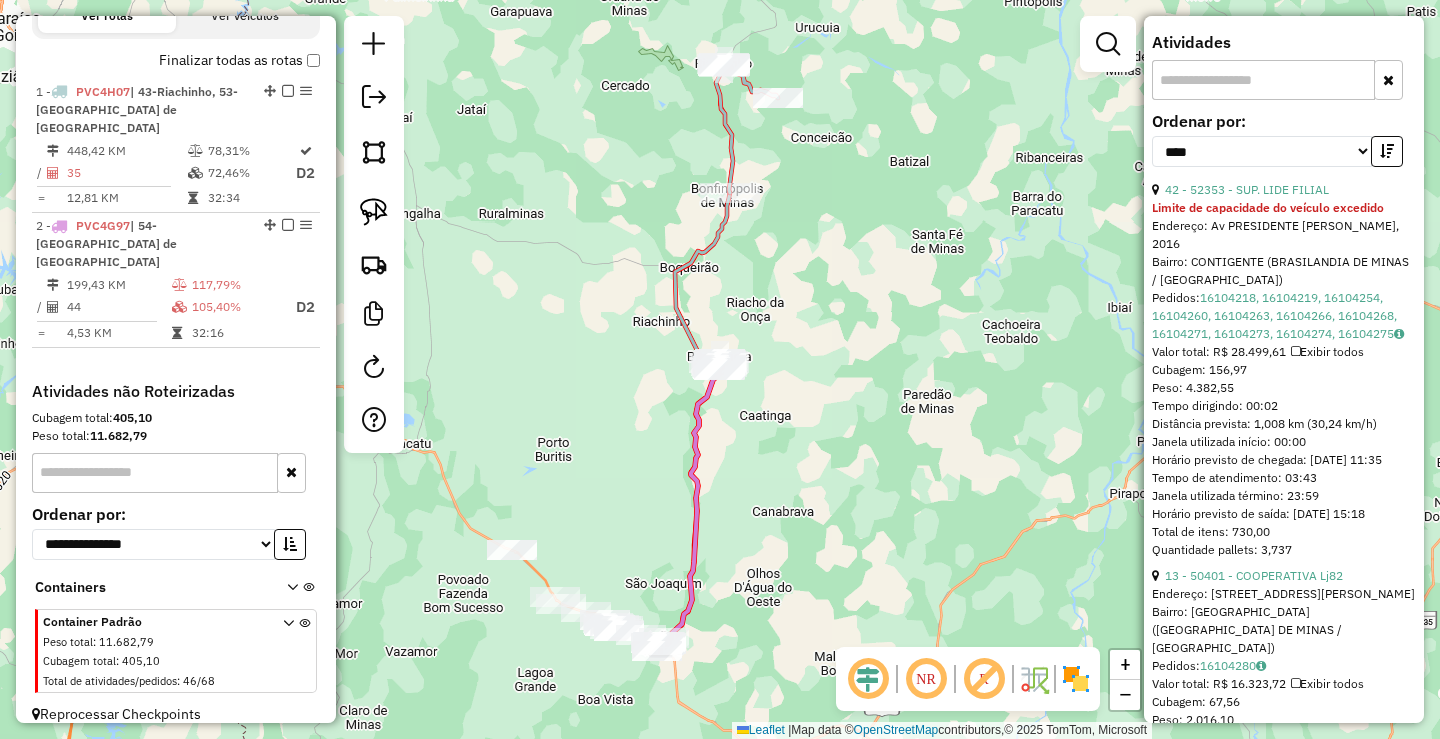scroll, scrollTop: 678, scrollLeft: 0, axis: vertical 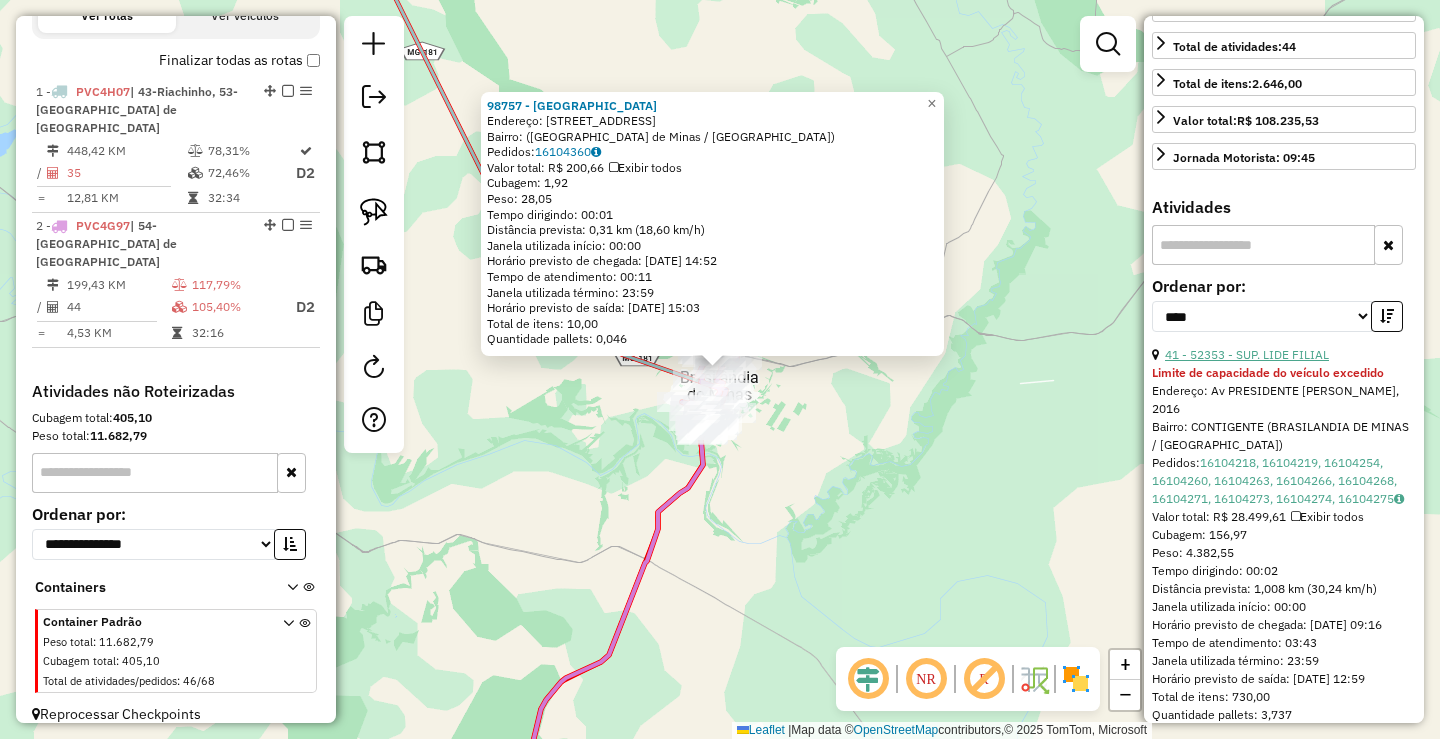click on "41 - 52353 - SUP. LIDE FILIAL" at bounding box center [1247, 354] 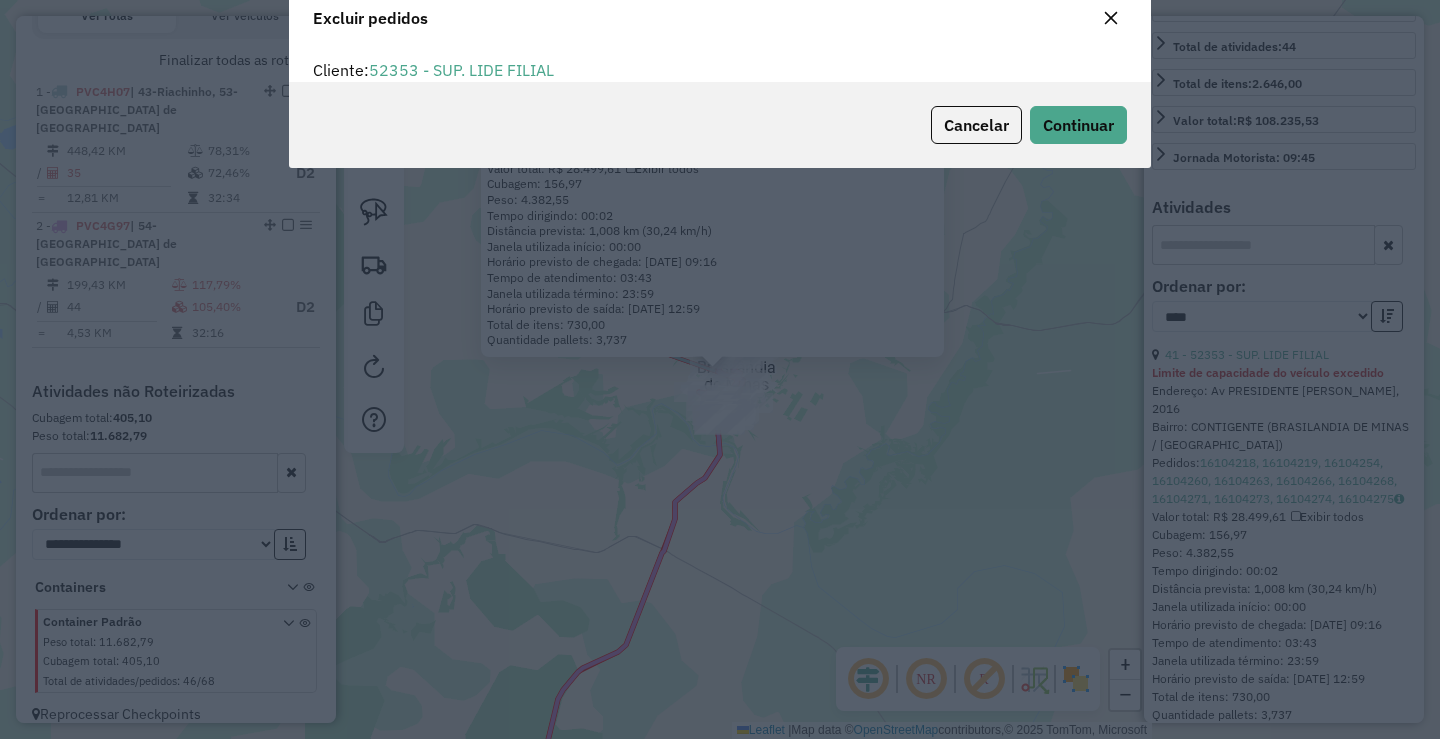 scroll, scrollTop: 82, scrollLeft: 0, axis: vertical 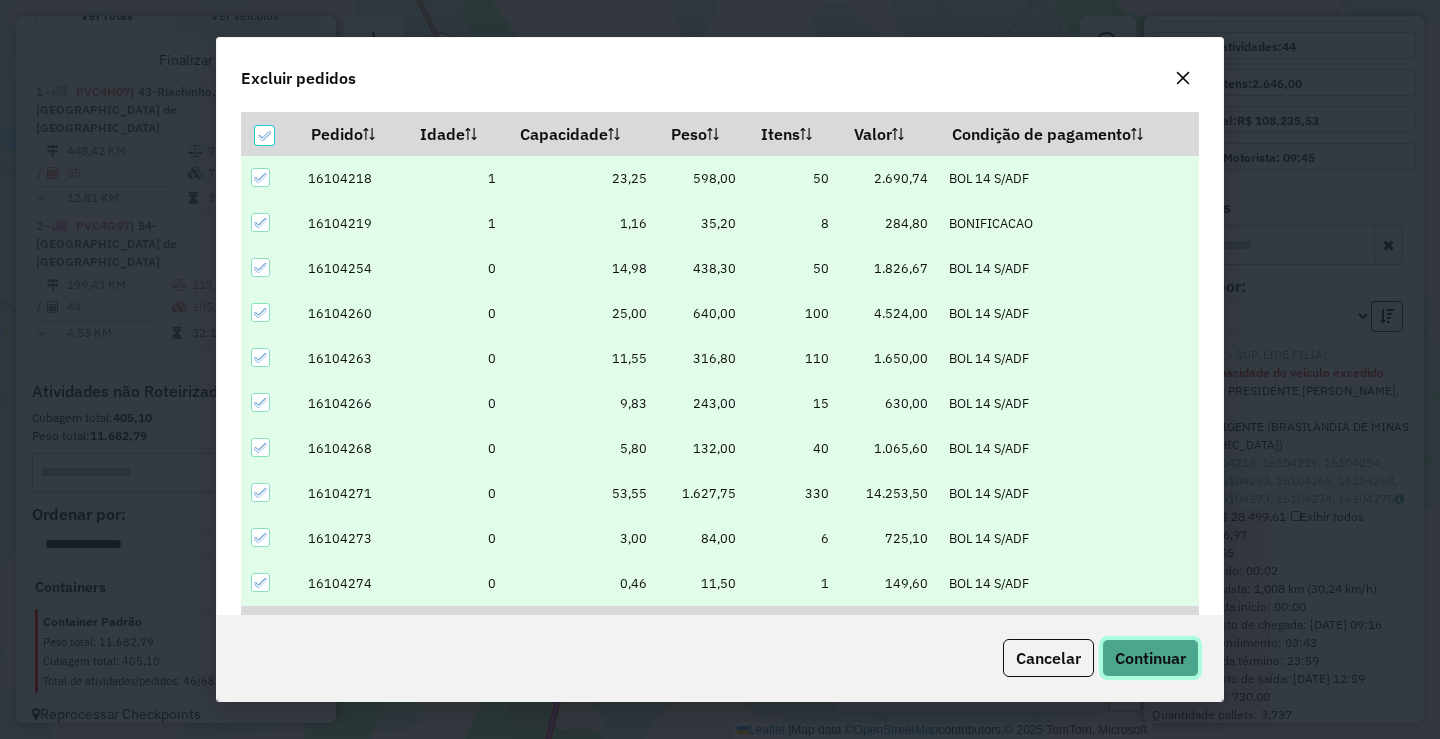 click on "Continuar" 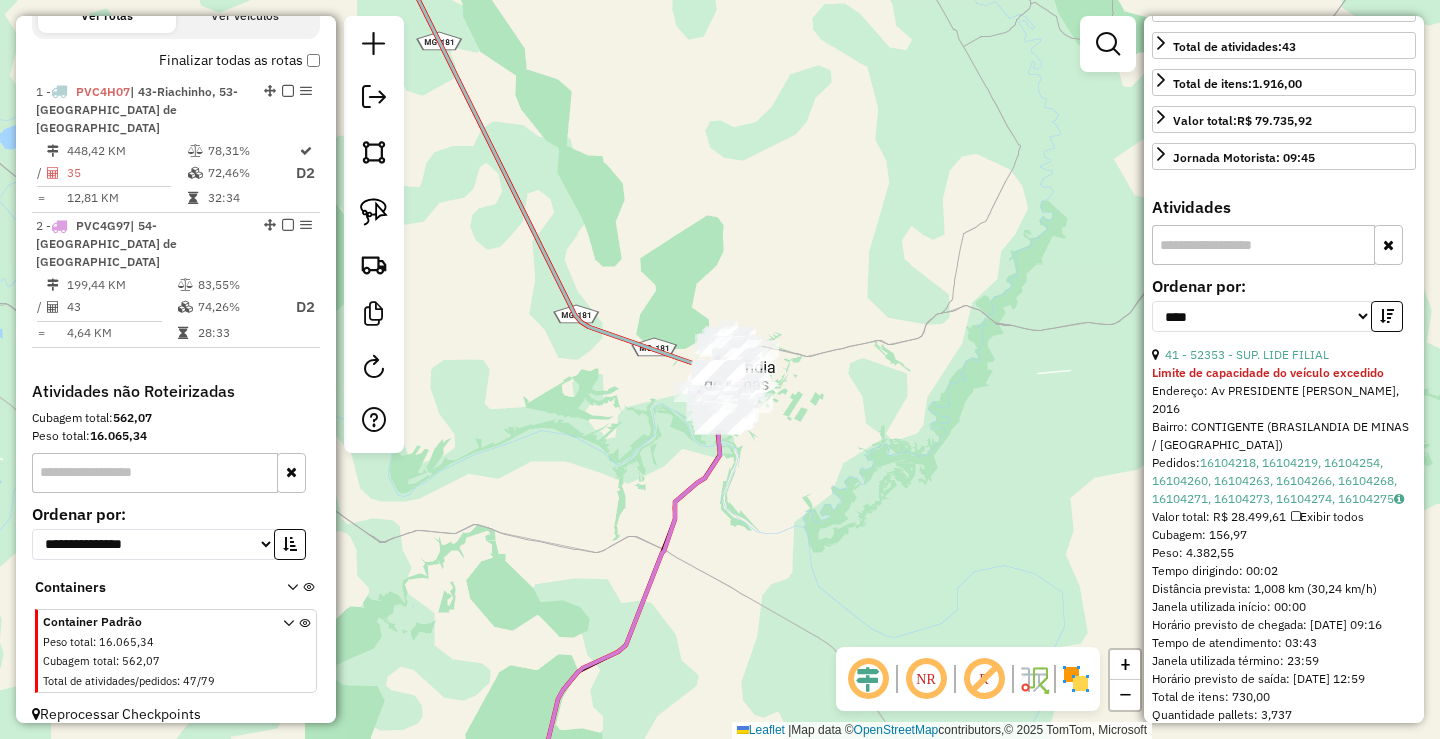 scroll, scrollTop: 442, scrollLeft: 0, axis: vertical 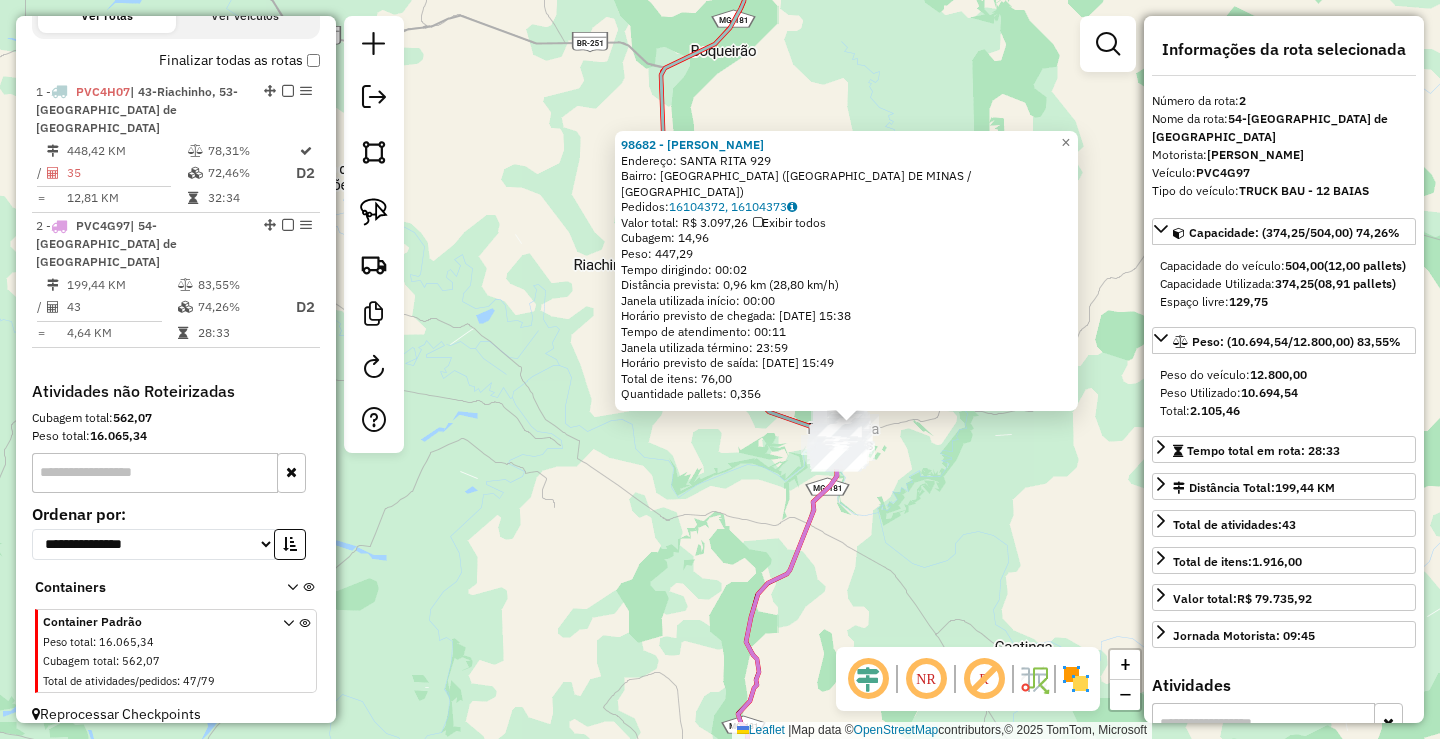 click on "98682 - [PERSON_NAME]:  SANTA RITA 929   Bairro: [GEOGRAPHIC_DATA] ([GEOGRAPHIC_DATA] DE MINAS / [GEOGRAPHIC_DATA])   [GEOGRAPHIC_DATA]:  16104372, 16104373   Valor total: R$ 3.097,26   Exibir todos   Cubagem: 14,96  Peso: 447,29  Tempo dirigindo: 00:02   Distância prevista: 0,96 km (28,80 km/h)   [GEOGRAPHIC_DATA] utilizada início: 00:00   Horário previsto de chegada: [DATE] 15:38   Tempo de atendimento: 00:11   Janela utilizada término: 23:59   Horário previsto de saída: [DATE] 15:49   Total de itens: 76,00   Quantidade pallets: 0,356  × Janela de atendimento Grade de atendimento Capacidade Transportadoras Veículos Cliente Pedidos  Rotas Selecione os dias de semana para filtrar as janelas de atendimento  Seg   Ter   Qua   Qui   Sex   Sáb   Dom  Informe o período da janela de atendimento: De: Até:  Filtrar exatamente a janela do cliente  Considerar janela de atendimento padrão  Selecione os dias de semana para filtrar as grades de atendimento  Seg   Ter   Qua   Qui   Sex   Sáb   Dom   Peso mínimo:   Peso máximo:   De:  +" 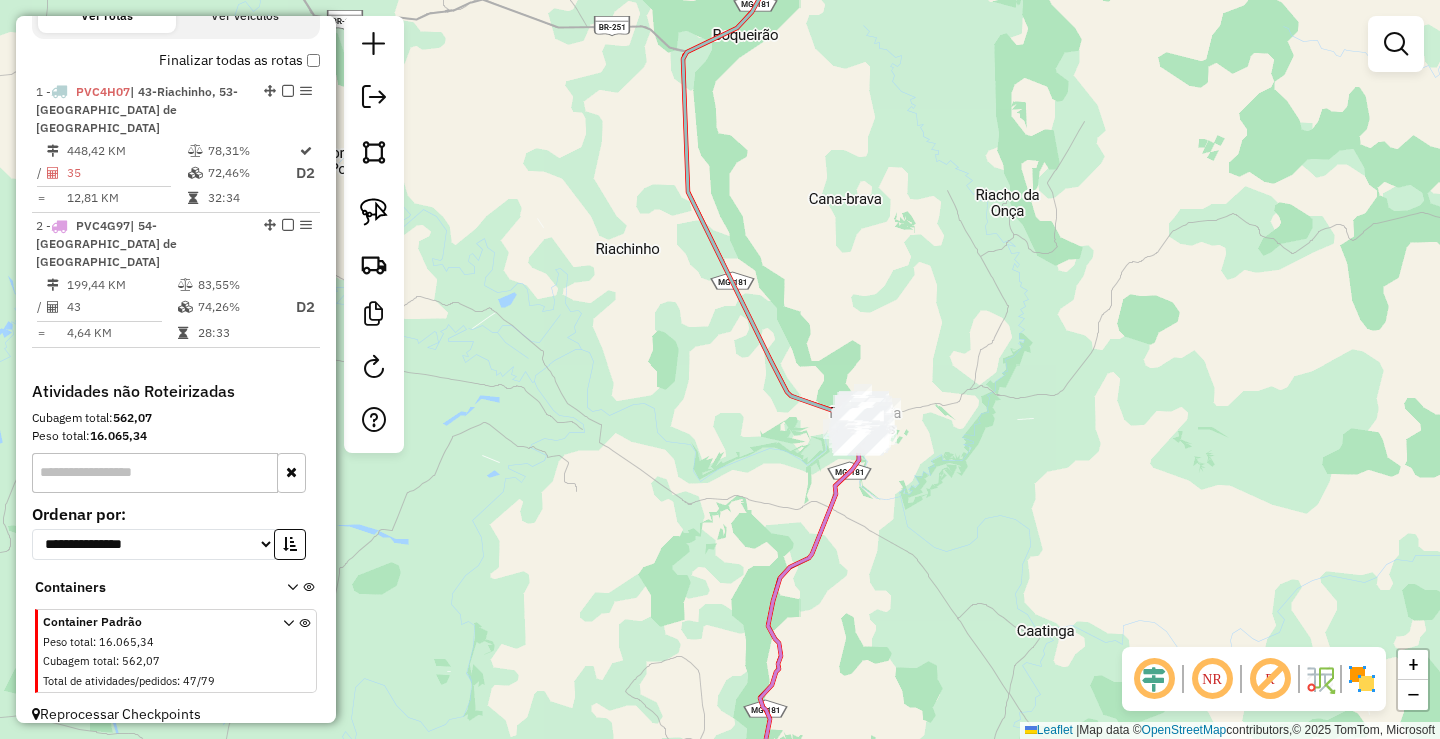 drag, startPoint x: 976, startPoint y: 441, endPoint x: 1084, endPoint y: 300, distance: 177.60912 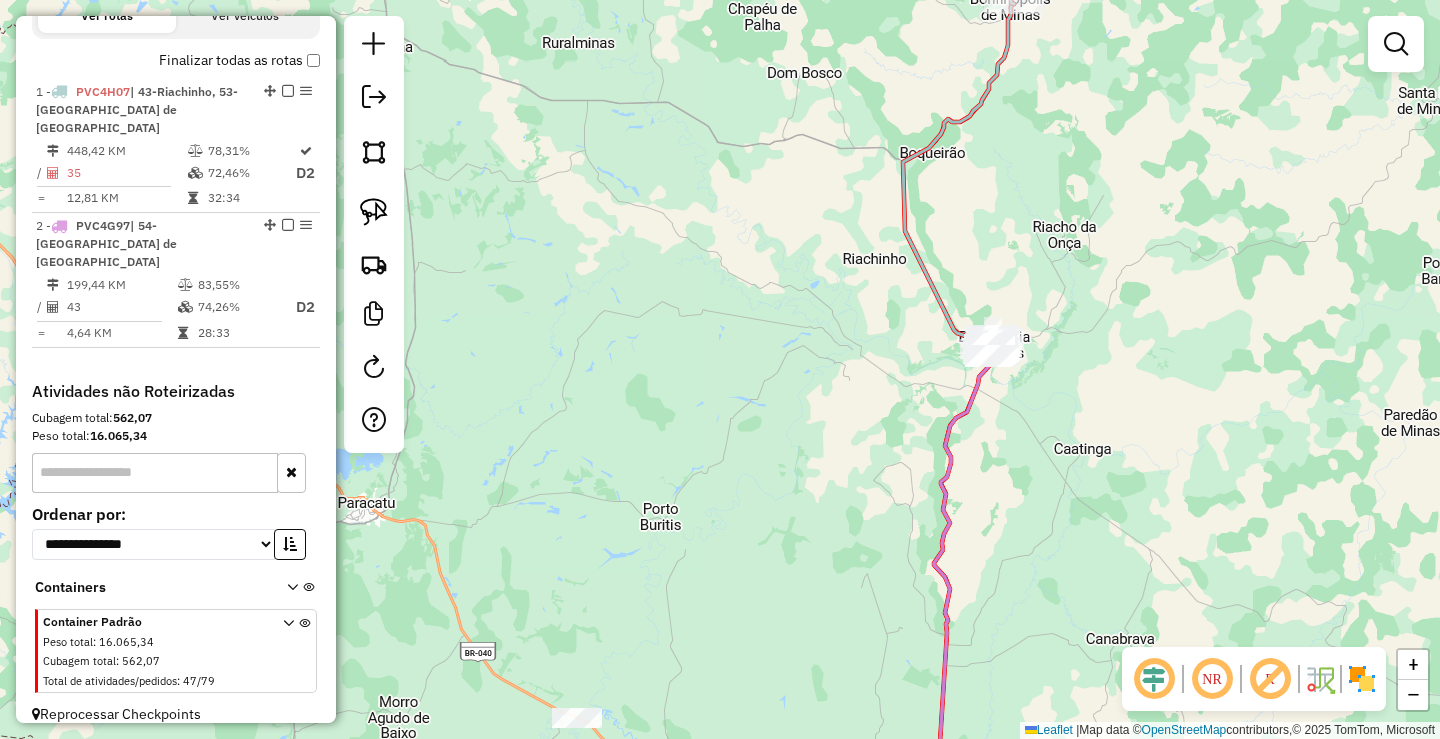 drag, startPoint x: 1023, startPoint y: 509, endPoint x: 993, endPoint y: 367, distance: 145.13441 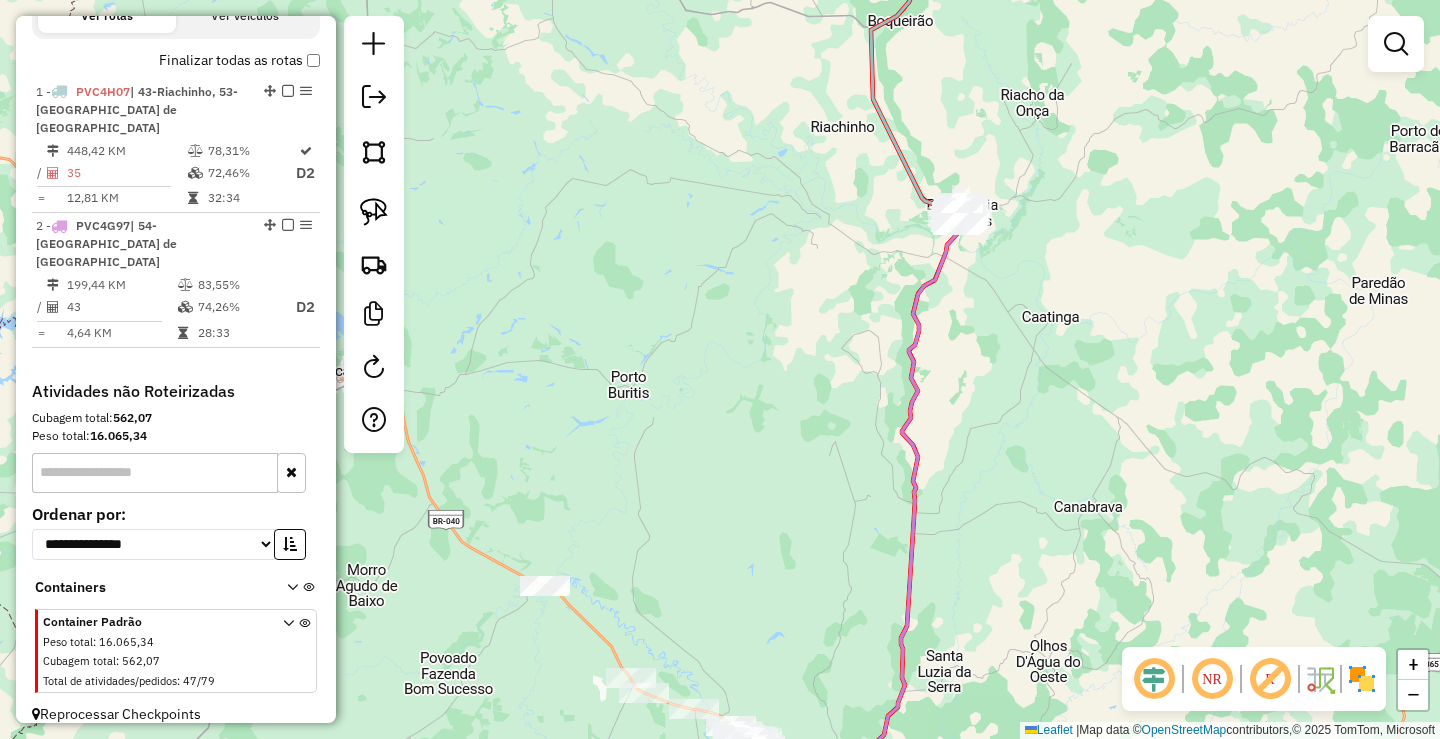 drag, startPoint x: 852, startPoint y: 521, endPoint x: 817, endPoint y: 312, distance: 211.91035 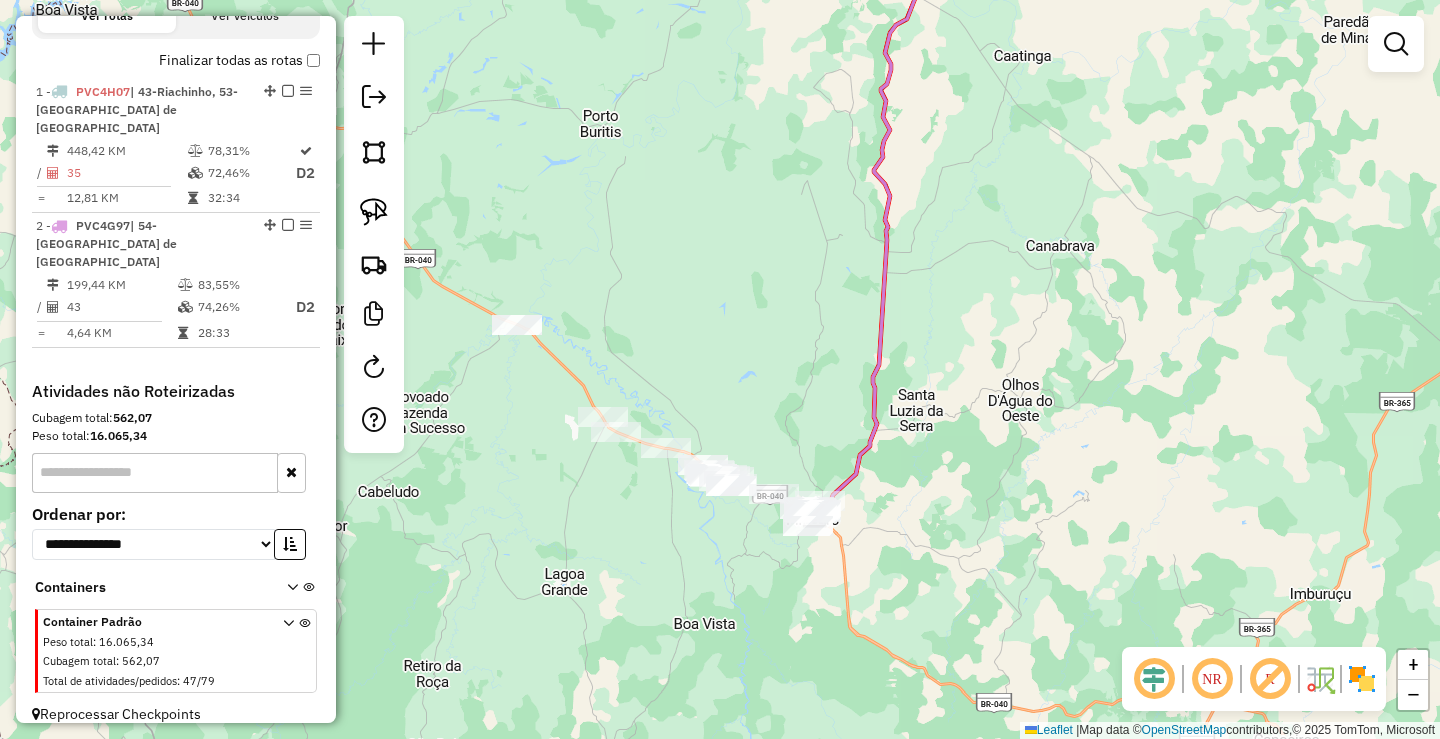 drag, startPoint x: 966, startPoint y: 486, endPoint x: 1065, endPoint y: 403, distance: 129.18979 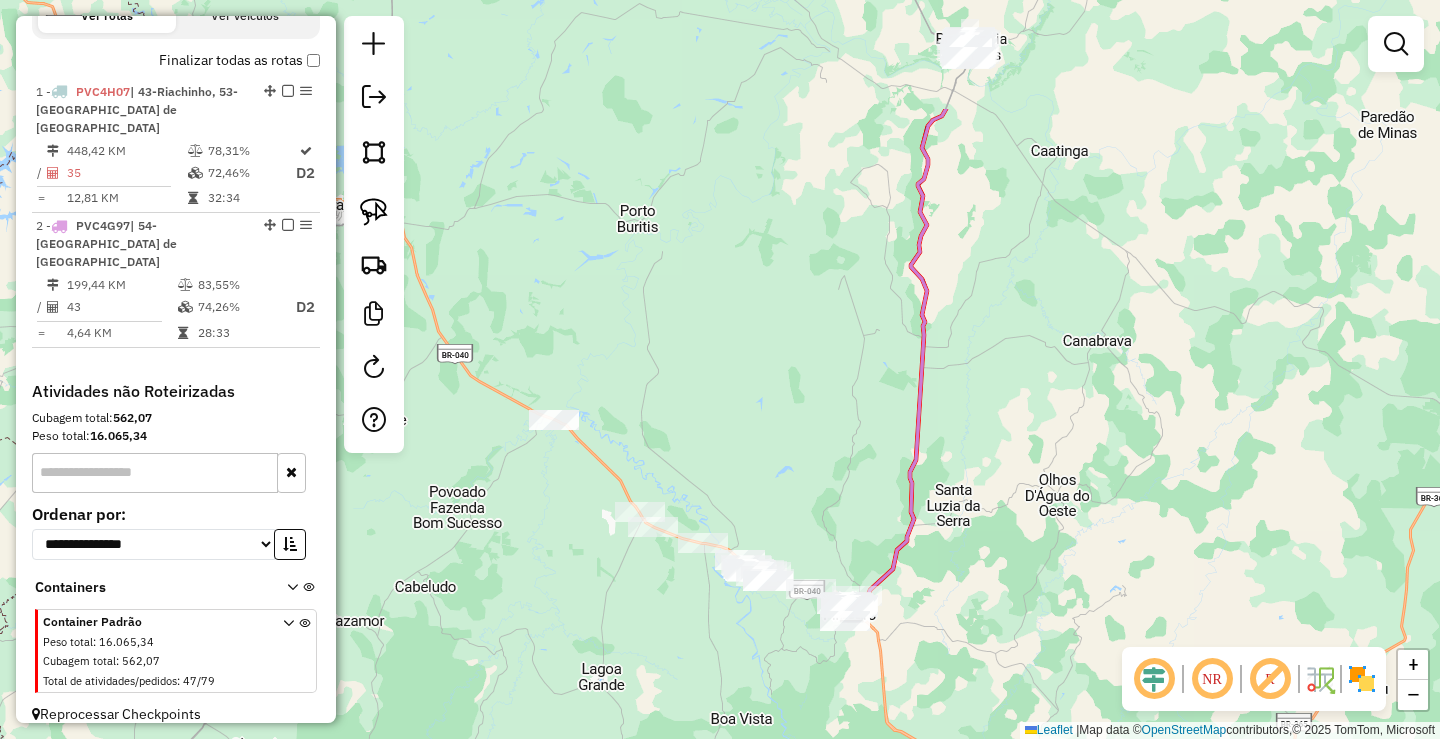 drag, startPoint x: 1135, startPoint y: 257, endPoint x: 997, endPoint y: 541, distance: 315.75308 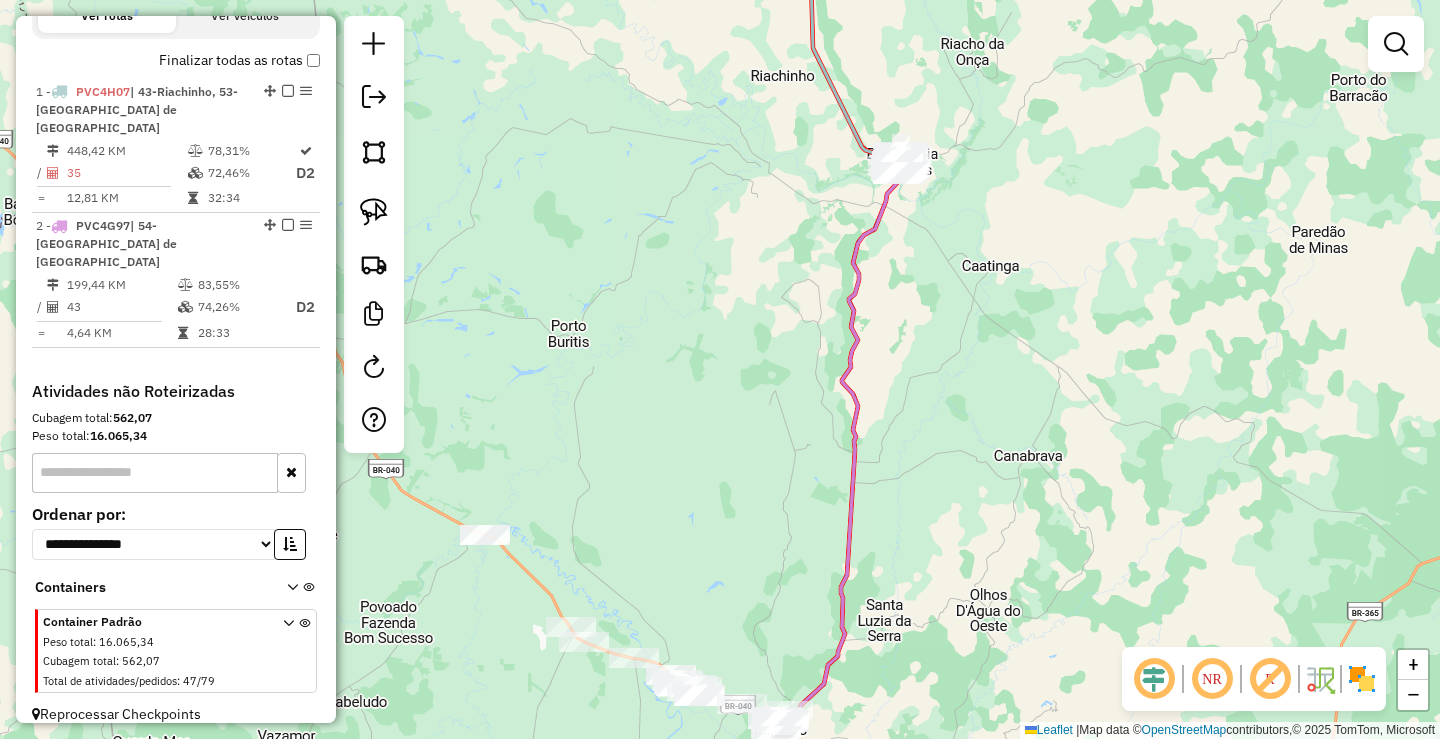 drag, startPoint x: 1046, startPoint y: 320, endPoint x: 1043, endPoint y: 396, distance: 76.05919 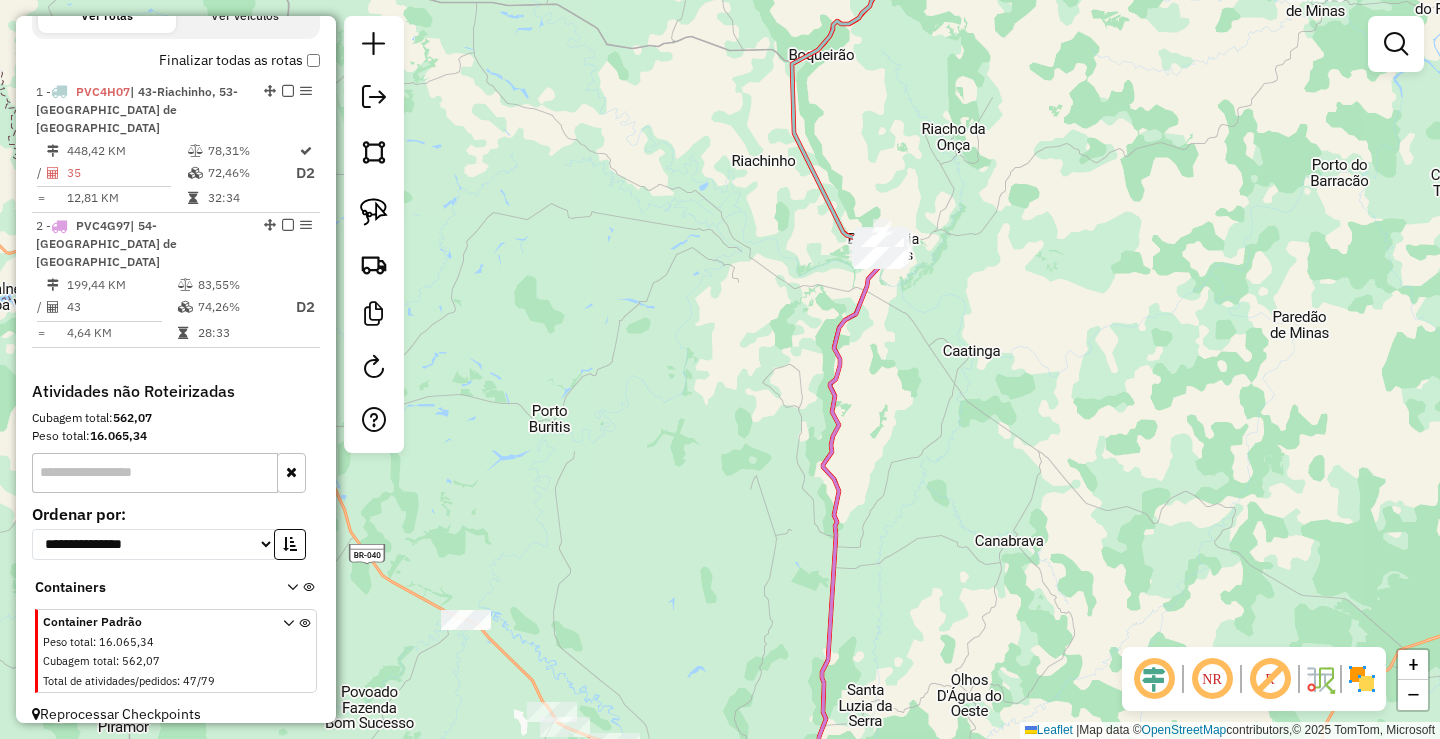 drag, startPoint x: 1018, startPoint y: 320, endPoint x: 931, endPoint y: 387, distance: 109.80892 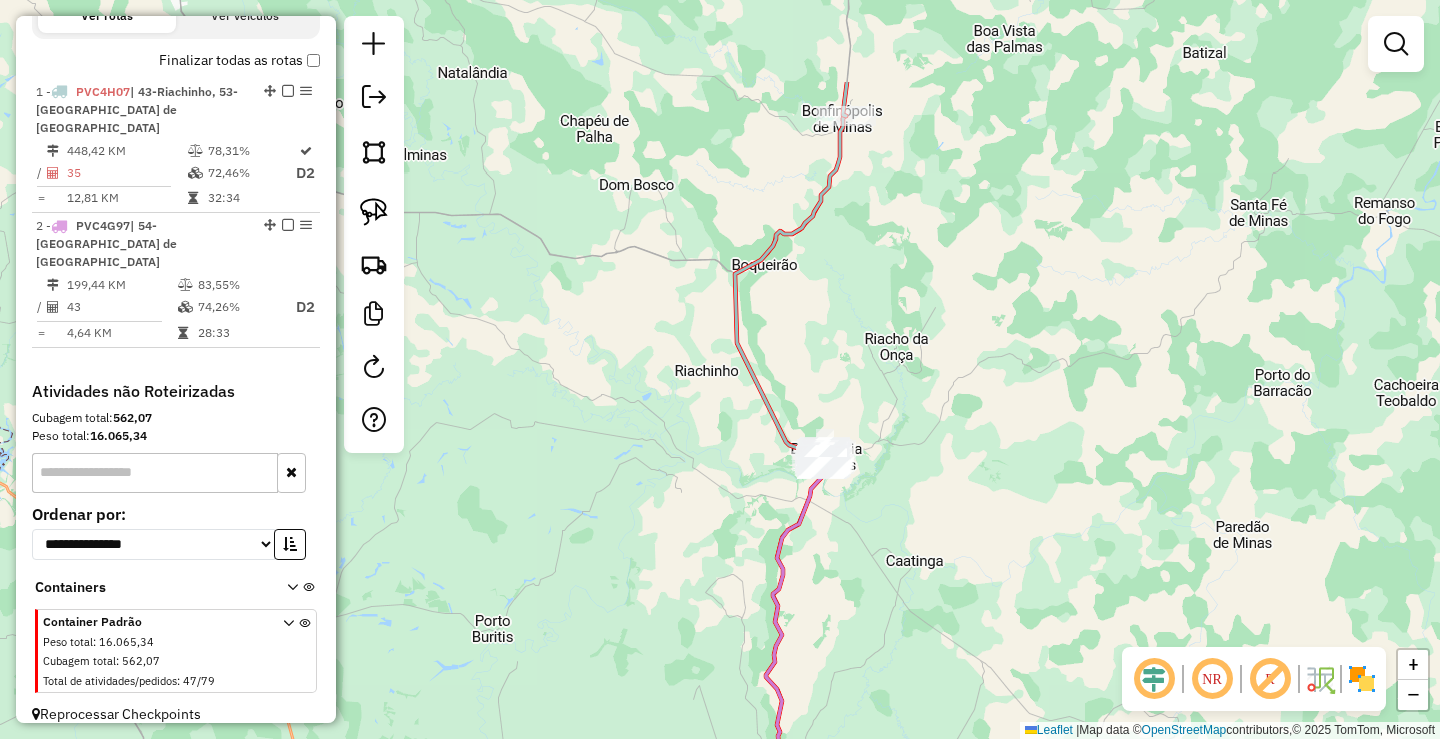 drag, startPoint x: 959, startPoint y: 304, endPoint x: 991, endPoint y: 538, distance: 236.1779 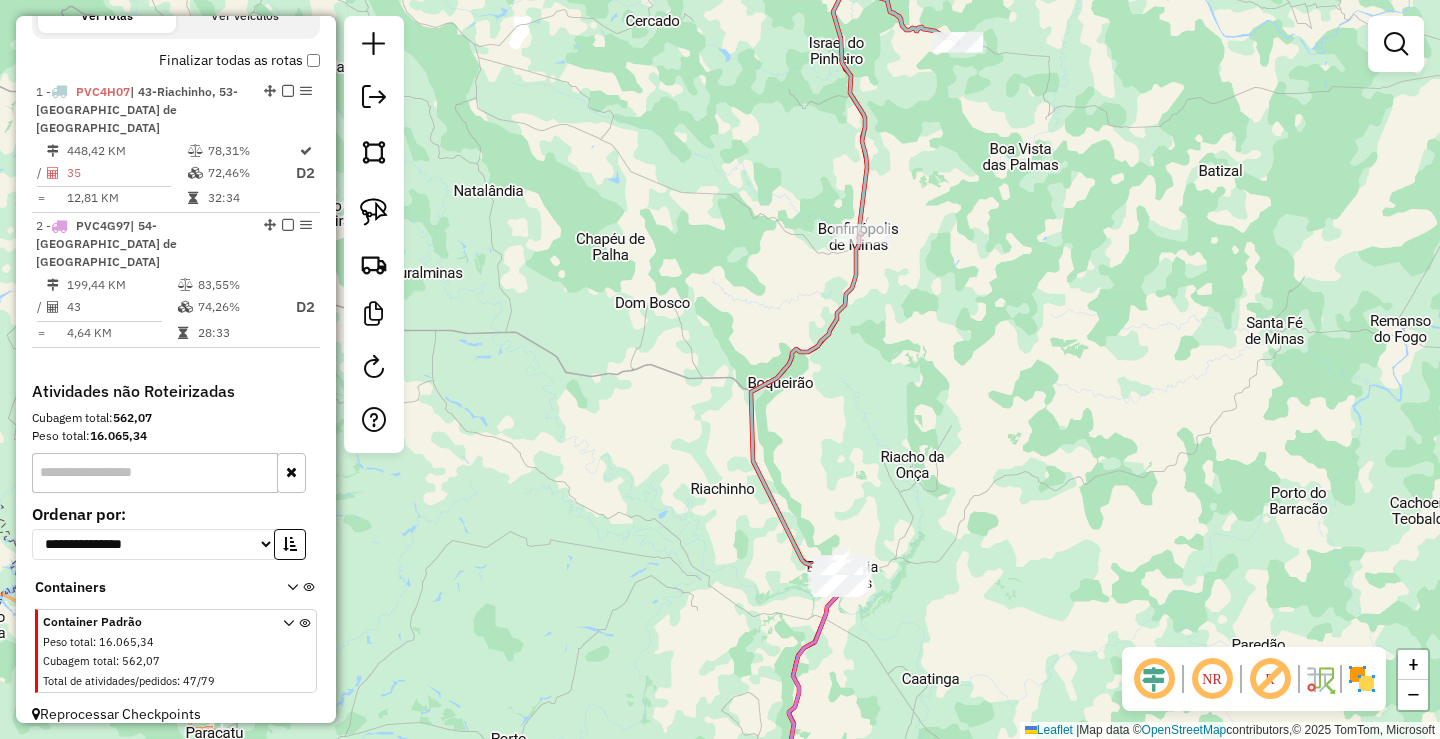 drag, startPoint x: 996, startPoint y: 386, endPoint x: 986, endPoint y: 432, distance: 47.07441 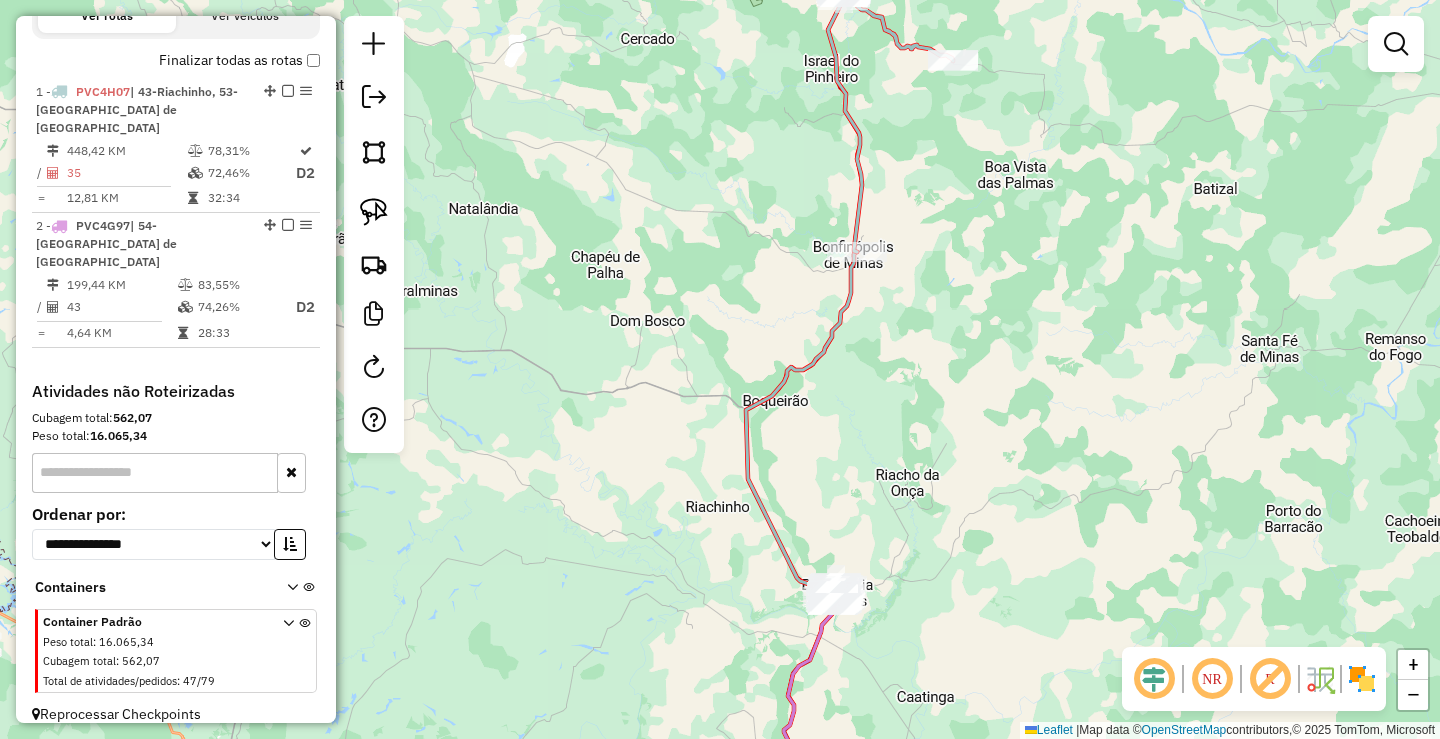 drag, startPoint x: 1025, startPoint y: 345, endPoint x: 983, endPoint y: 420, distance: 85.95929 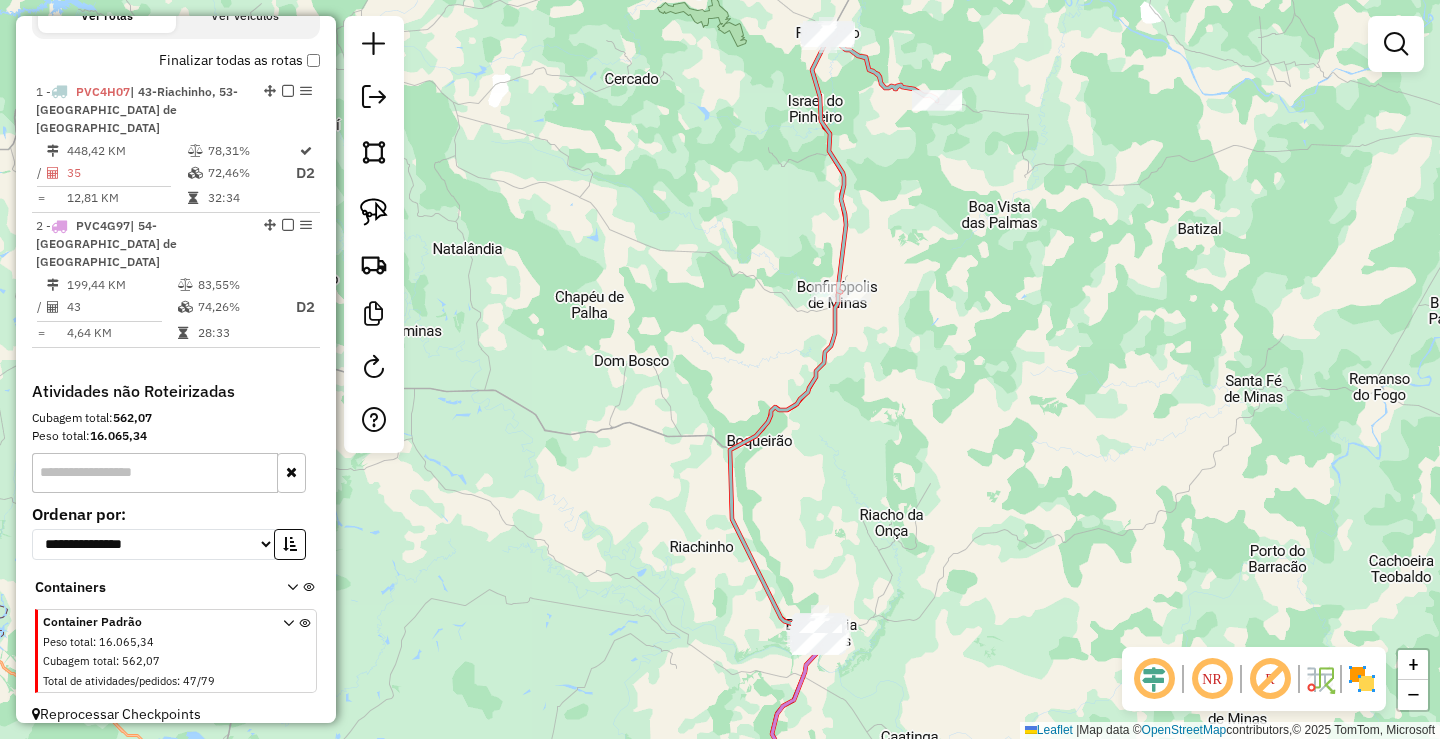 drag, startPoint x: 949, startPoint y: 452, endPoint x: 1139, endPoint y: 78, distance: 419.49493 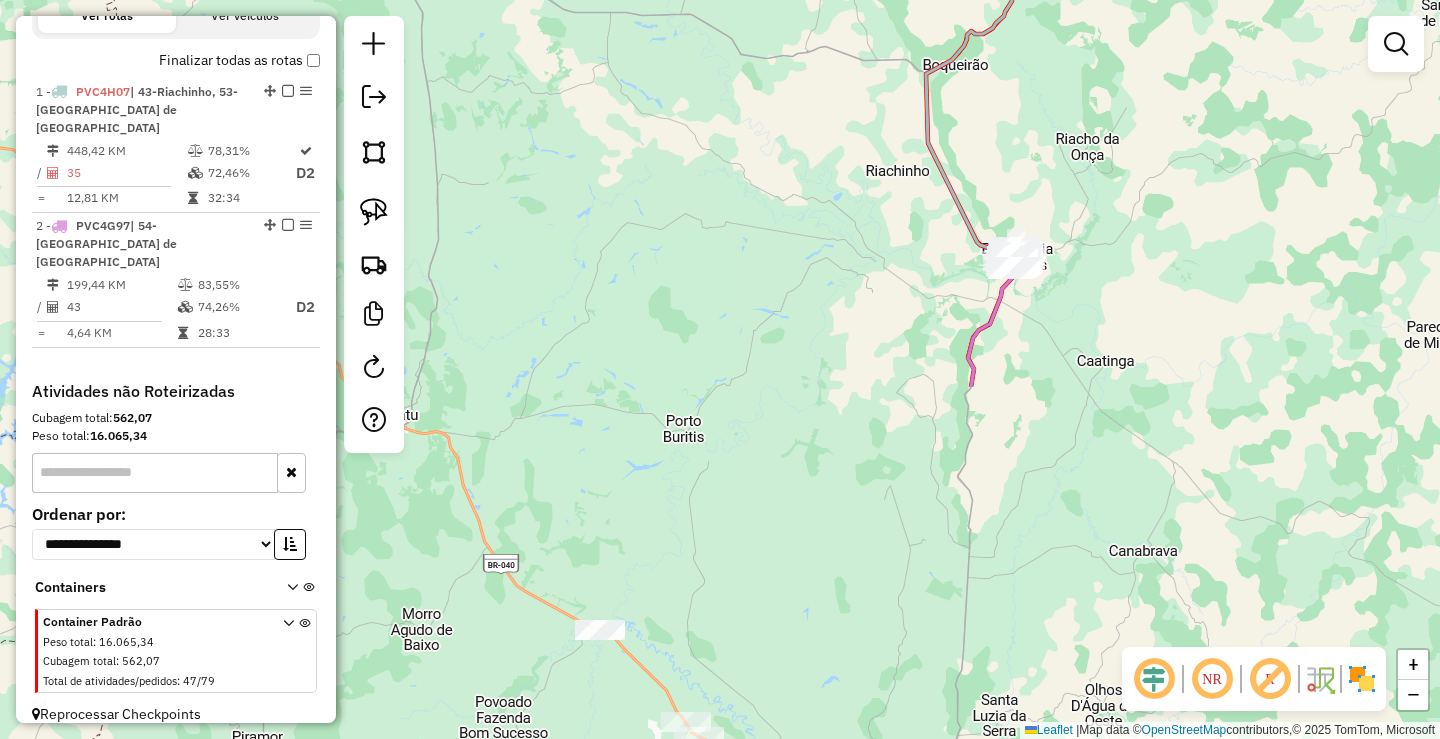 drag, startPoint x: 822, startPoint y: 581, endPoint x: 840, endPoint y: 336, distance: 245.66034 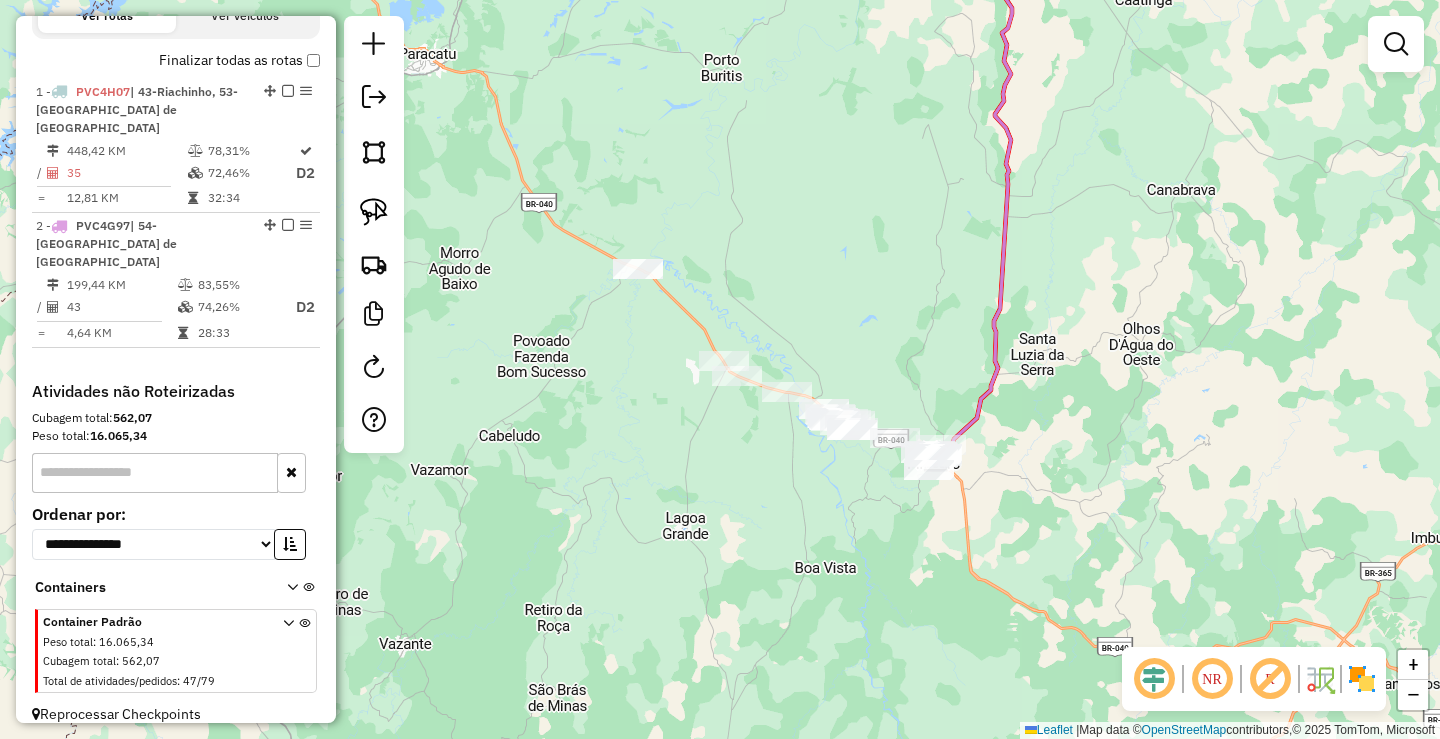 drag, startPoint x: 1087, startPoint y: 436, endPoint x: 1046, endPoint y: 450, distance: 43.32436 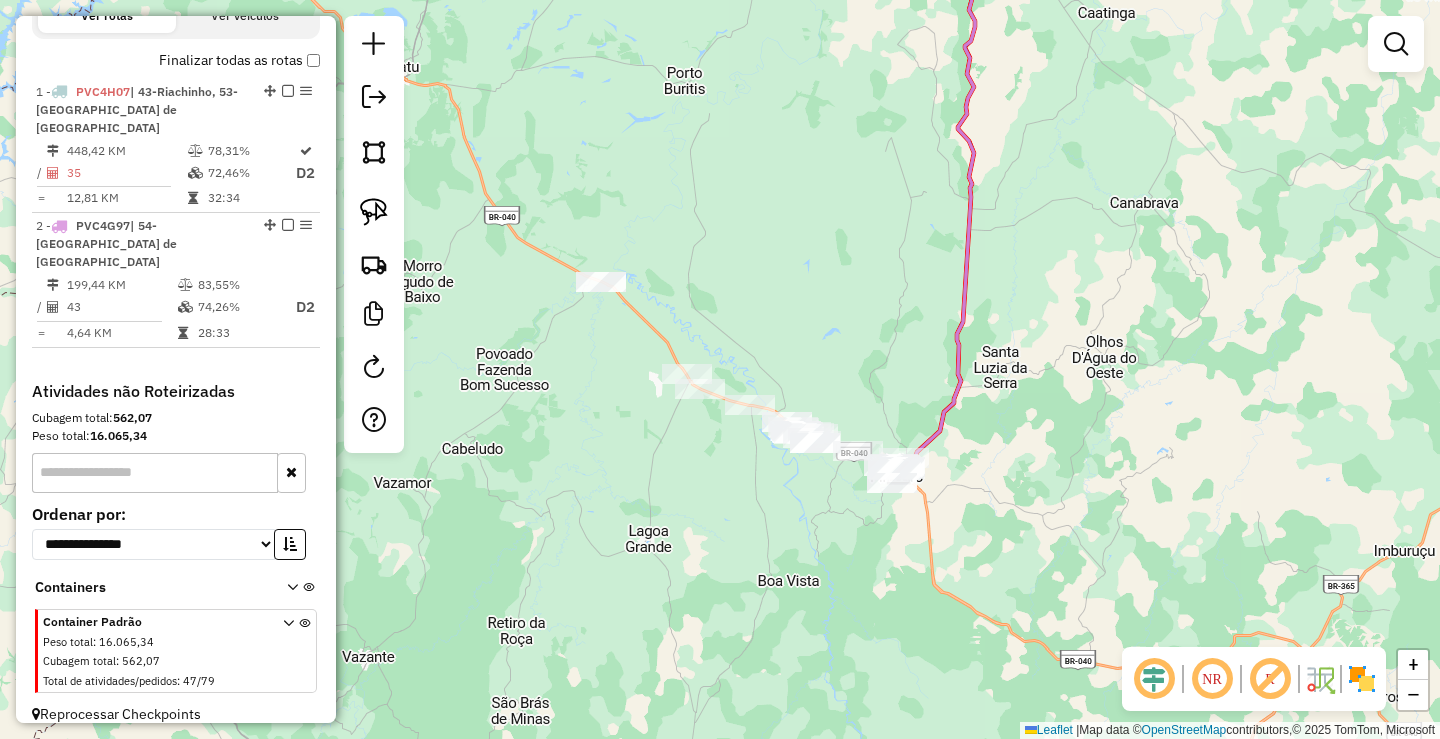 drag, startPoint x: 992, startPoint y: 515, endPoint x: 1005, endPoint y: 501, distance: 19.104973 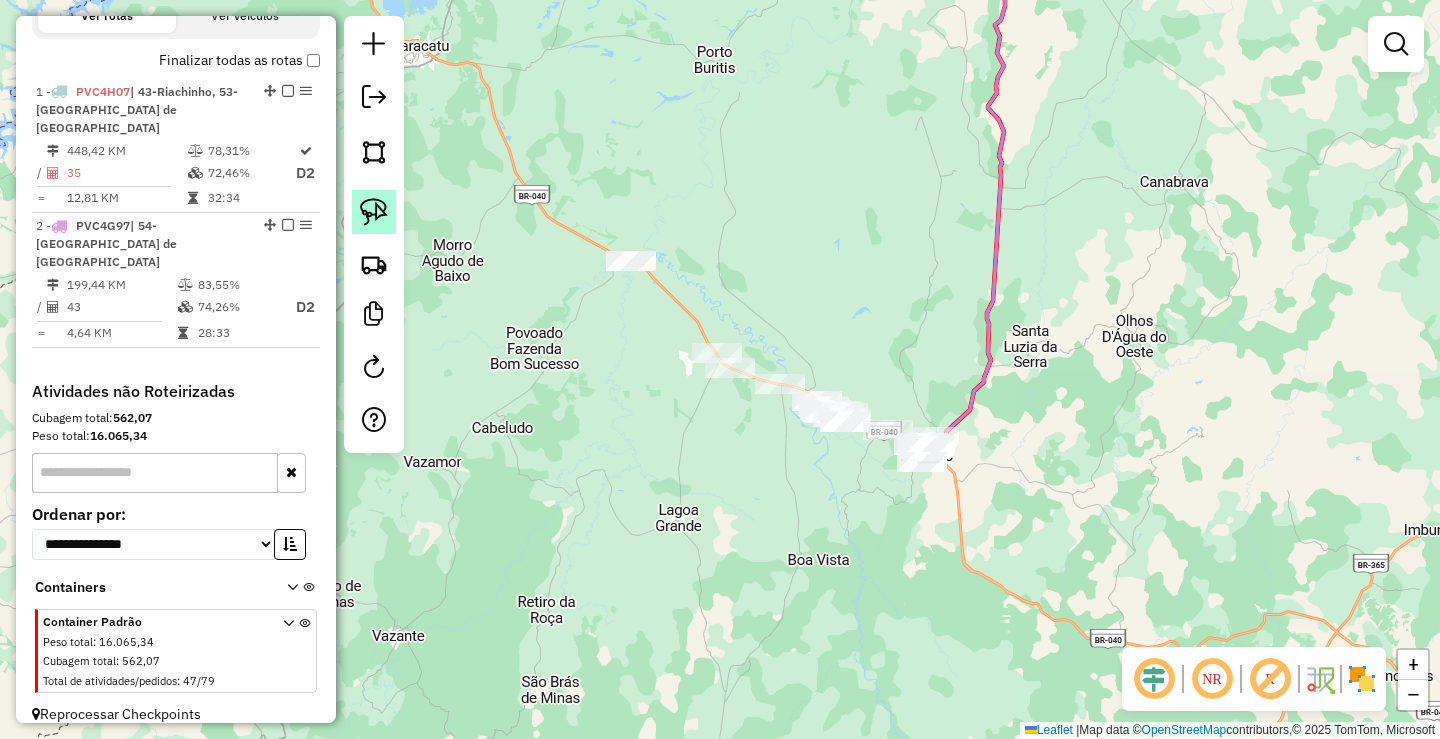 click 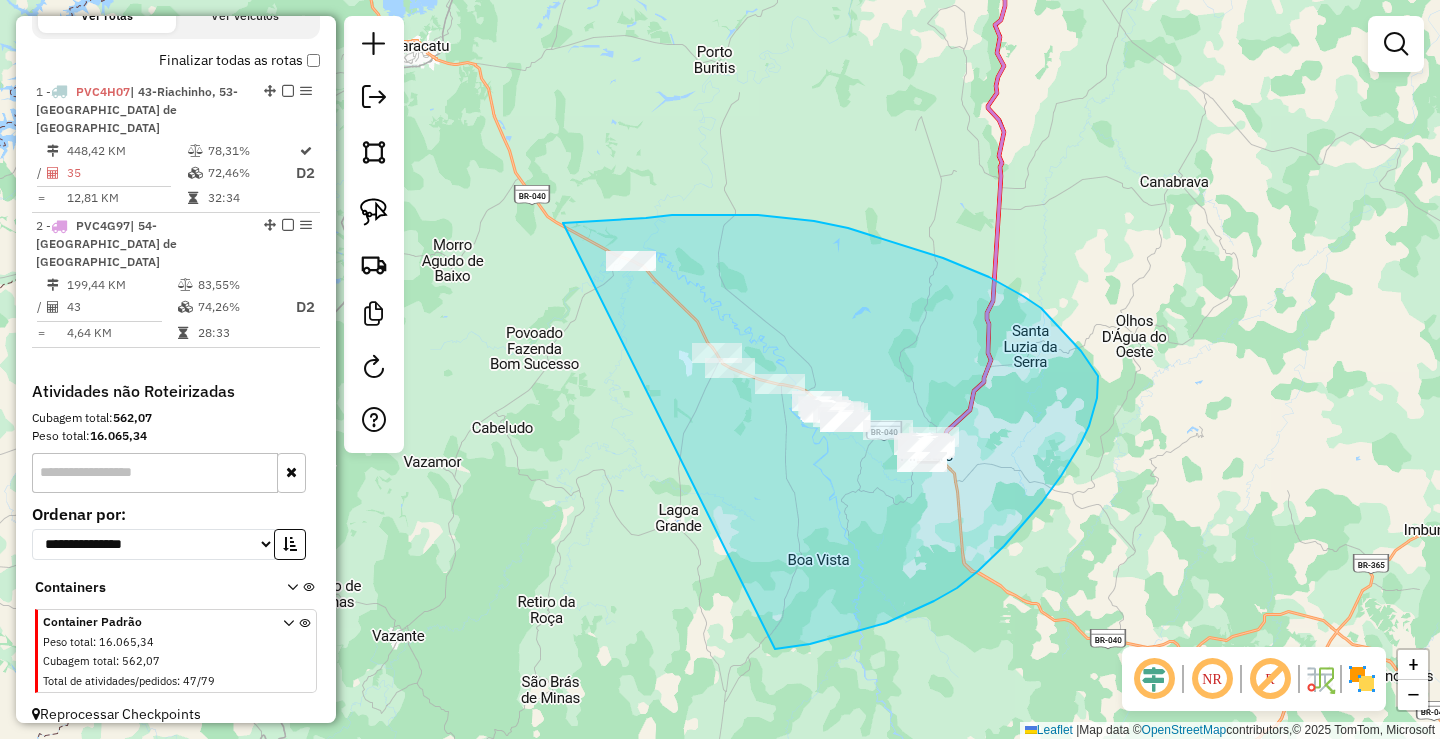 drag, startPoint x: 563, startPoint y: 223, endPoint x: 493, endPoint y: 638, distance: 420.8622 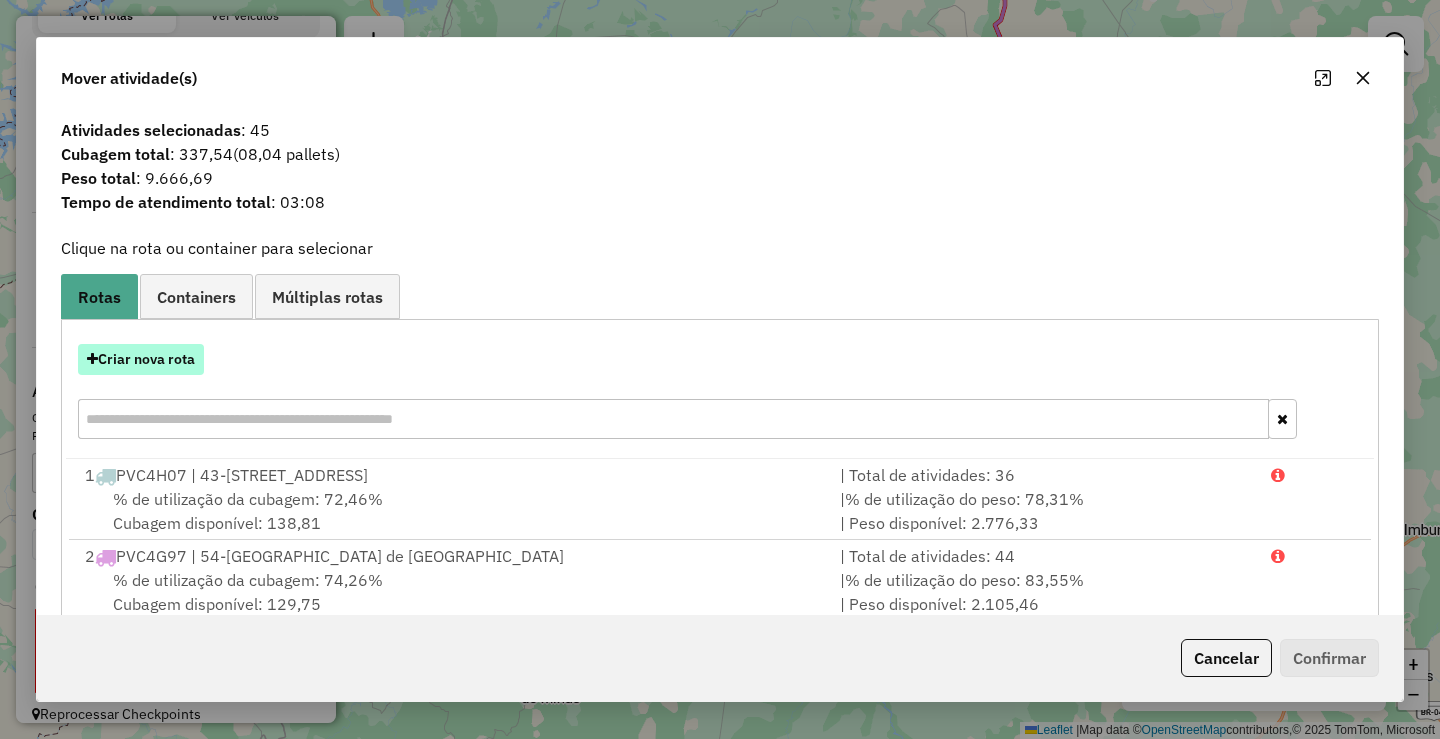 click on "Criar nova rota" at bounding box center [141, 359] 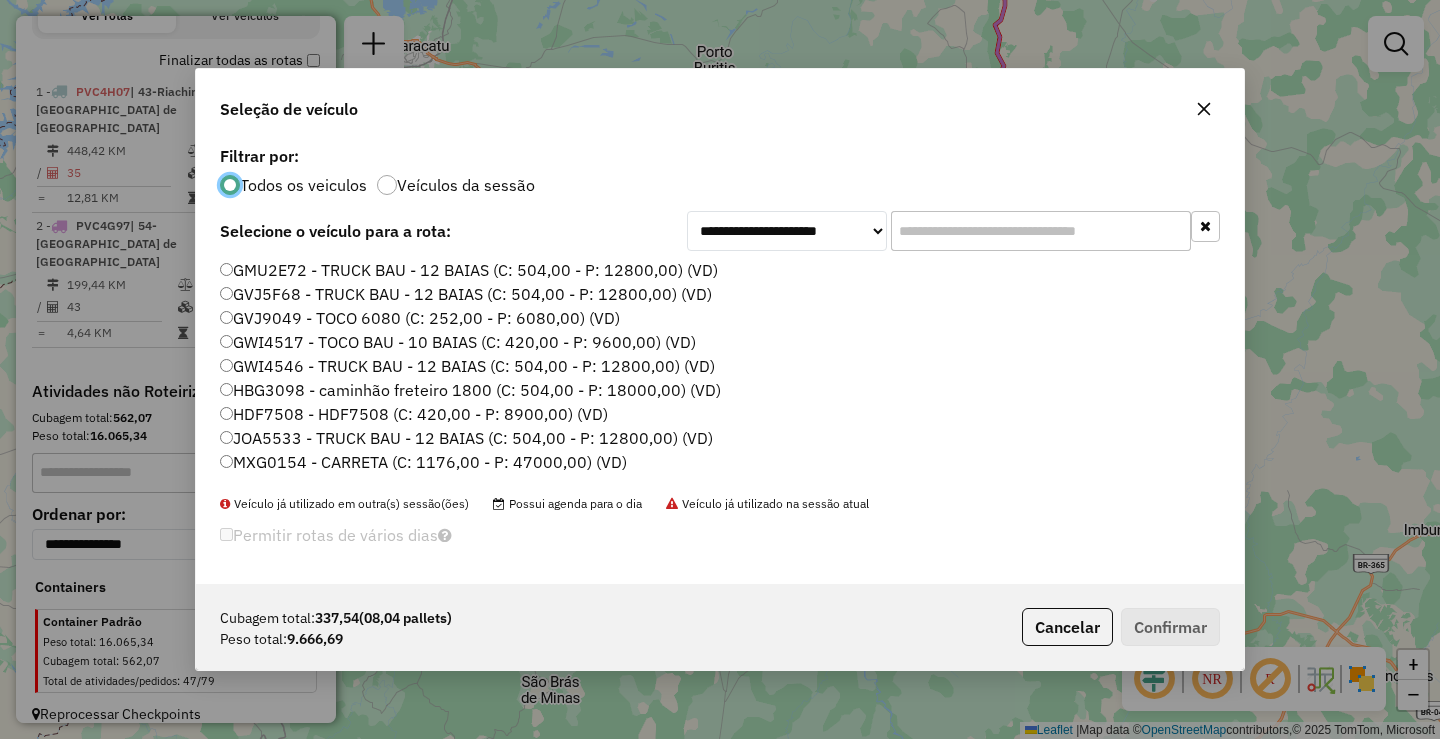 scroll, scrollTop: 11, scrollLeft: 6, axis: both 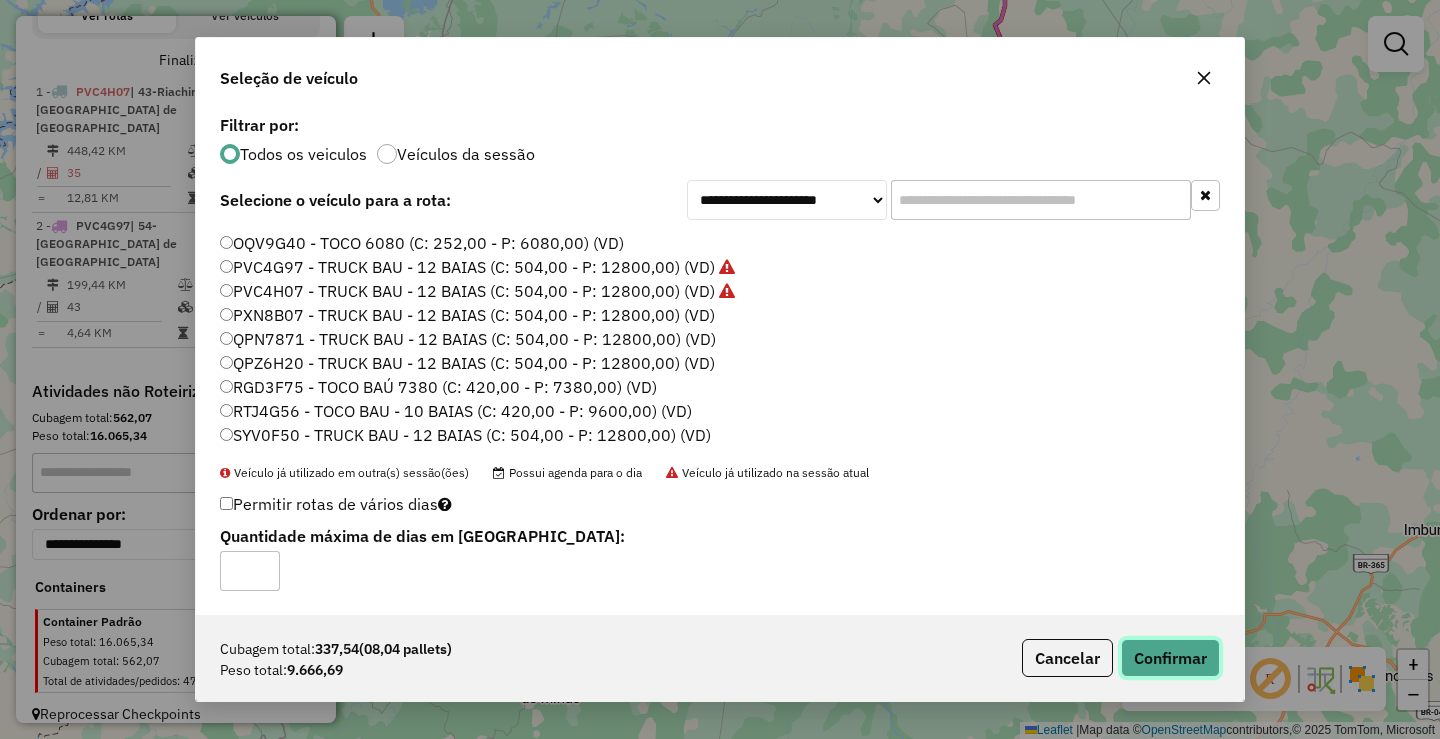 click on "Confirmar" 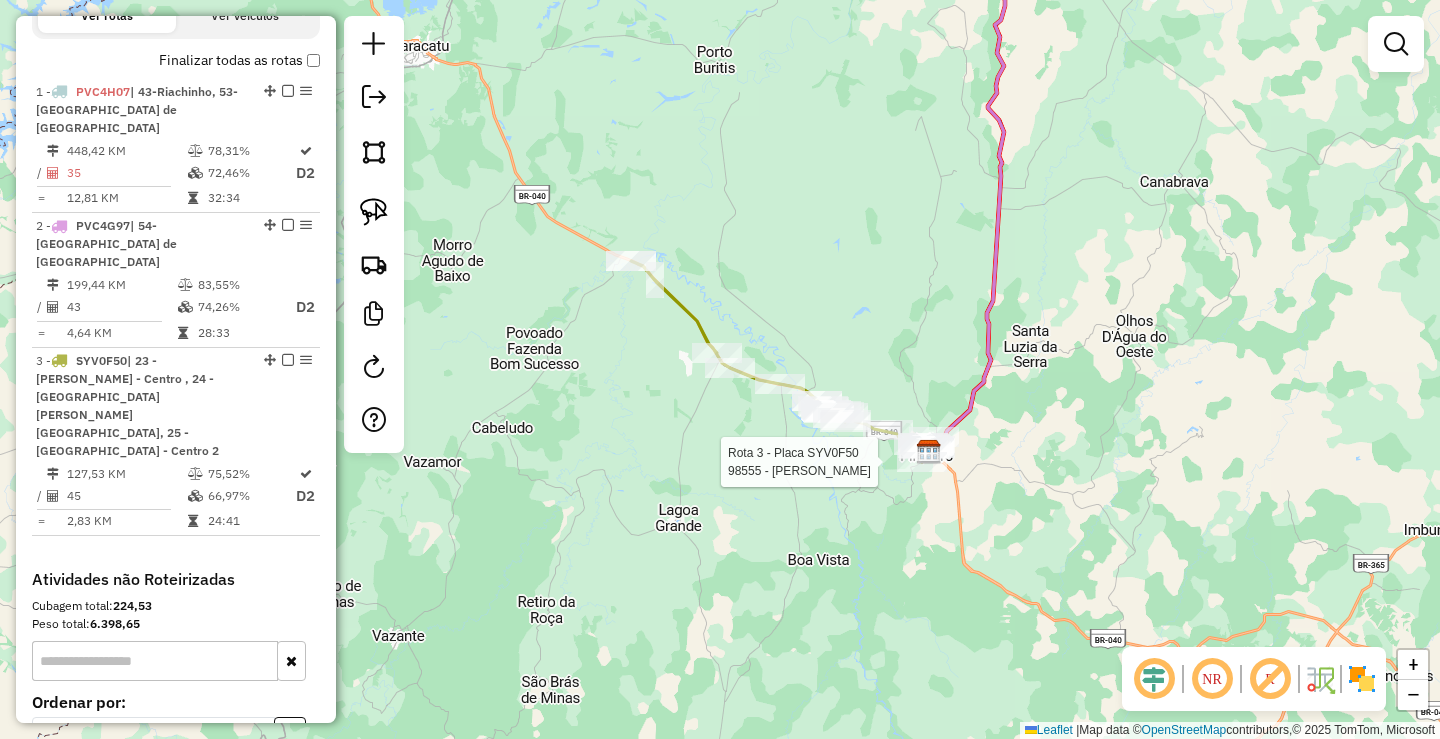 select on "*********" 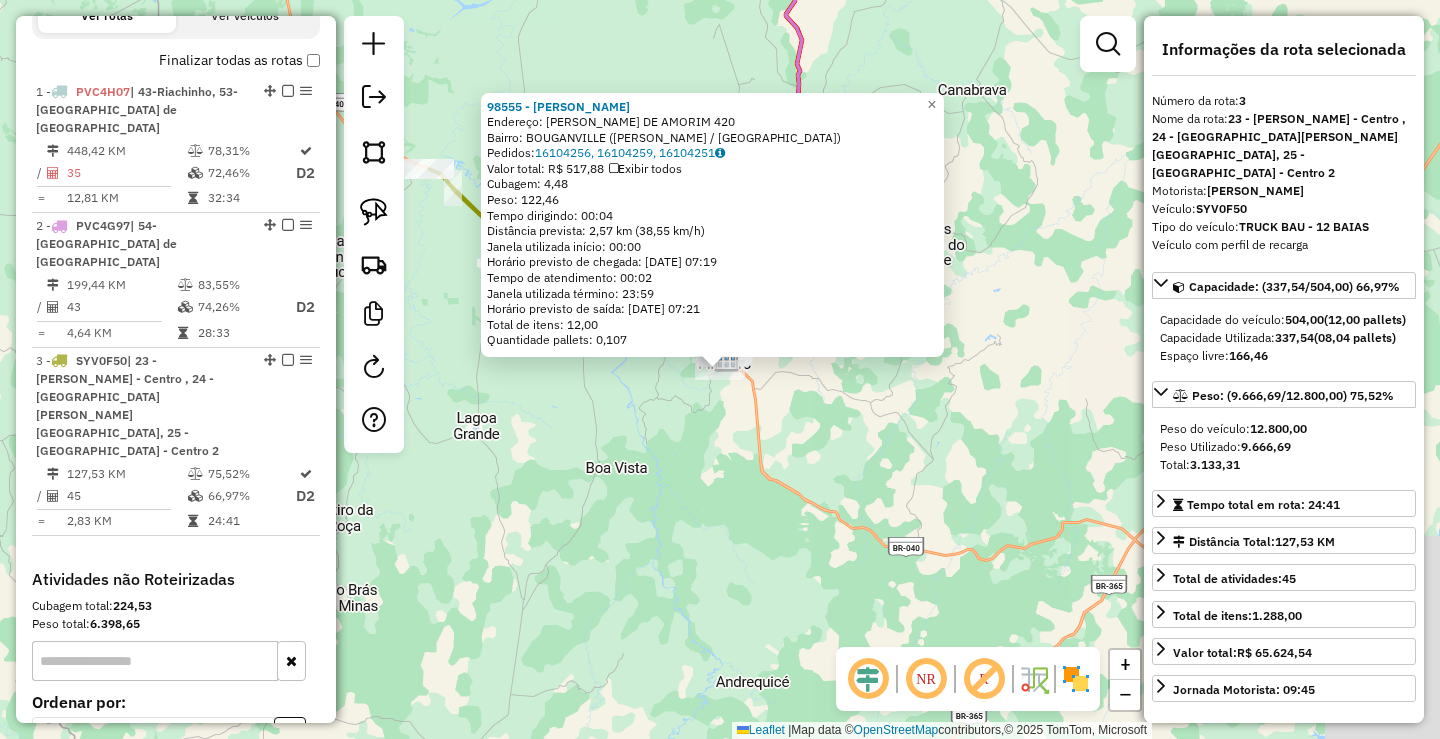 scroll, scrollTop: 822, scrollLeft: 0, axis: vertical 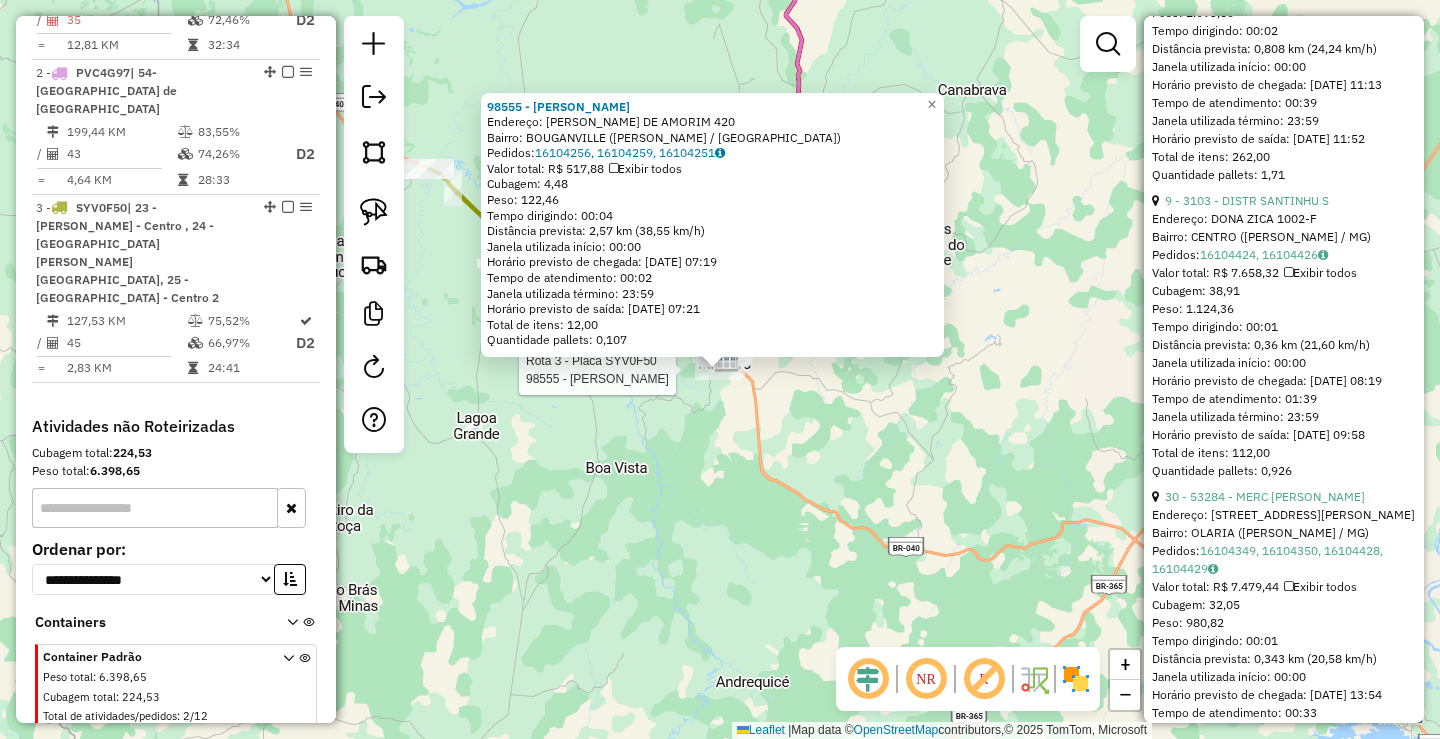 click on "Rota 3 - Placa SYV0F50  98555 - [PERSON_NAME] 98555 - [PERSON_NAME]:  [PERSON_NAME] DE AMORIM 420   Bairro: BOUGANVILLE ([PERSON_NAME] / MG)   Pedidos:  16104256, 16104259, 16104251   Valor total: R$ 517,88   Exibir todos   Cubagem: 4,48  Peso: 122,46  Tempo dirigindo: 00:04   Distância prevista: 2,57 km (38,55 km/h)   Janela utilizada início: 00:00   Horário previsto de chegada: [DATE] 07:19   Tempo de atendimento: 00:02   Janela utilizada término: 23:59   Horário previsto de saída: [DATE] 07:21   Total de itens: 12,00   Quantidade pallets: 0,107  × Janela de atendimento Grade de atendimento Capacidade Transportadoras Veículos Cliente Pedidos  Rotas Selecione os dias de semana para filtrar as janelas de atendimento  Seg   Ter   Qua   Qui   Sex   Sáb   Dom  Informe o período da janela de atendimento: De: Até:  Filtrar exatamente a janela do cliente  Considerar janela de atendimento padrão  Selecione os dias de semana para filtrar as grades de atendimento  Seg" 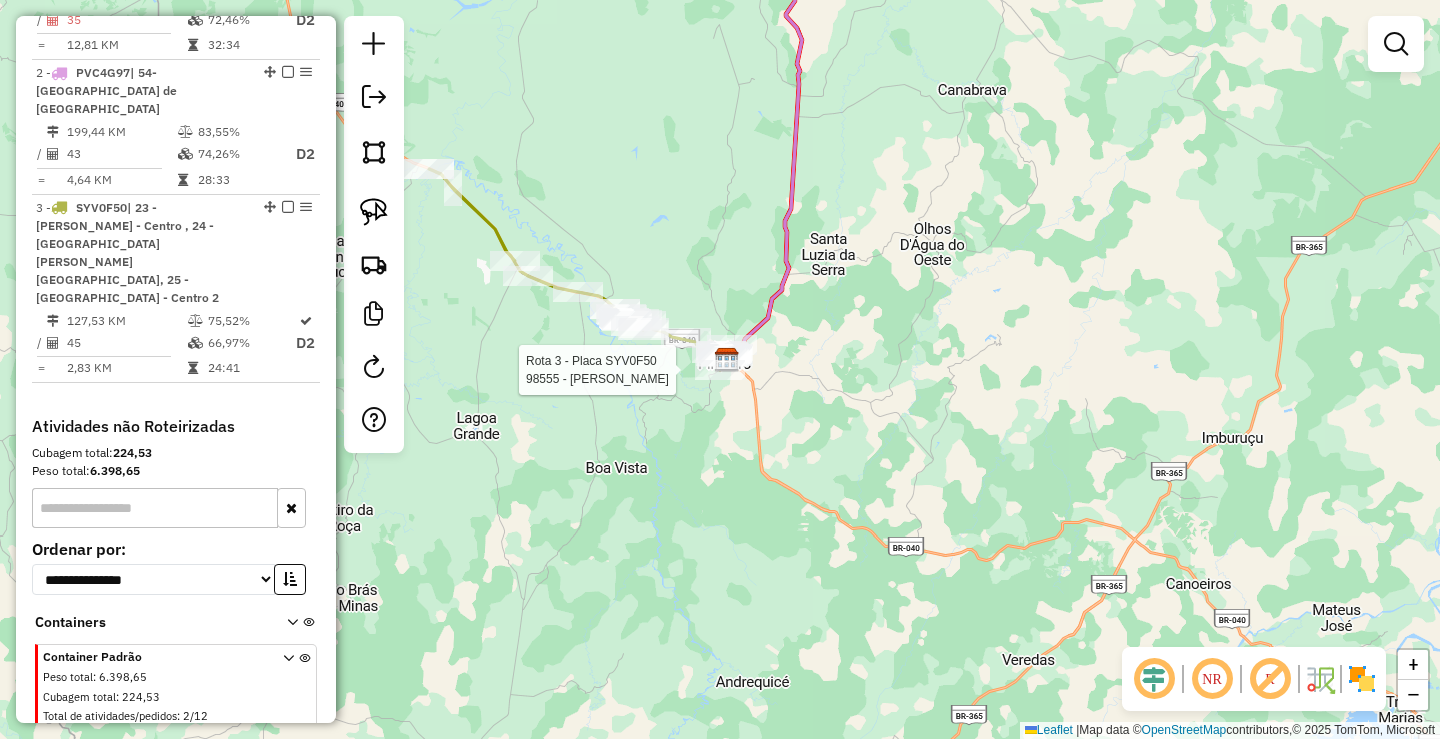 select on "*********" 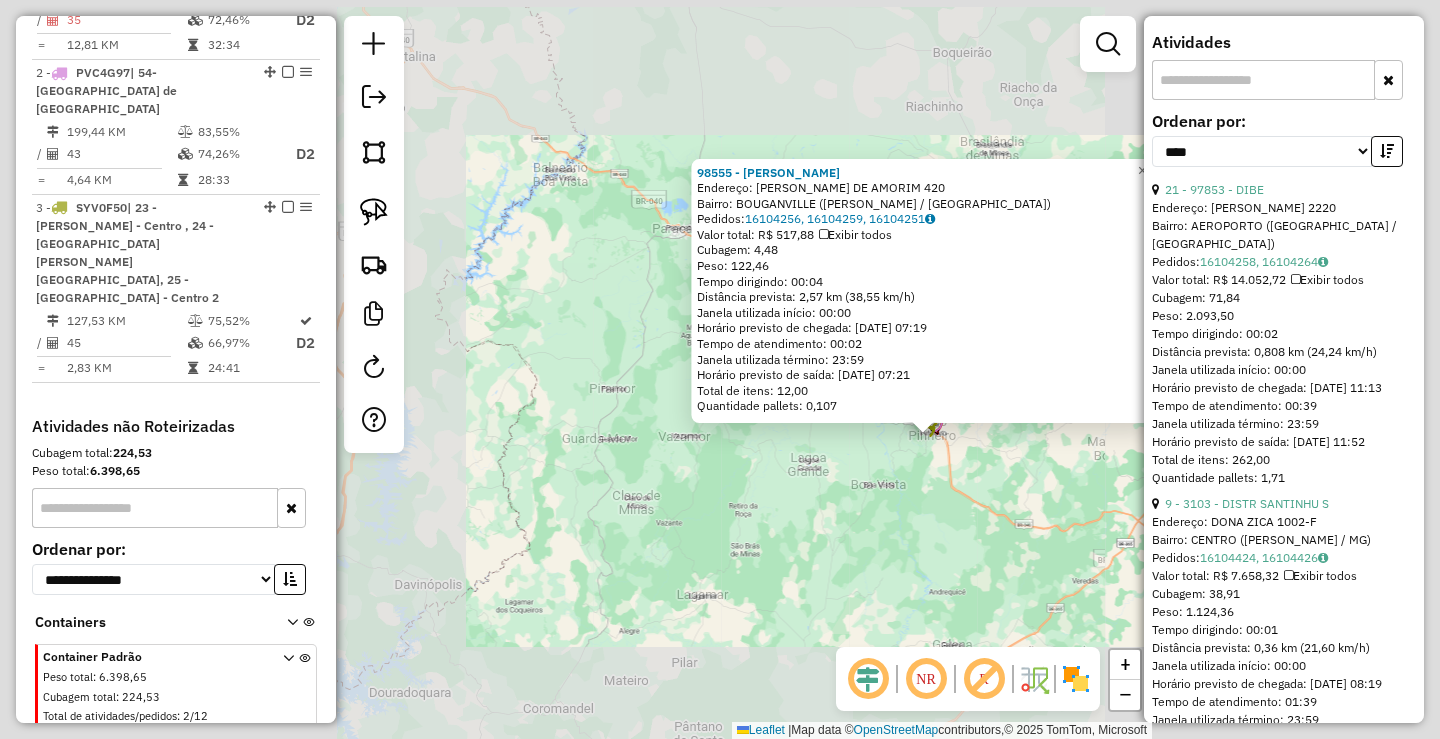 scroll, scrollTop: 700, scrollLeft: 0, axis: vertical 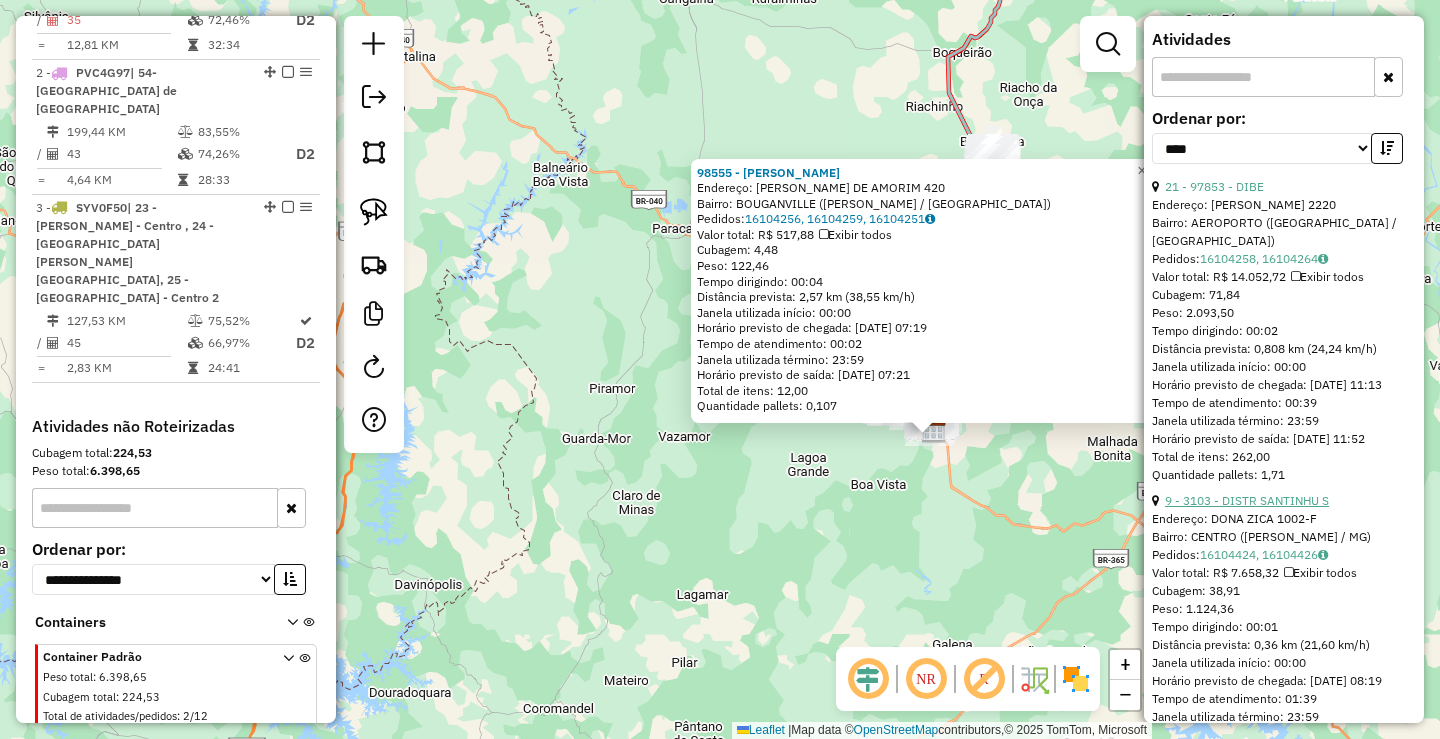 click on "9 - 3103 - DISTR SANTINHU S" at bounding box center [1247, 500] 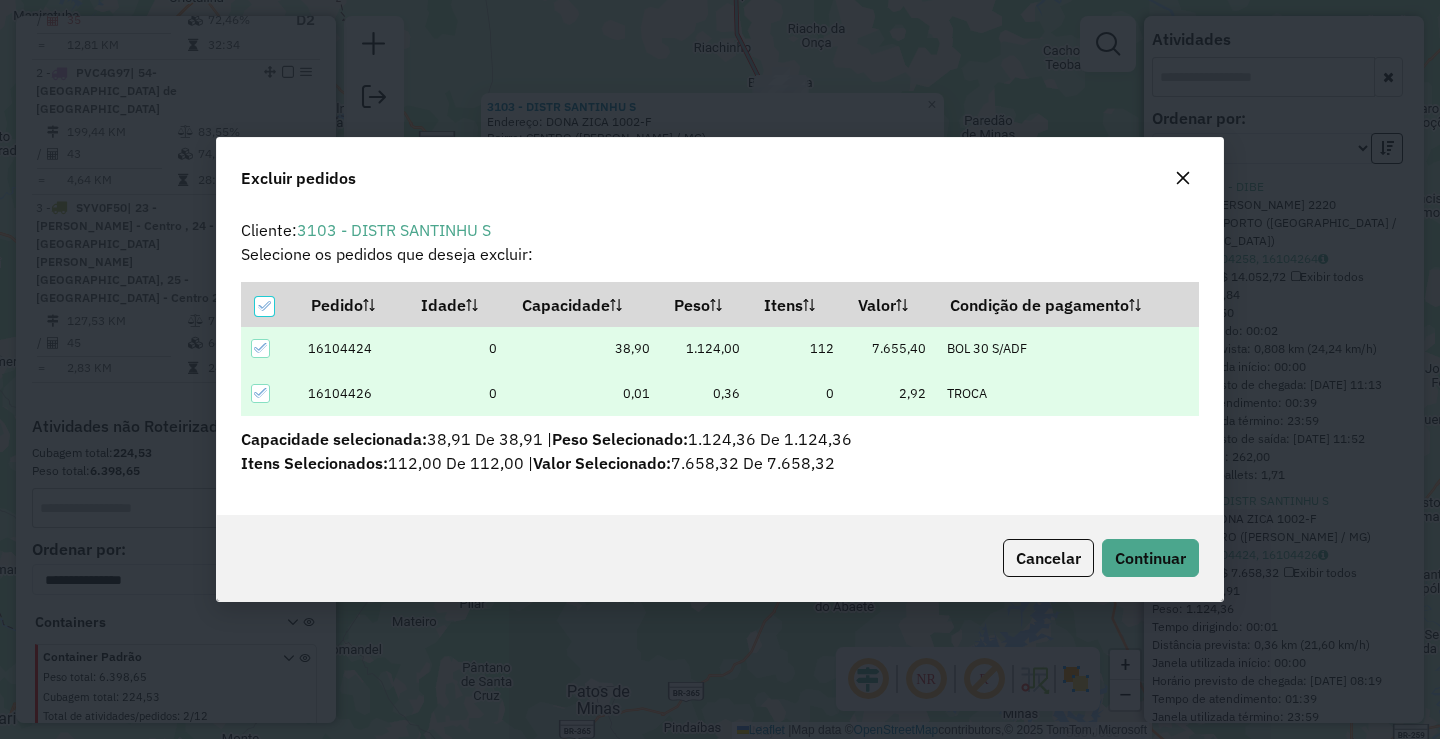 scroll, scrollTop: 0, scrollLeft: 0, axis: both 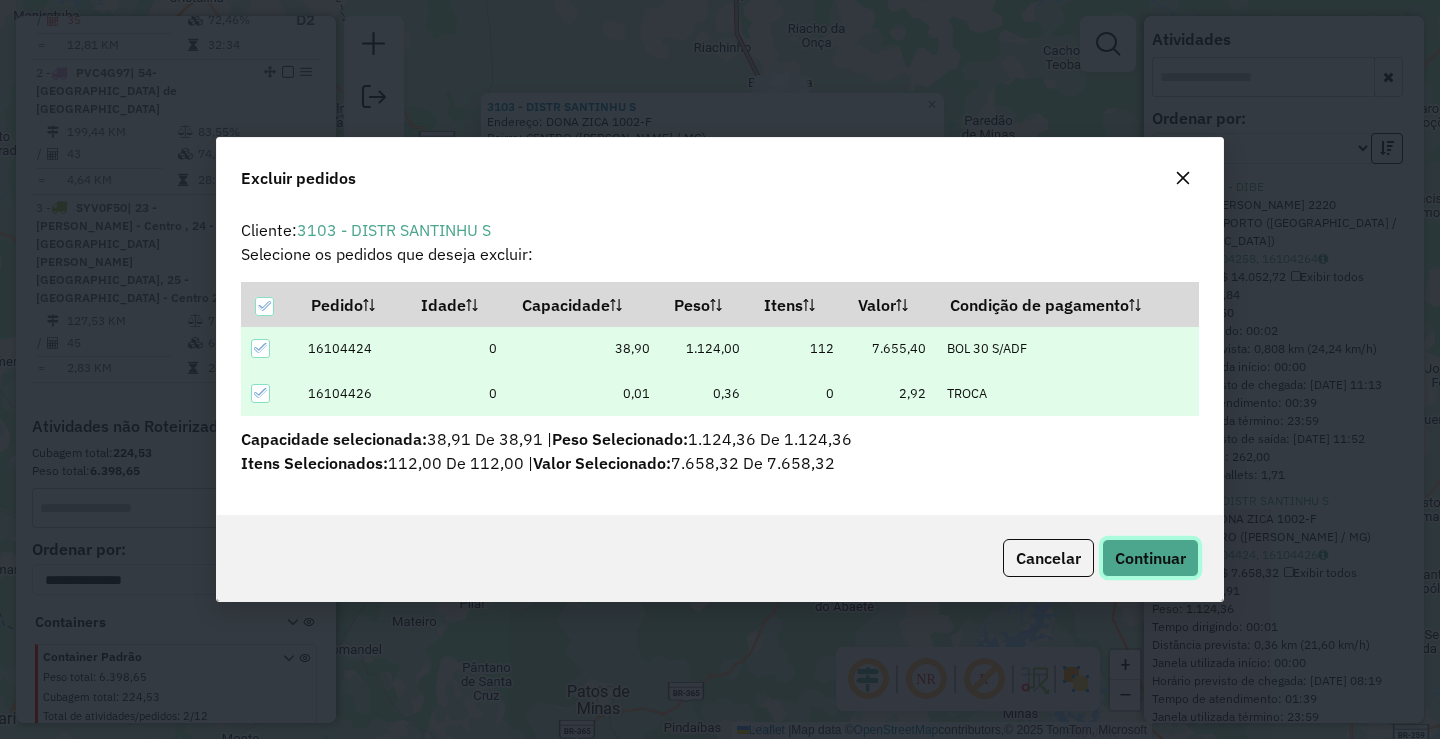 click on "Continuar" 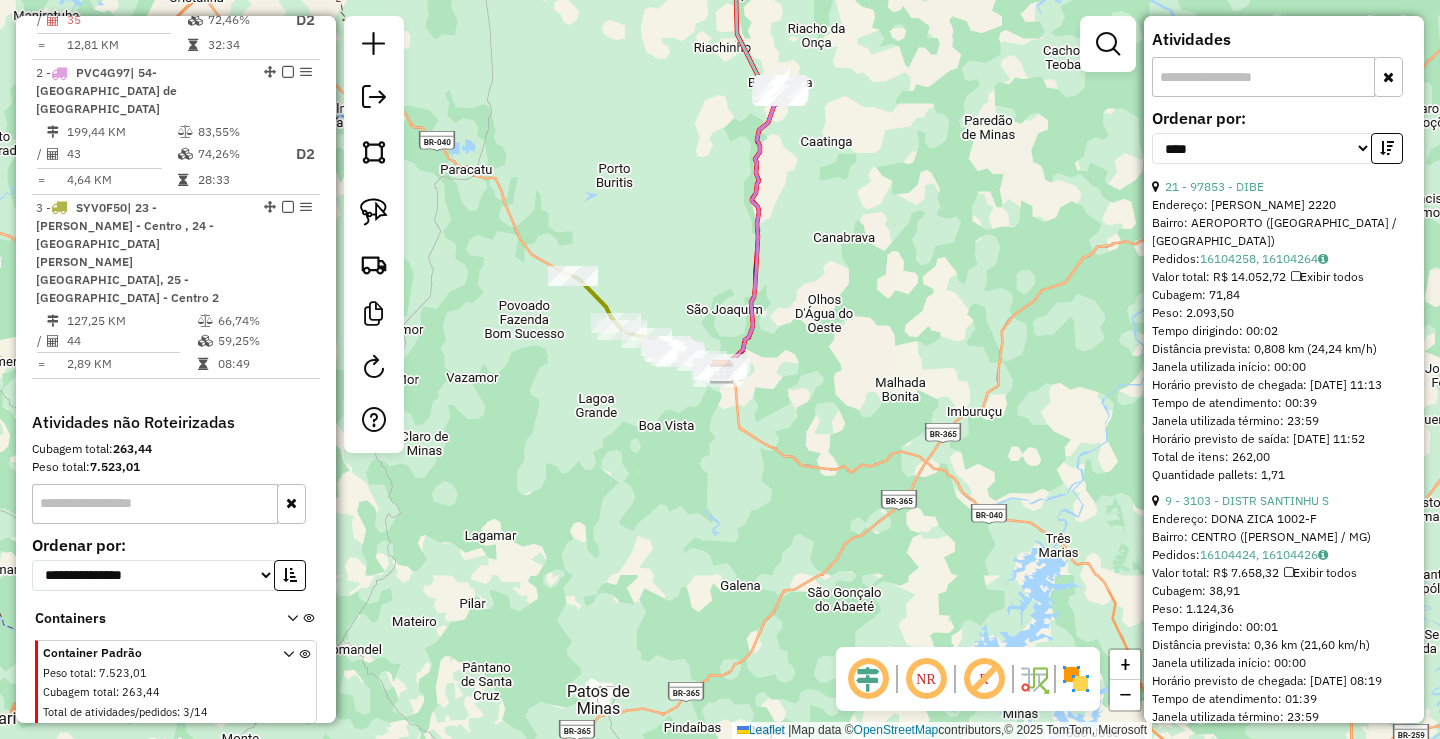 scroll, scrollTop: 817, scrollLeft: 0, axis: vertical 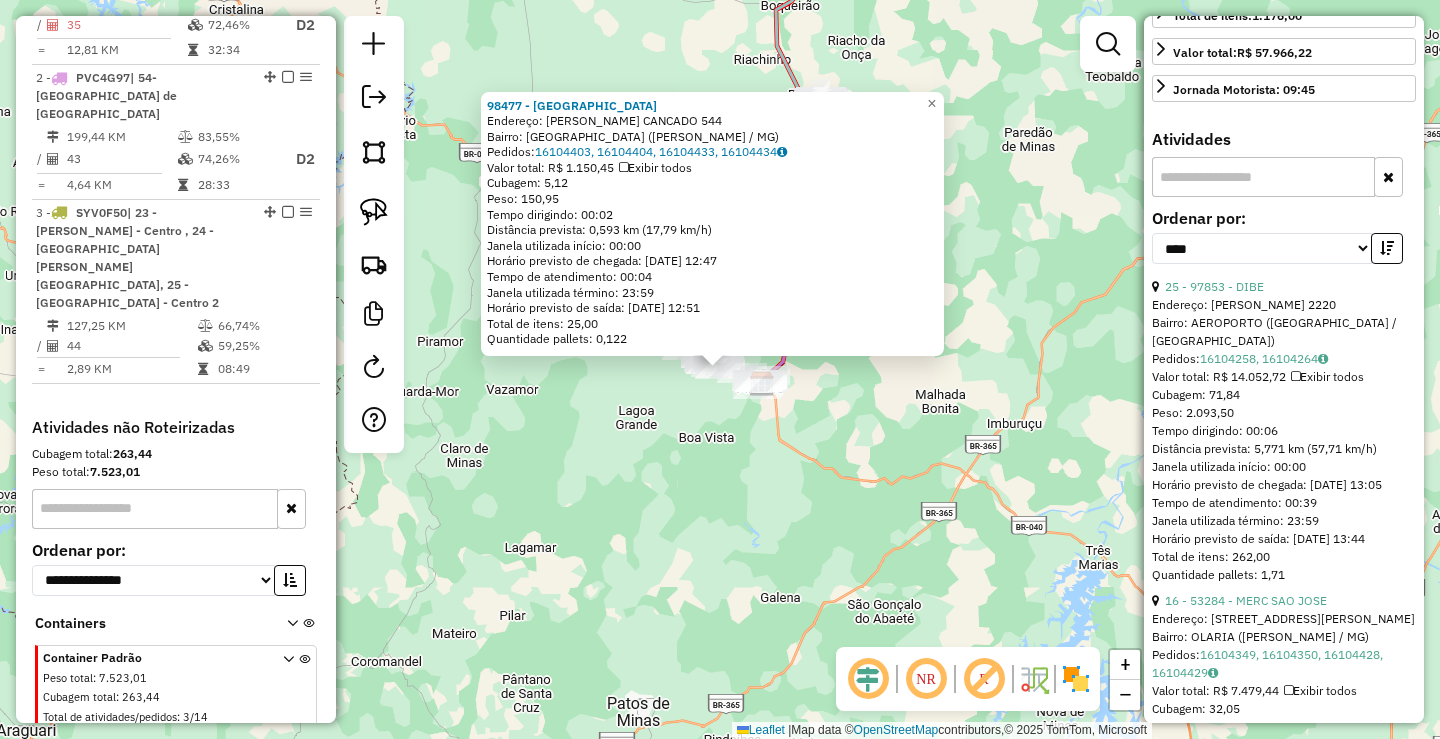 click on "98477 - [GEOGRAPHIC_DATA]  Endereço:  [PERSON_NAME] CANCADO 544   Bairro: [GEOGRAPHIC_DATA] ([PERSON_NAME] / [GEOGRAPHIC_DATA])   [GEOGRAPHIC_DATA]:  16104403, 16104404, 16104433, 16104434   Valor total: R$ 1.150,45   Exibir todos   Cubagem: 5,12  Peso: 150,95  Tempo dirigindo: 00:02   Distância prevista: 0,593 km (17,79 km/h)   Janela utilizada início: 00:00   Horário previsto de chegada: [DATE] 12:47   Tempo de atendimento: 00:04   Janela utilizada término: 23:59   Horário previsto de saída: [DATE] 12:51   Total de itens: 25,00   Quantidade pallets: 0,122  × Janela de atendimento Grade de atendimento Capacidade Transportadoras Veículos Cliente Pedidos  Rotas Selecione os dias de semana para filtrar as janelas de atendimento  Seg   Ter   Qua   Qui   Sex   Sáb   Dom  Informe o período da janela de atendimento: De: Até:  Filtrar exatamente a janela do cliente  Considerar janela de atendimento padrão  Selecione os dias de semana para filtrar as grades de atendimento  Seg   Ter   Qua   Qui   Sex   Sáb   Dom   De:   De:" 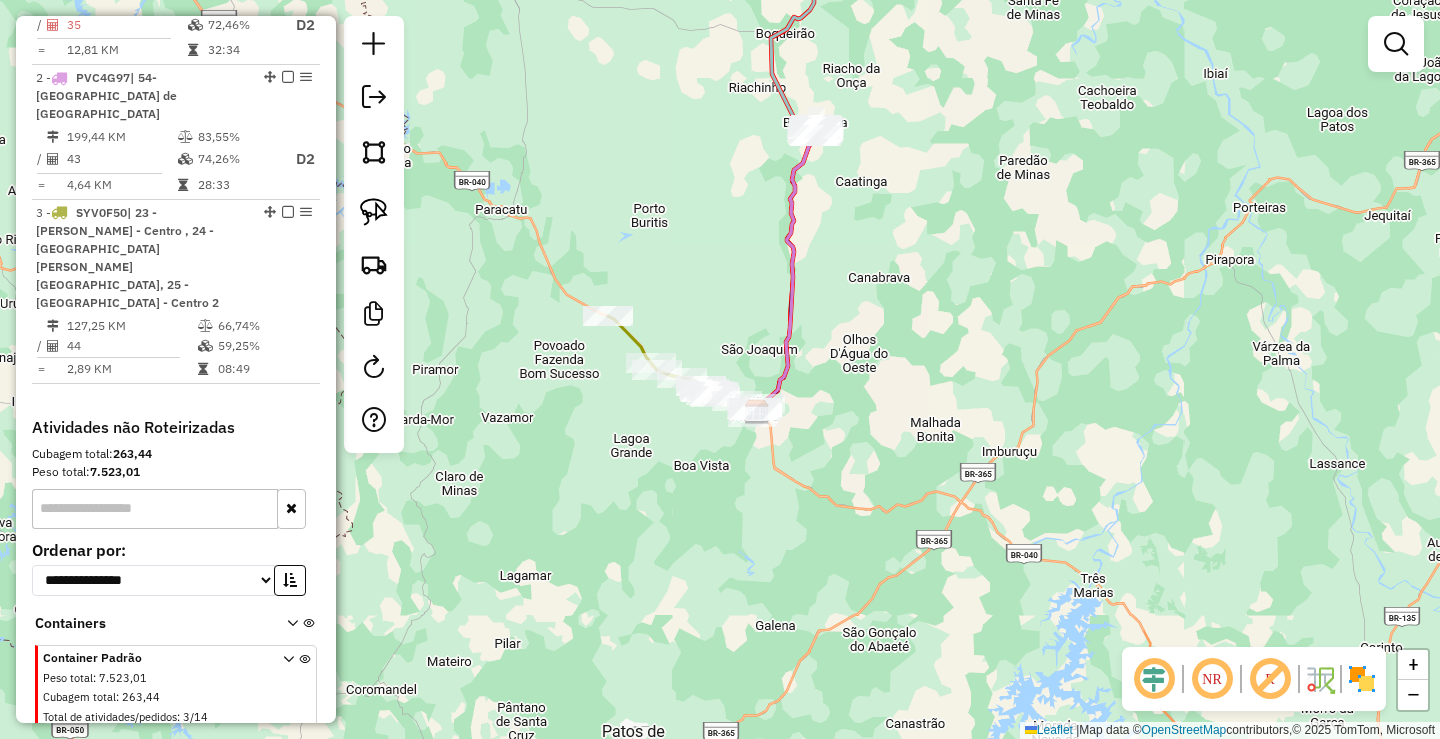 drag, startPoint x: 850, startPoint y: 369, endPoint x: 851, endPoint y: 409, distance: 40.012497 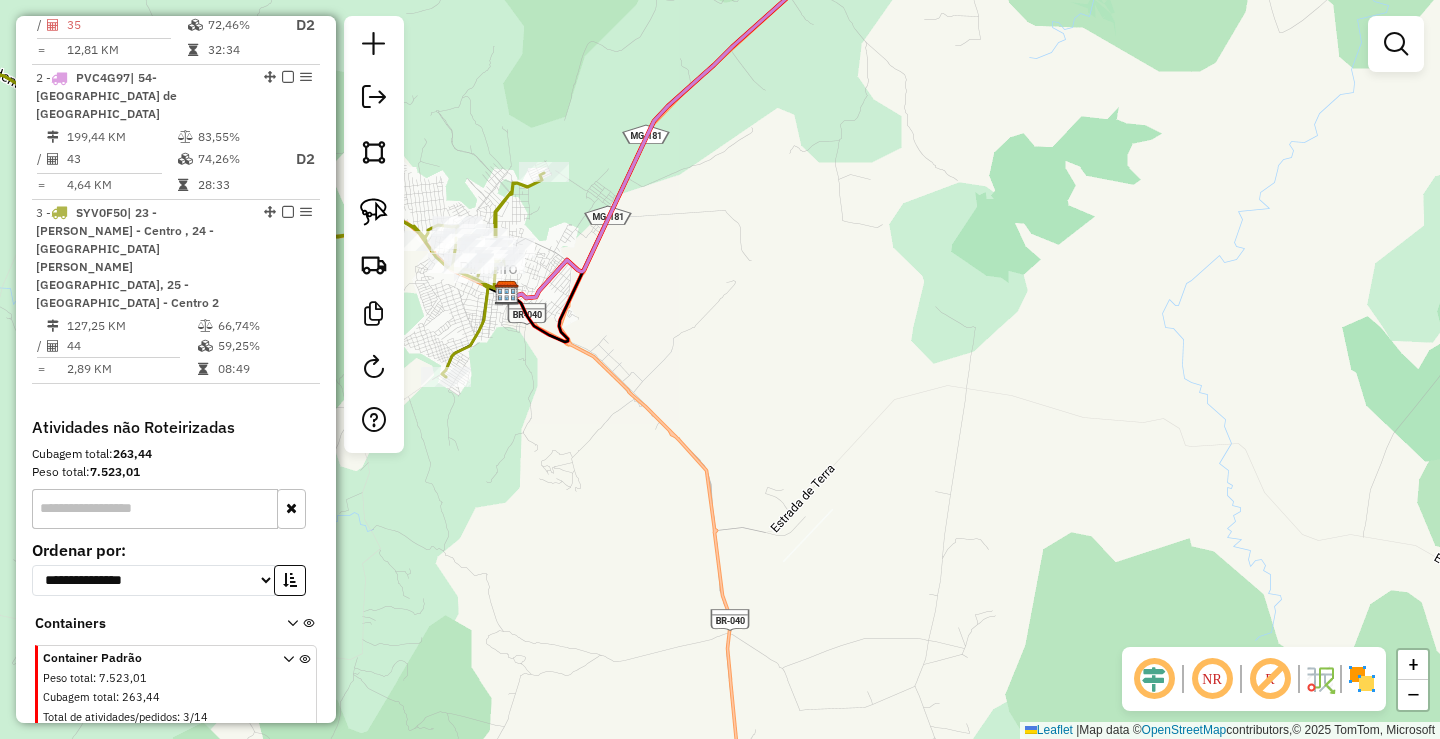 drag, startPoint x: 732, startPoint y: 371, endPoint x: 900, endPoint y: 454, distance: 187.38463 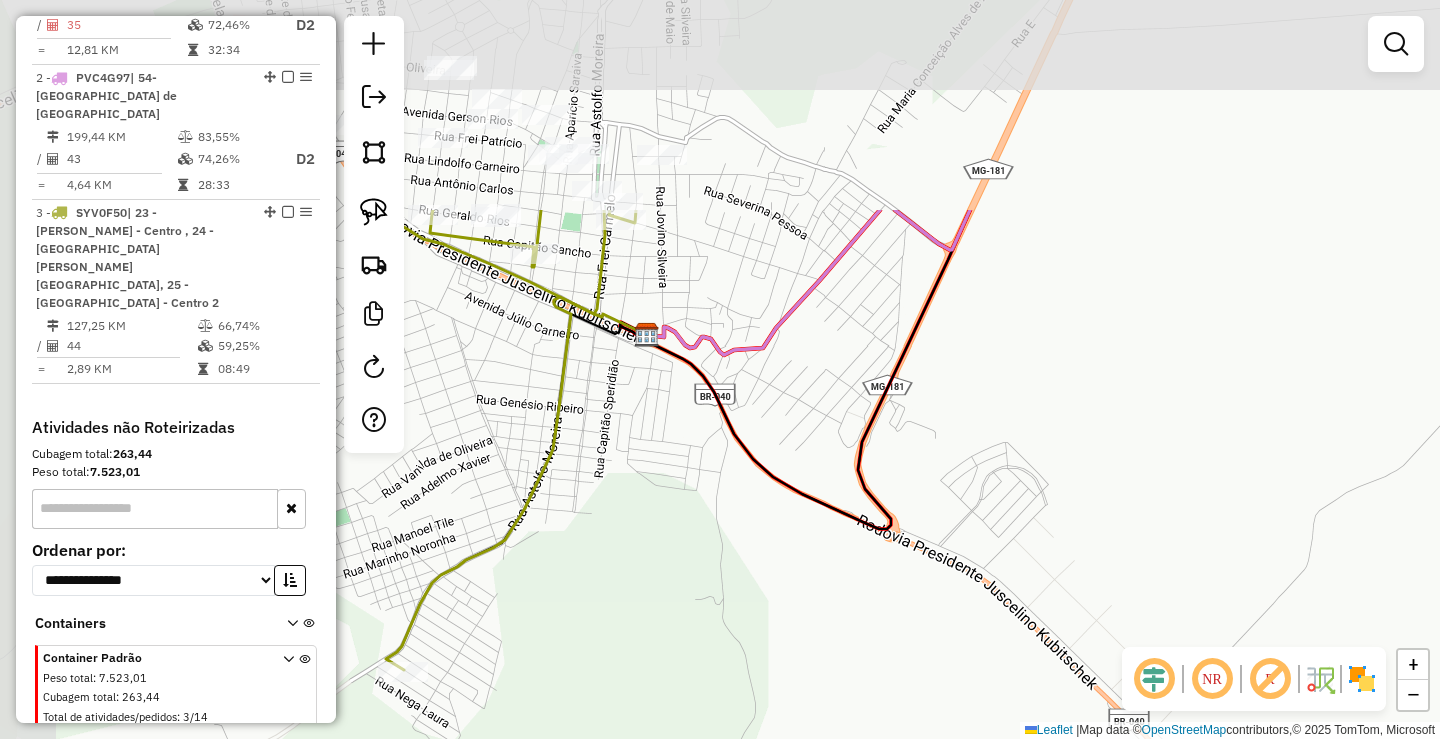 drag, startPoint x: 658, startPoint y: 299, endPoint x: 768, endPoint y: 695, distance: 410.99393 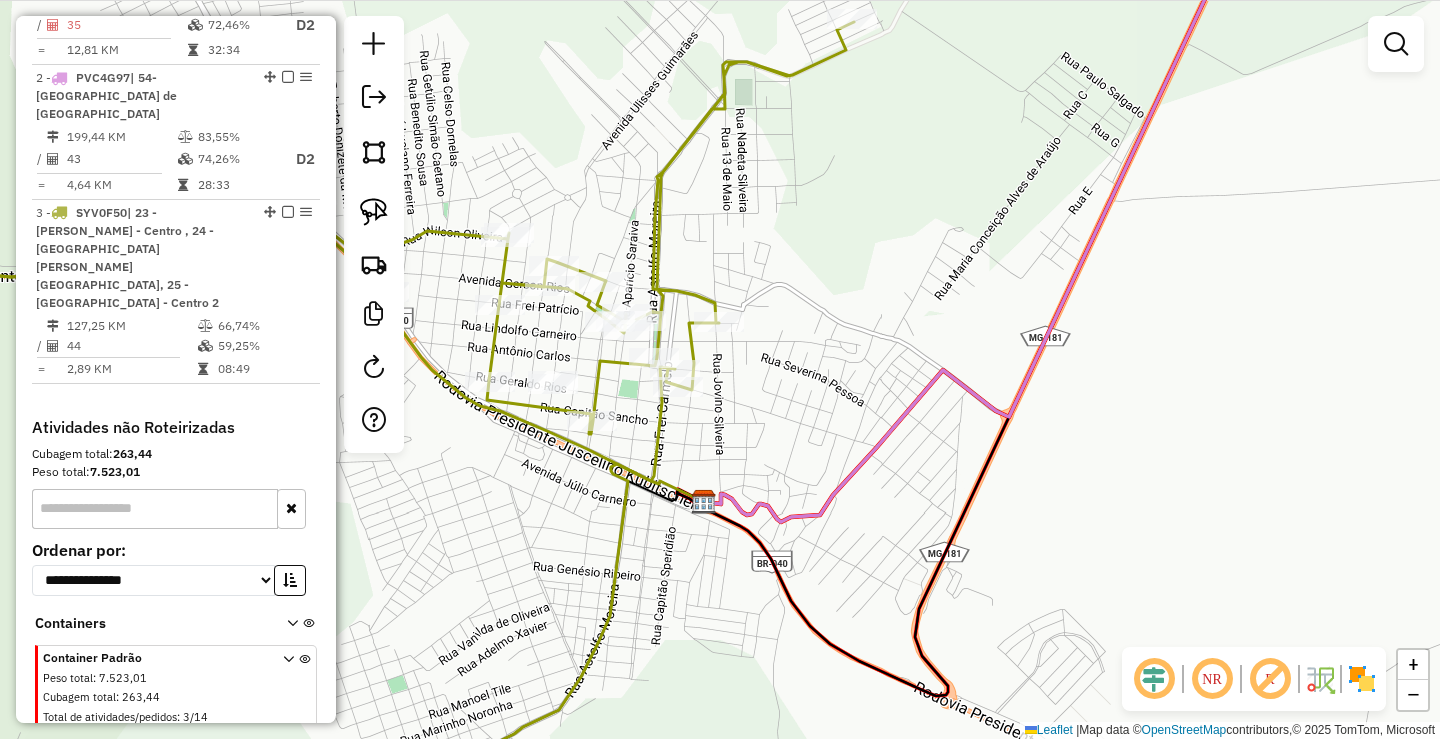 drag, startPoint x: 661, startPoint y: 508, endPoint x: 751, endPoint y: 665, distance: 180.96684 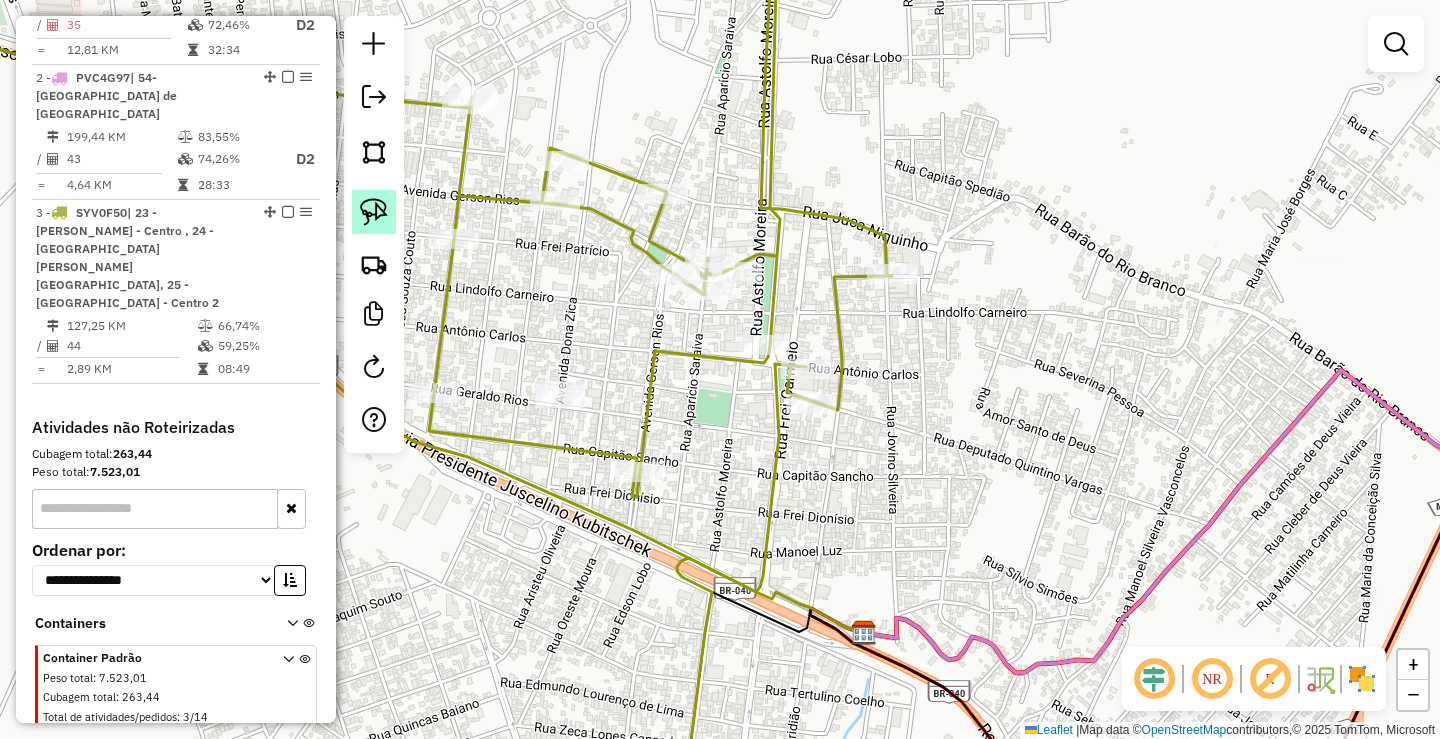 click 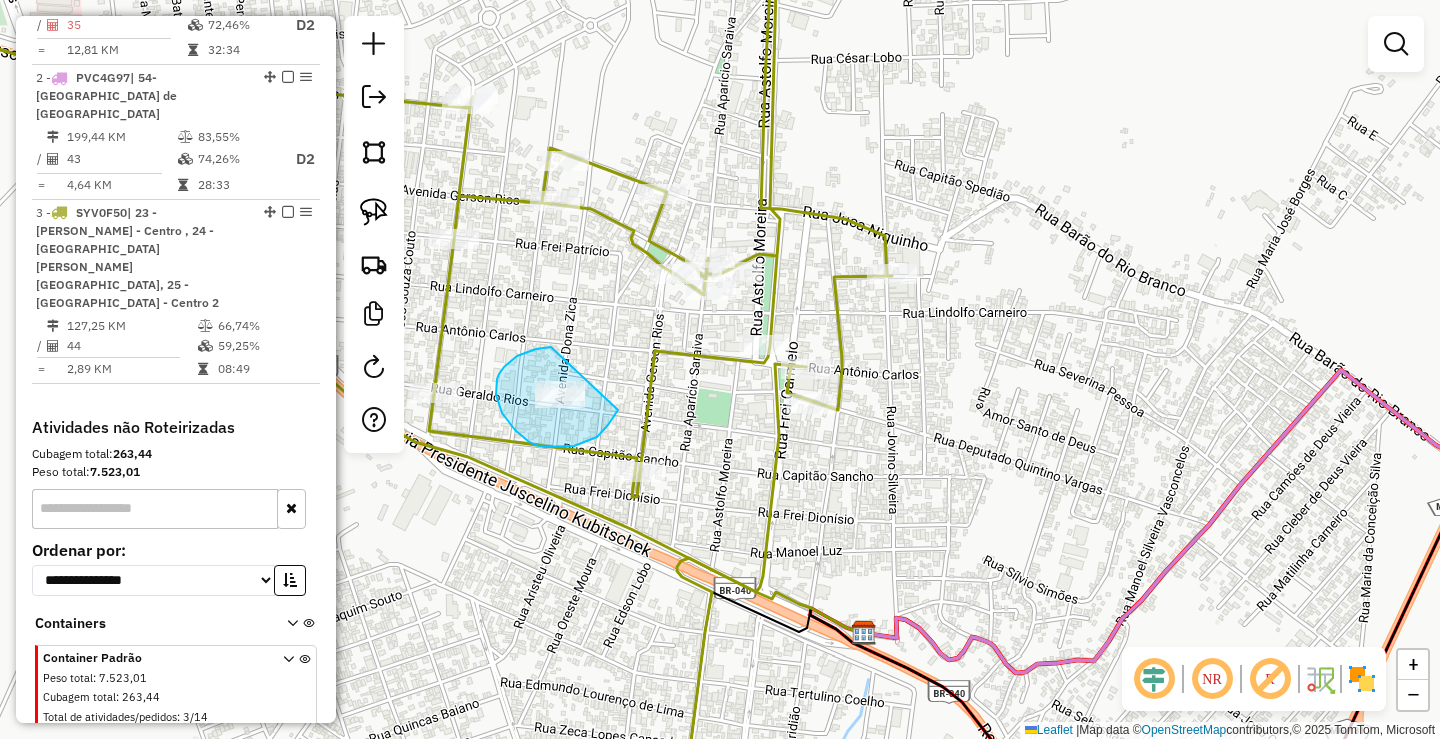 drag, startPoint x: 551, startPoint y: 347, endPoint x: 630, endPoint y: 380, distance: 85.61542 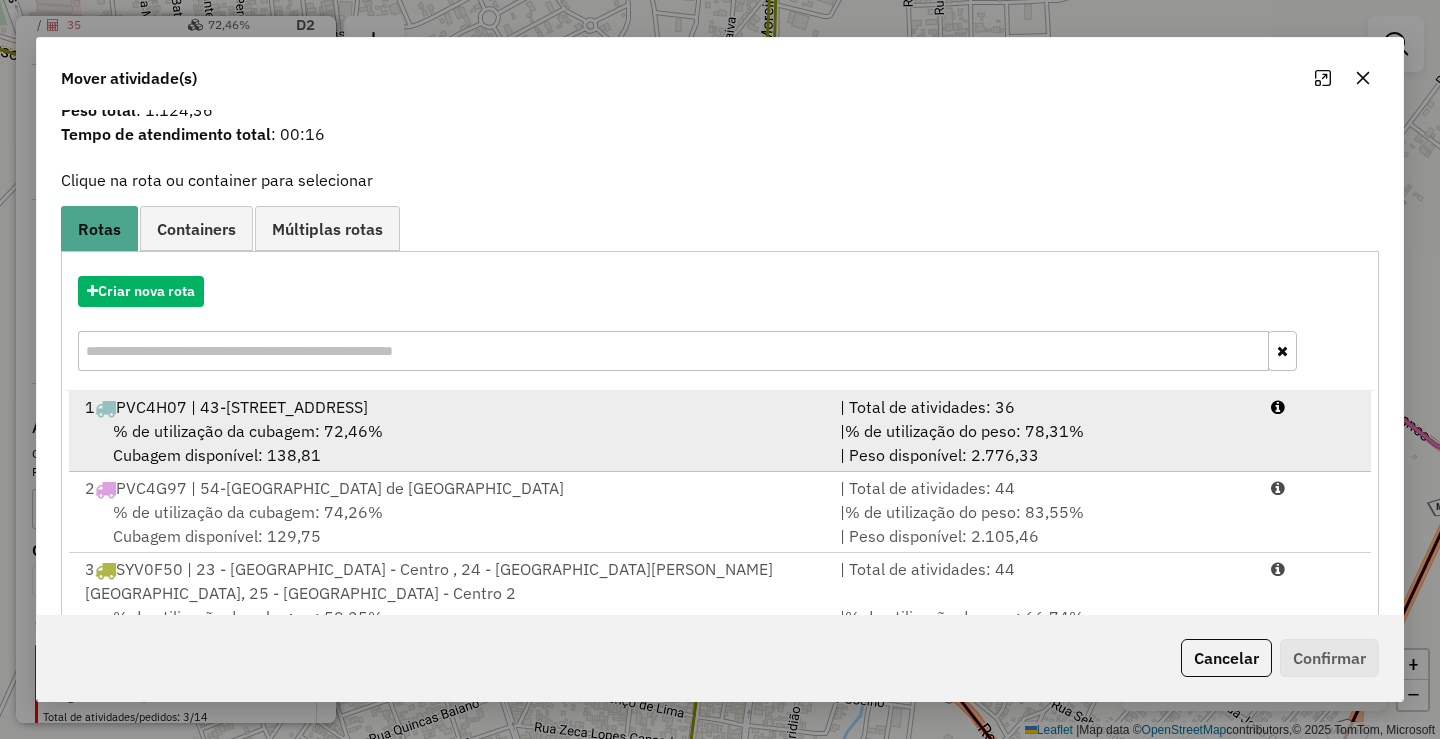 scroll, scrollTop: 100, scrollLeft: 0, axis: vertical 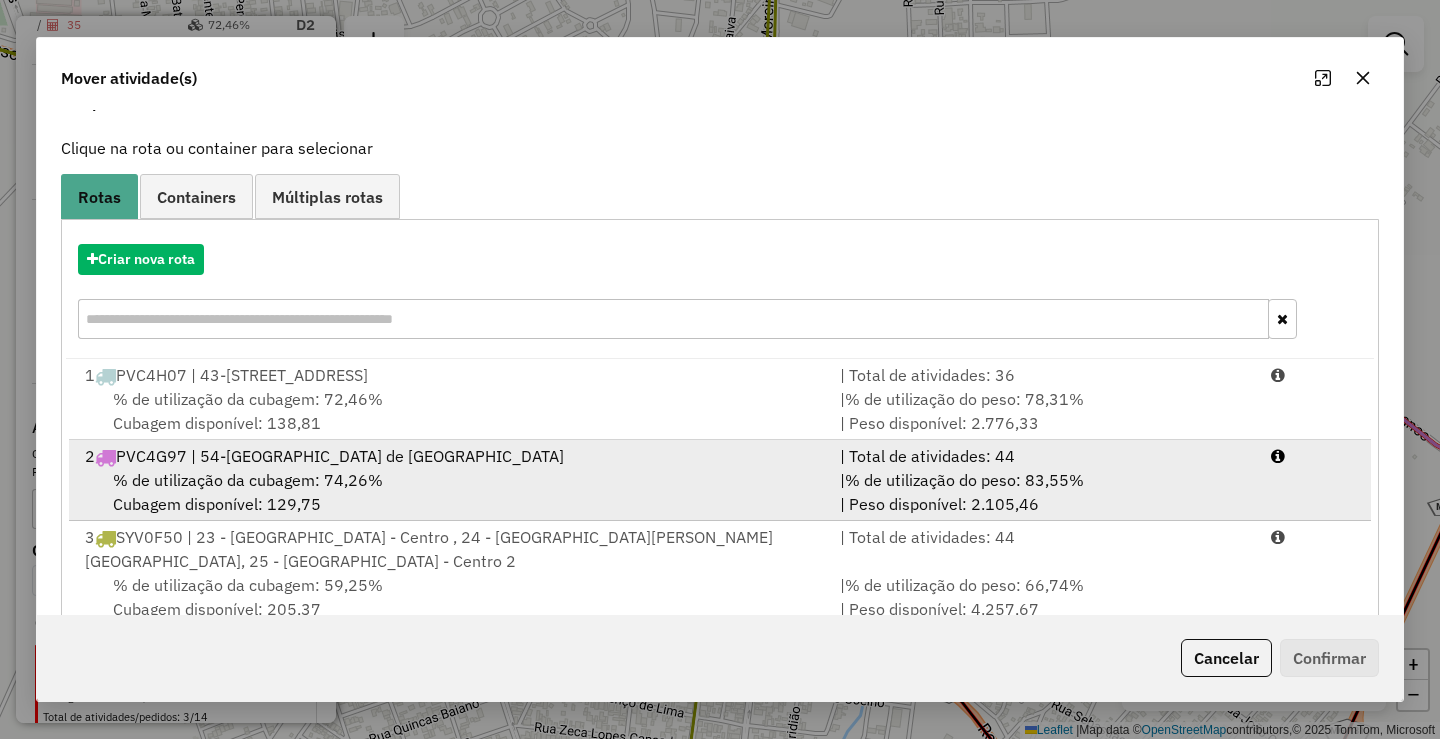 click on "% de utilização da cubagem: 74,26%  Cubagem disponível: 129,75" at bounding box center (450, 492) 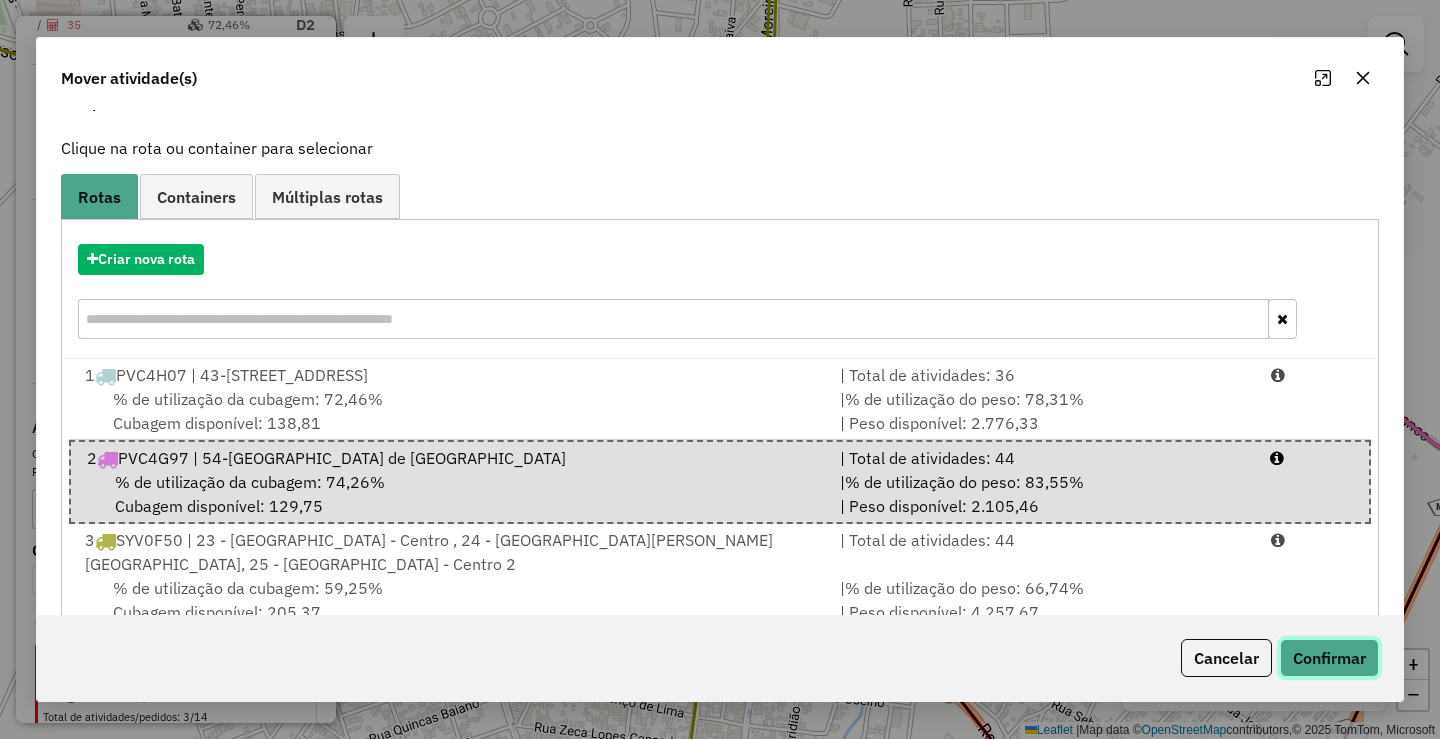 click on "Confirmar" 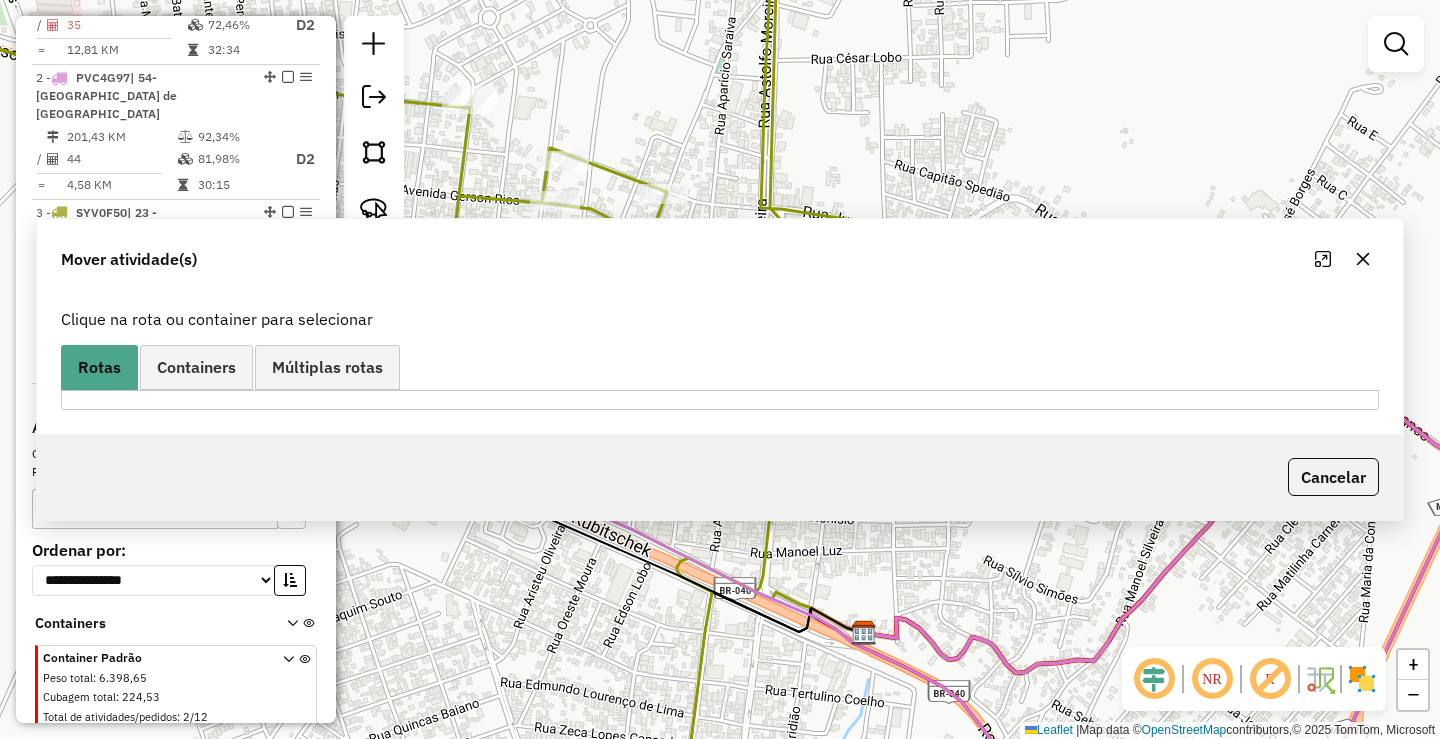 scroll, scrollTop: 0, scrollLeft: 0, axis: both 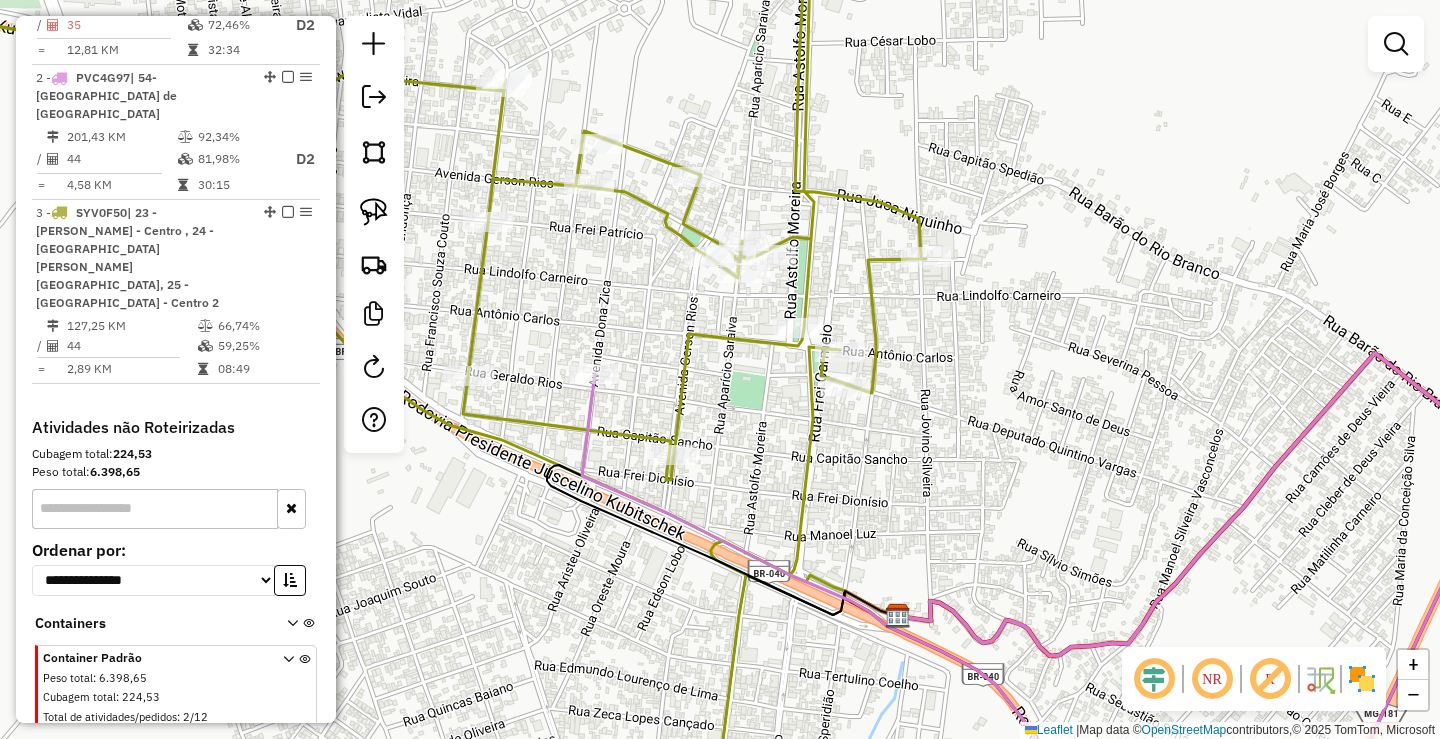drag, startPoint x: 898, startPoint y: 501, endPoint x: 953, endPoint y: 472, distance: 62.177166 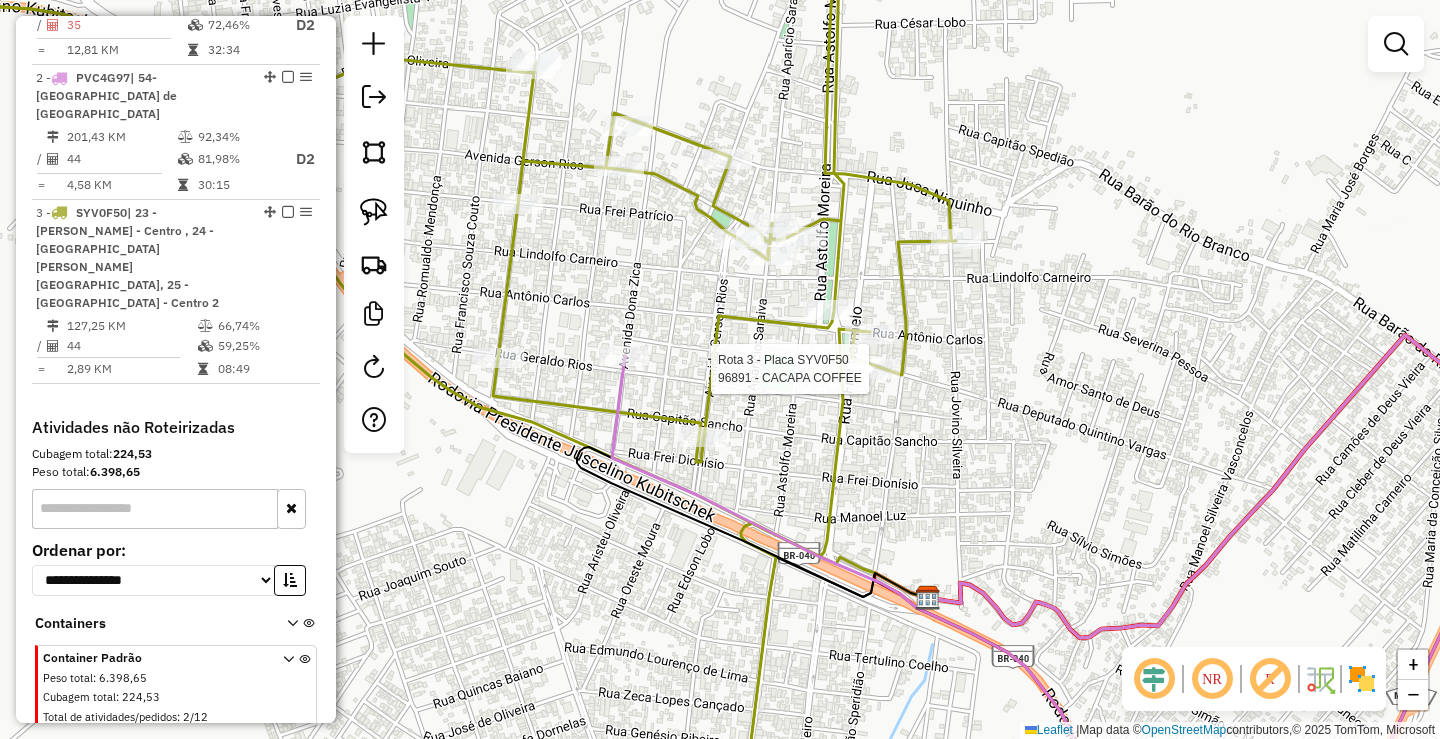 select on "*********" 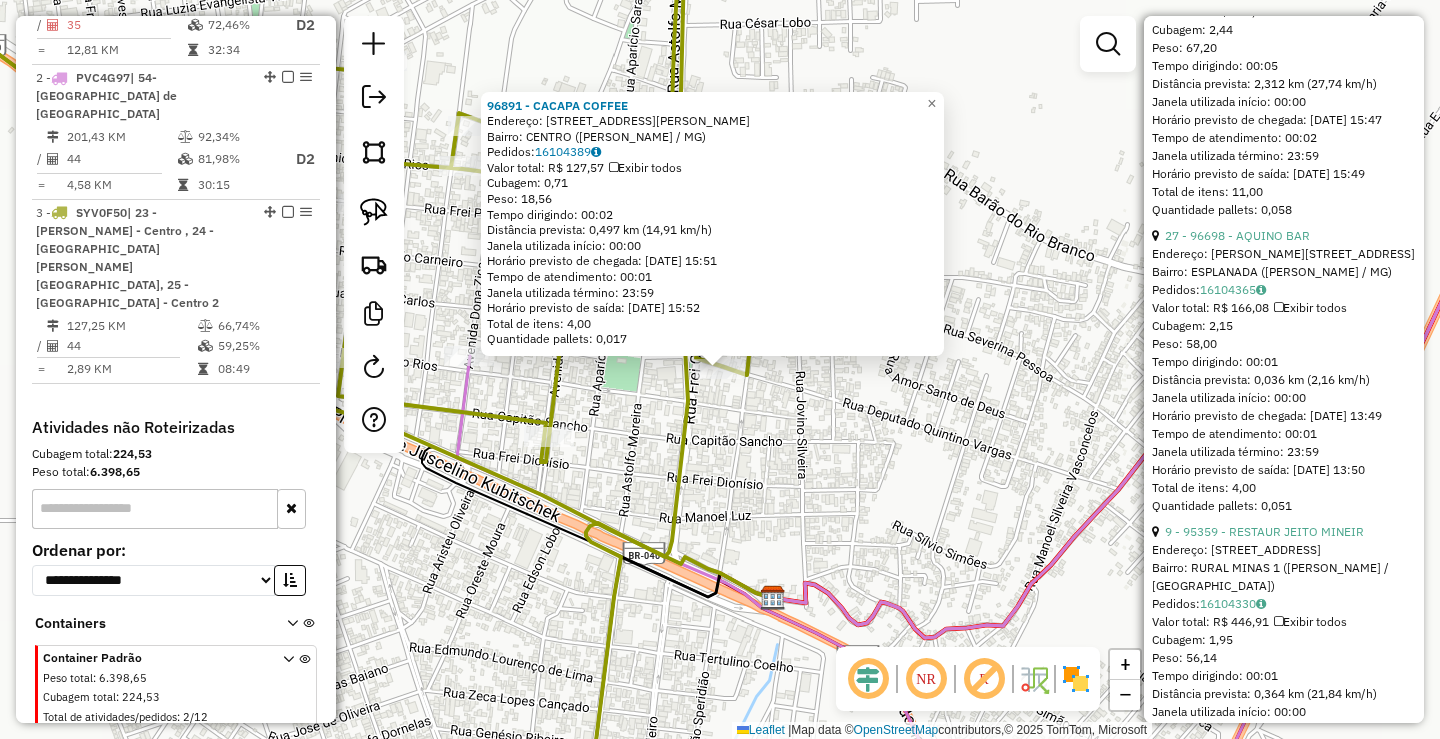 scroll, scrollTop: 8300, scrollLeft: 0, axis: vertical 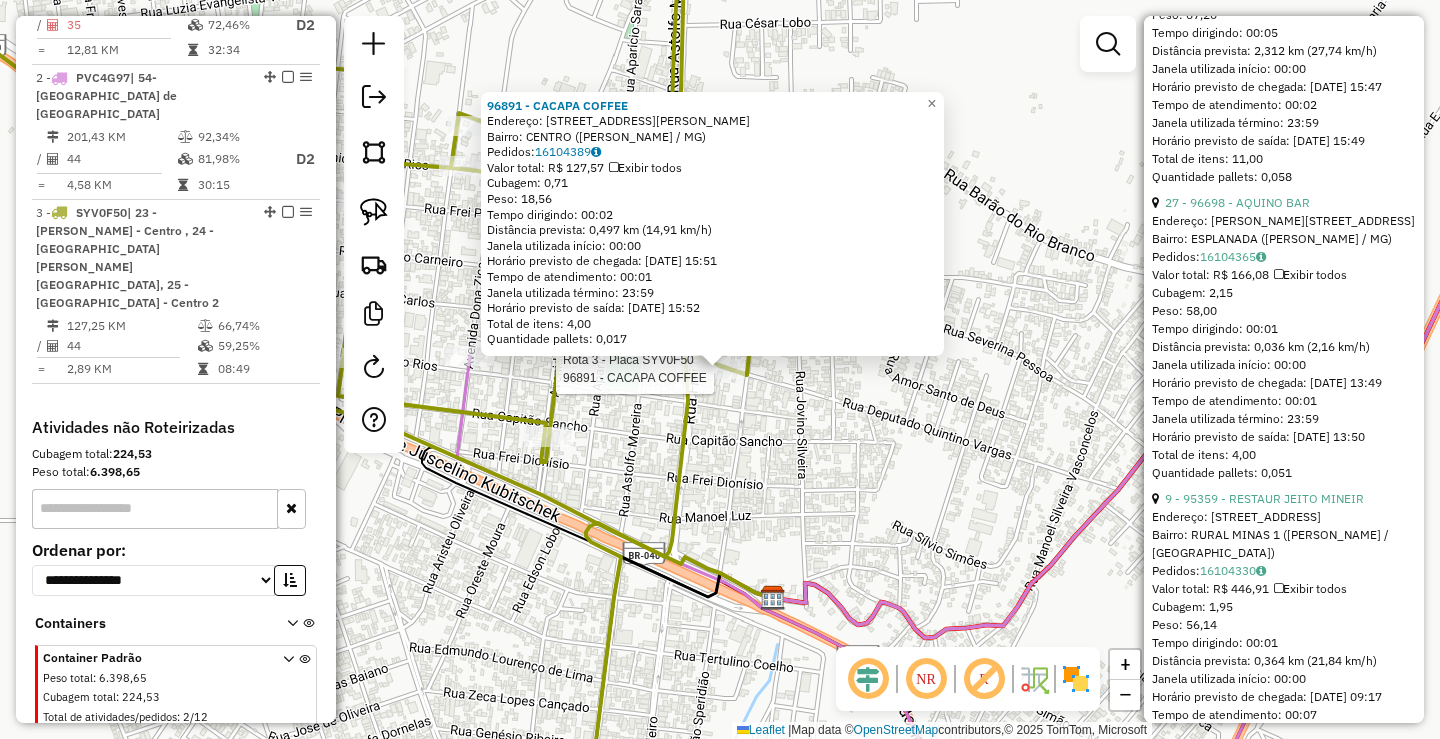 click on "Rota 3 - Placa SYV0F50  96891 - CACAPA COFFEE 96891 - CACAPA COFFEE  Endereço: [STREET_ADDRESS][PERSON_NAME]   Bairro: [GEOGRAPHIC_DATA] ([PERSON_NAME] / [GEOGRAPHIC_DATA])   Pedidos:  16104389   Valor total: R$ 127,57   Exibir todos   Cubagem: 0,71  Peso: 18,56  Tempo dirigindo: 00:02   Distância prevista: 0,497 km (14,91 km/h)   [GEOGRAPHIC_DATA] utilizada início: 00:00   Horário previsto de chegada: [DATE] 15:51   Tempo de atendimento: 00:01   Janela utilizada término: 23:59   Horário previsto de saída: [DATE] 15:52   Total de itens: 4,00   Quantidade pallets: 0,017  × Janela de atendimento Grade de atendimento Capacidade Transportadoras Veículos Cliente Pedidos  Rotas Selecione os dias de semana para filtrar as janelas de atendimento  Seg   Ter   Qua   Qui   Sex   Sáb   Dom  Informe o período da janela de atendimento: De: Até:  Filtrar exatamente a janela do cliente  Considerar janela de atendimento padrão  Selecione os dias de semana para filtrar as grades de atendimento  Seg   Ter   Qua   Qui   Sex   Sáb   Dom  De:" 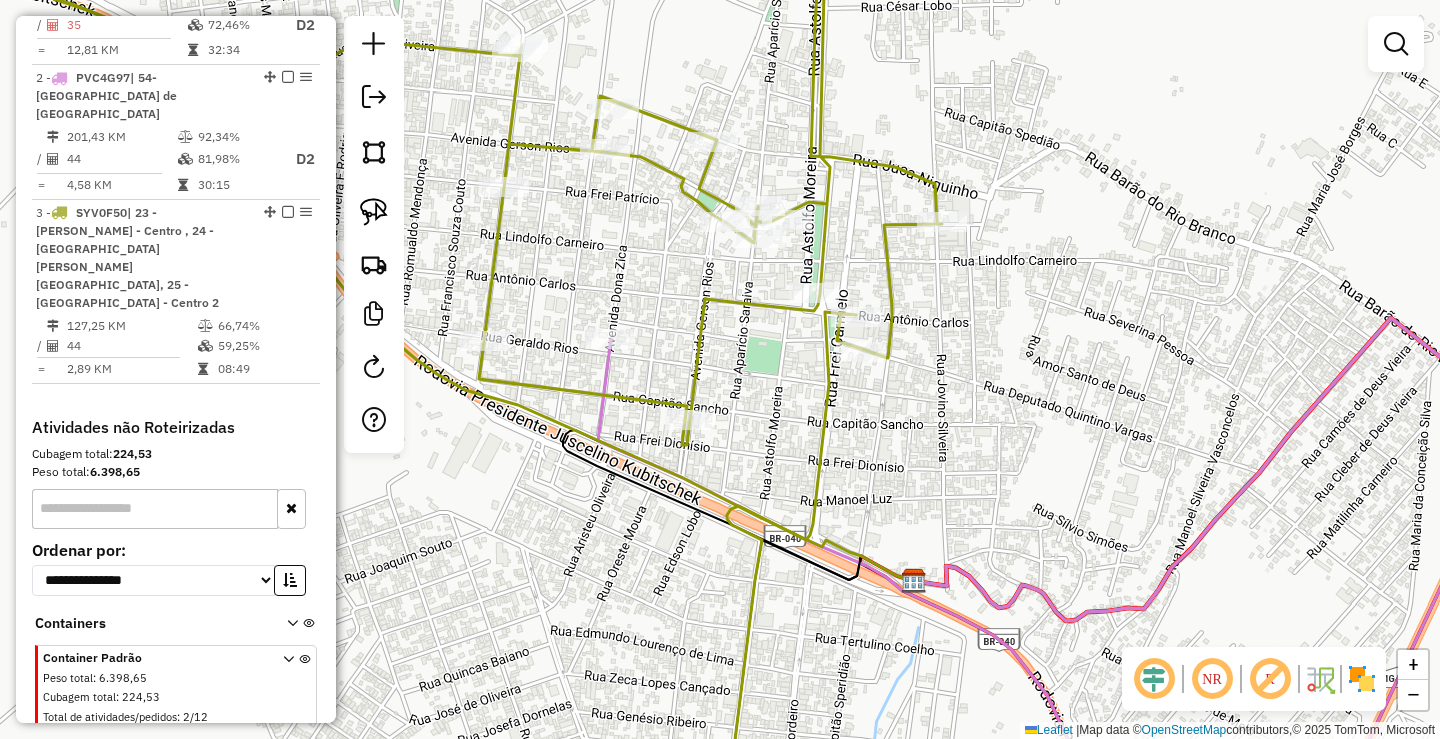 drag, startPoint x: 812, startPoint y: 431, endPoint x: 968, endPoint y: 410, distance: 157.40712 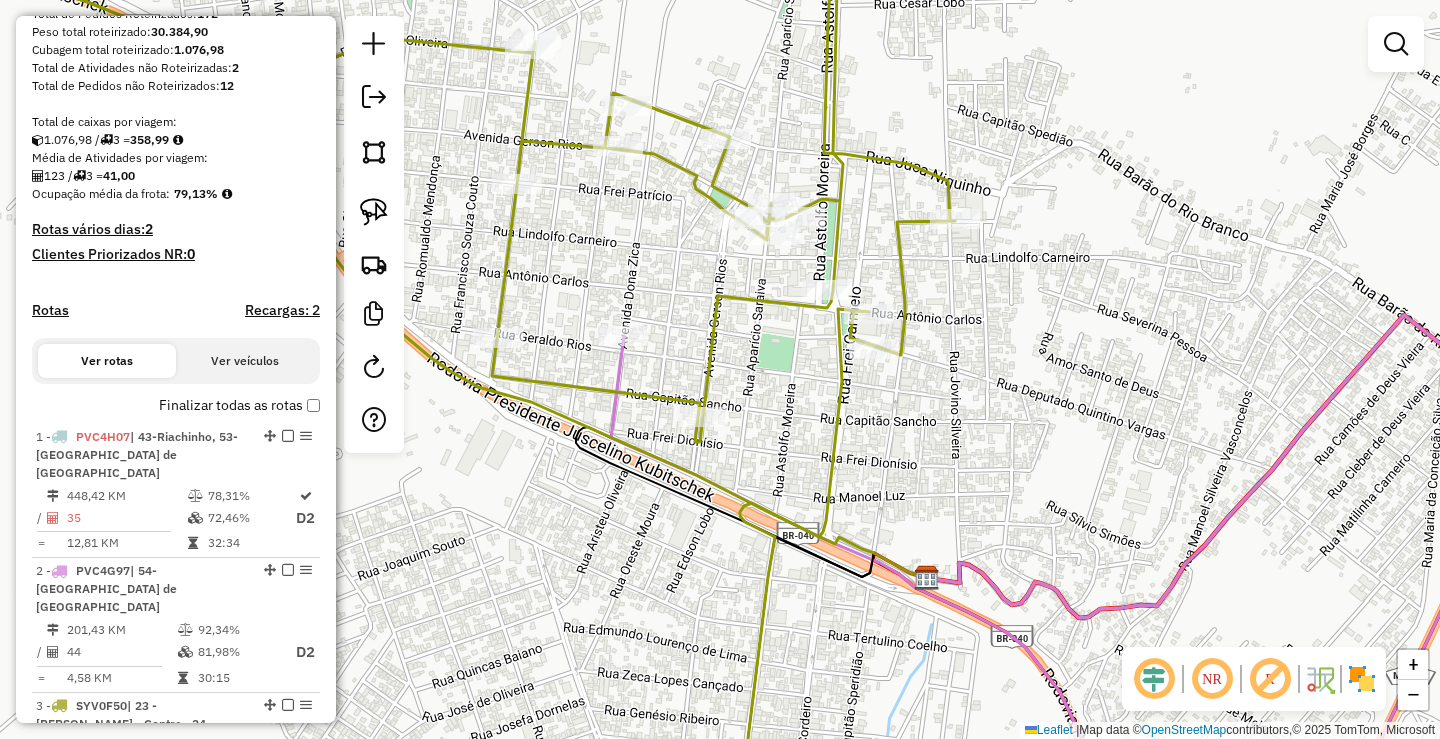 scroll, scrollTop: 317, scrollLeft: 0, axis: vertical 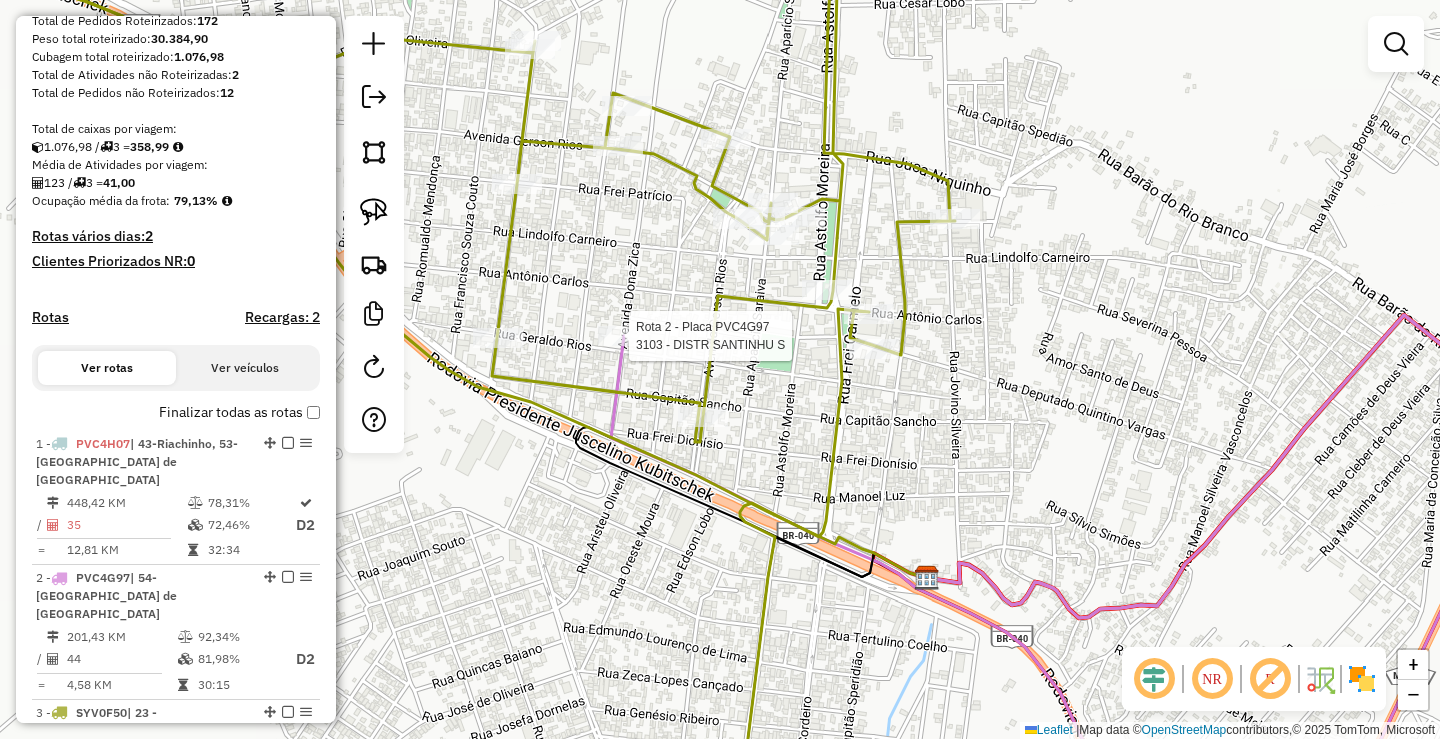 select on "*********" 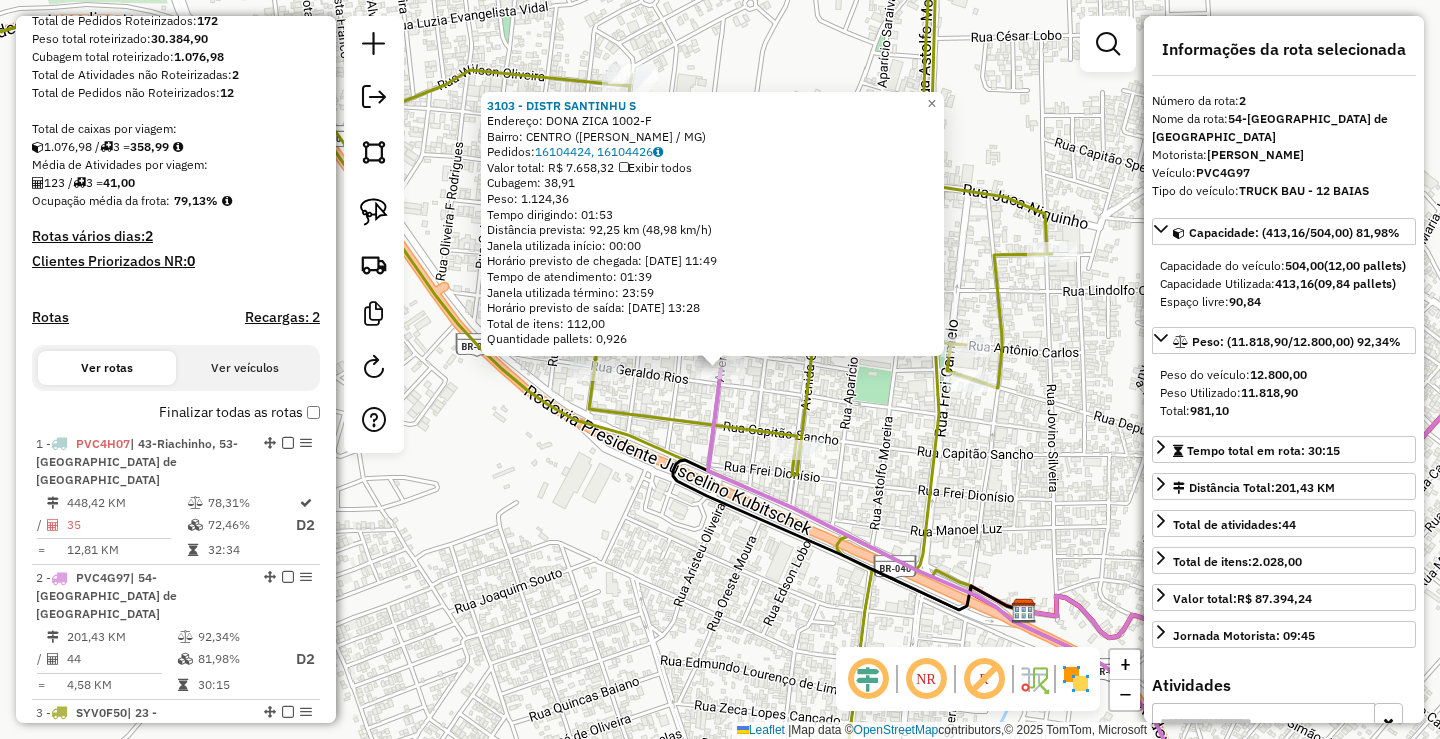 scroll, scrollTop: 817, scrollLeft: 0, axis: vertical 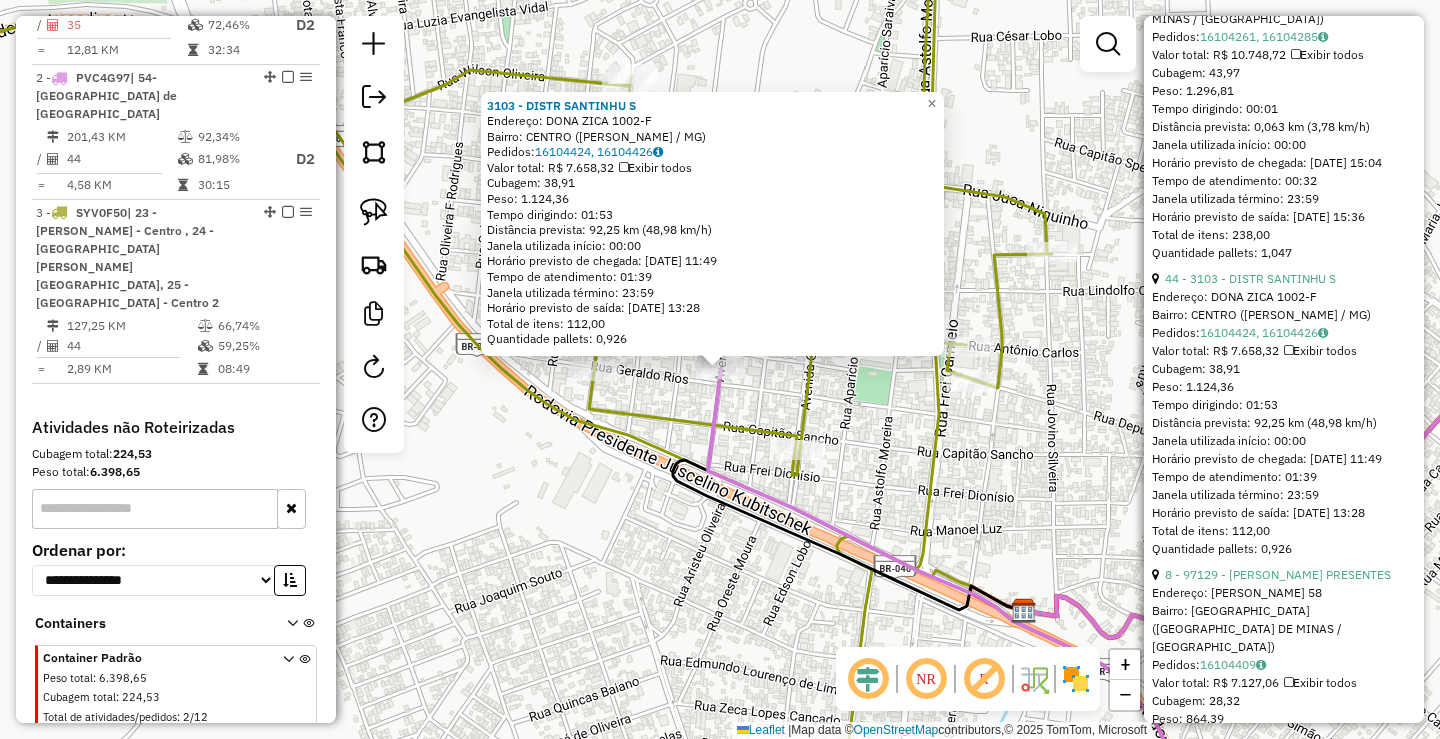 click on "3103 - DISTR SANTINHU S  Endereço:  DONA ZICA 1002-F   Bairro: CENTRO ([PERSON_NAME] / [GEOGRAPHIC_DATA])   Pedidos:  16104424, 16104426   Valor total: R$ 7.658,32   Exibir todos   Cubagem: 38,91  Peso: 1.124,36  Tempo dirigindo: 01:53   Distância prevista: 92,25 km (48,98 km/h)   [GEOGRAPHIC_DATA] utilizada início: 00:00   Horário previsto de chegada: [DATE] 11:49   Tempo de atendimento: 01:39   Janela utilizada término: 23:59   Horário previsto de saída: [DATE] 13:28   Total de itens: 112,00   Quantidade pallets: 0,926  × Janela de atendimento Grade de atendimento Capacidade Transportadoras Veículos Cliente Pedidos  Rotas Selecione os dias de semana para filtrar as janelas de atendimento  Seg   Ter   Qua   Qui   Sex   Sáb   Dom  Informe o período da janela de atendimento: De: Até:  Filtrar exatamente a janela do cliente  Considerar janela de atendimento padrão  Selecione os dias de semana para filtrar as grades de atendimento  Seg   Ter   Qua   Qui   Sex   Sáb   Dom   Peso mínimo:   Peso máximo:   De:   De:" 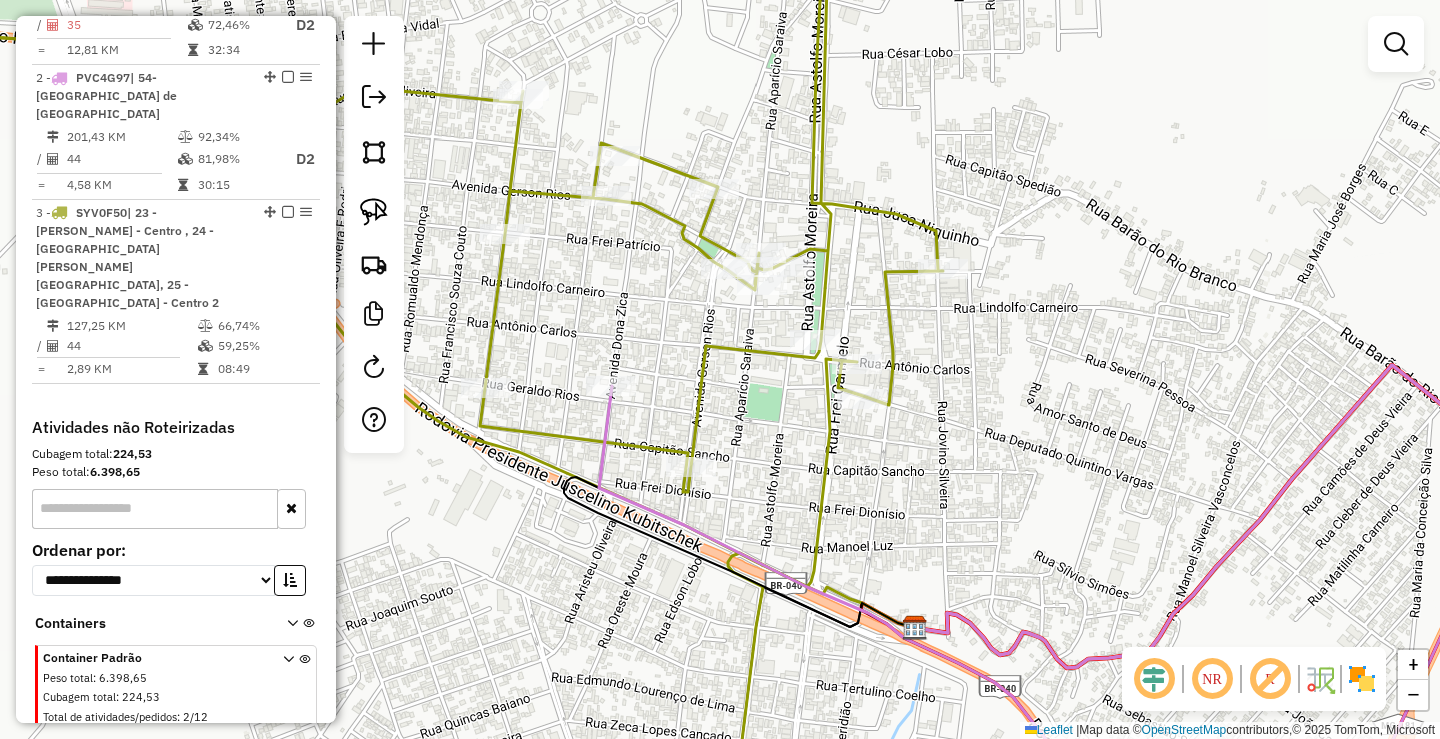 drag, startPoint x: 1210, startPoint y: 326, endPoint x: 1075, endPoint y: 347, distance: 136.62357 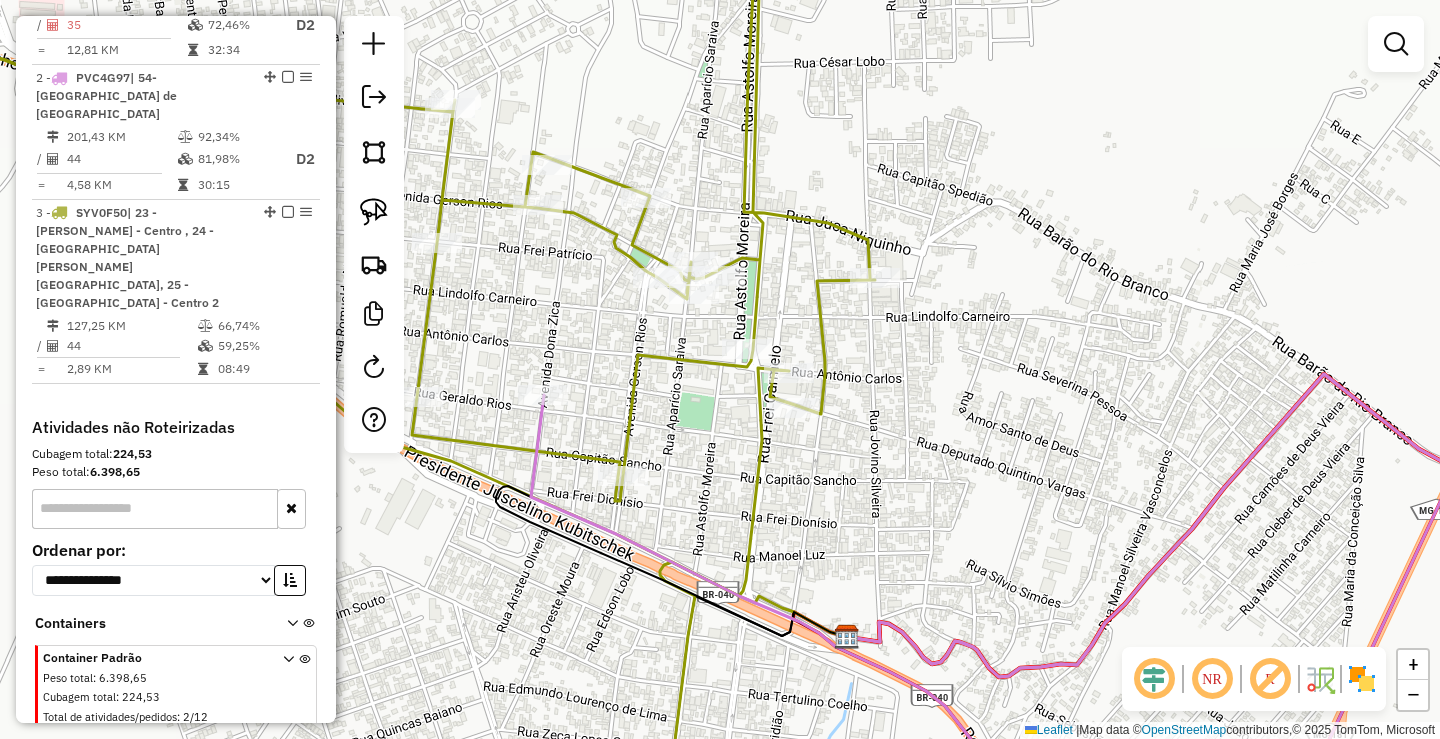 drag, startPoint x: 1054, startPoint y: 228, endPoint x: 1125, endPoint y: 352, distance: 142.88806 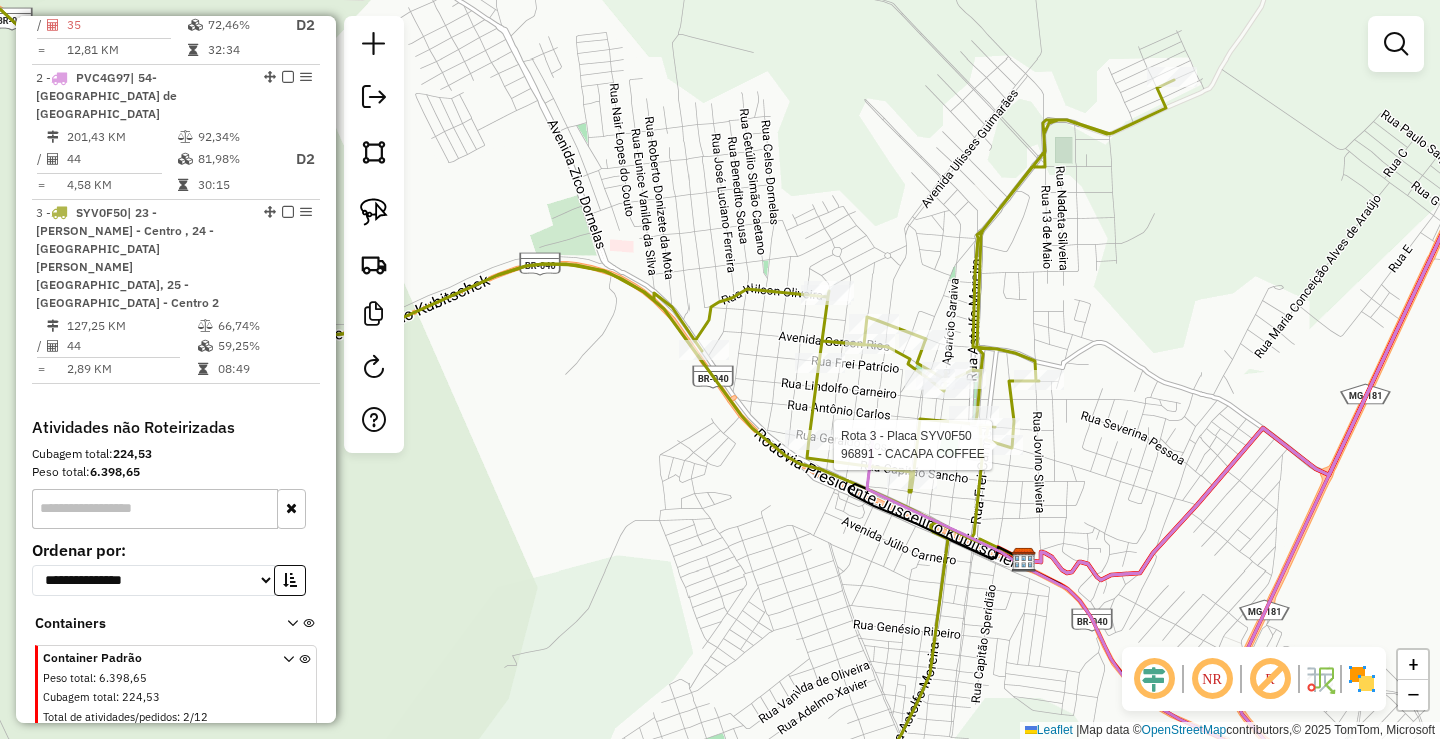 select on "*********" 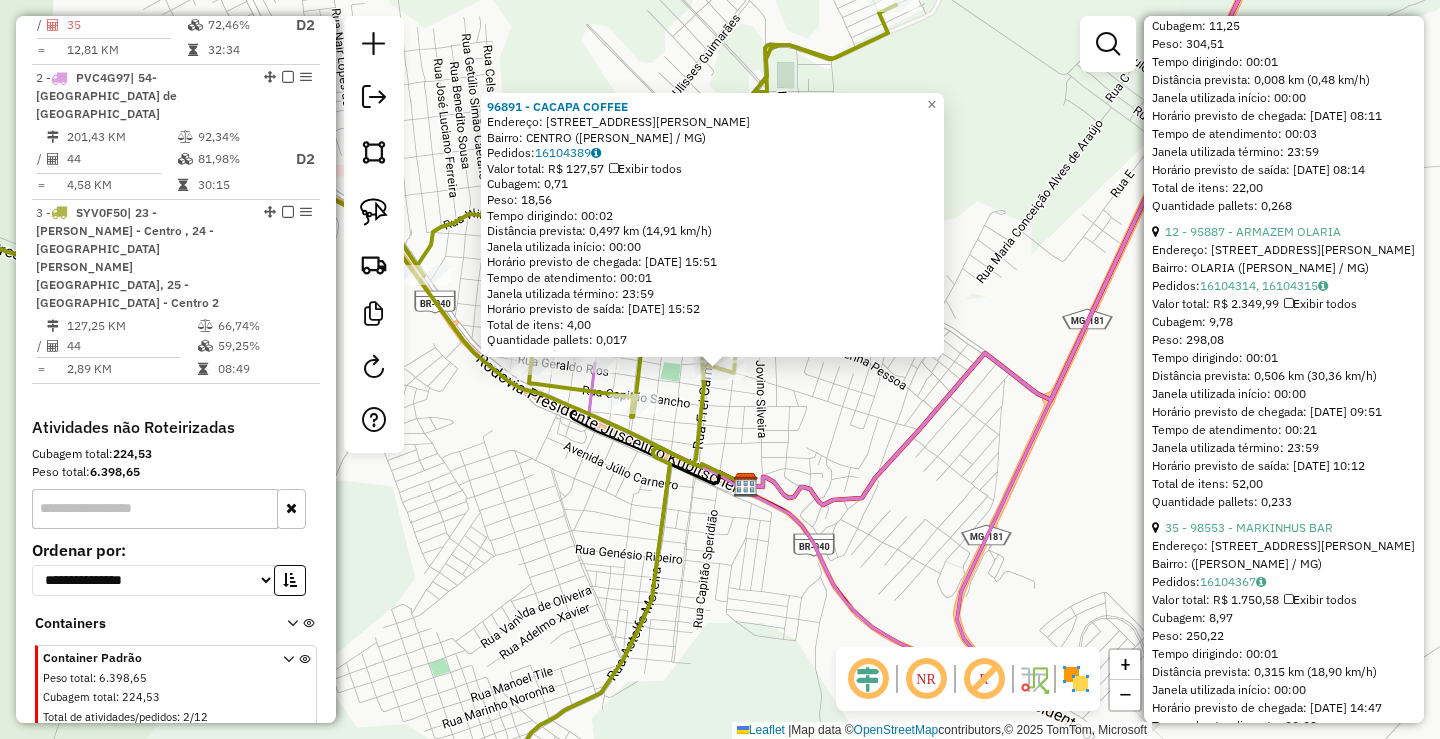 scroll, scrollTop: 2500, scrollLeft: 0, axis: vertical 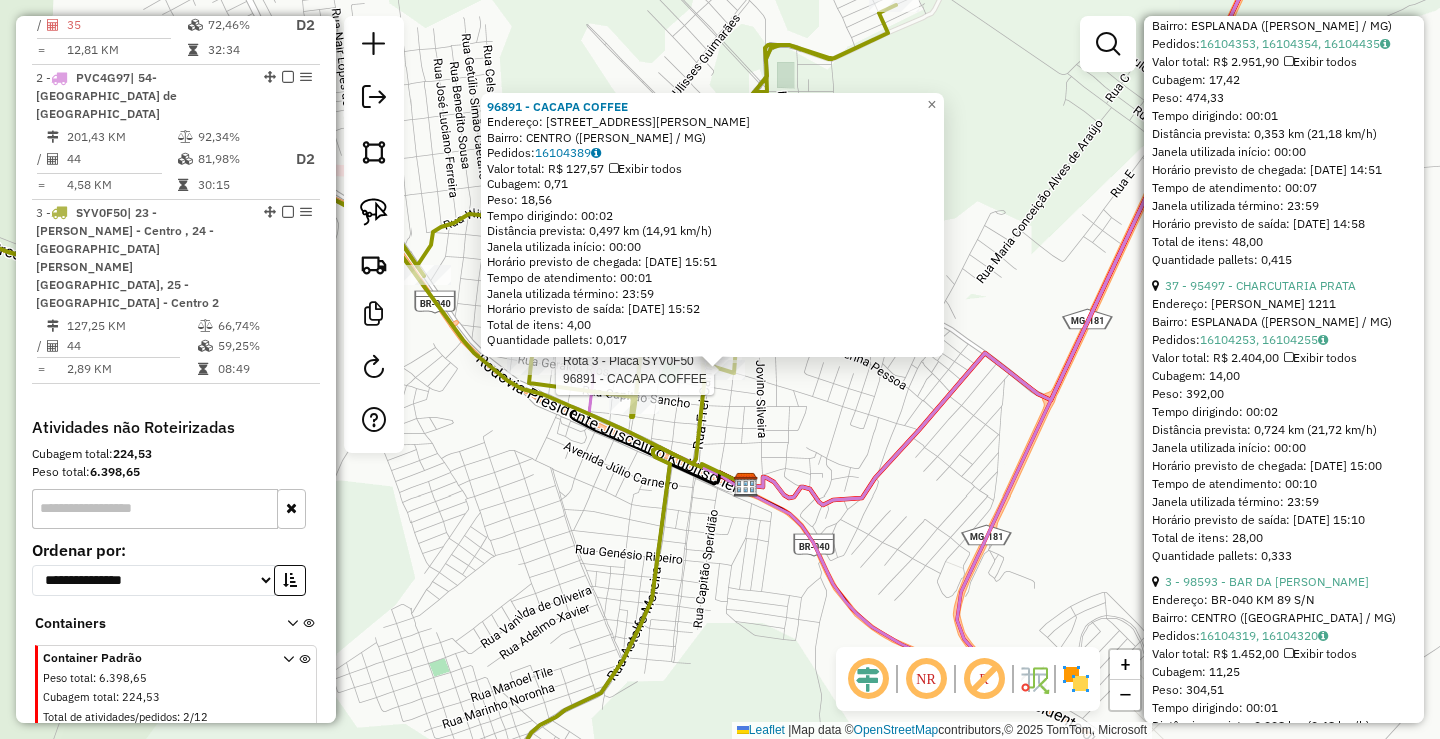 click on "Rota 3 - Placa SYV0F50  96891 - CACAPA COFFEE 96891 - CACAPA COFFEE  Endereço: [STREET_ADDRESS][PERSON_NAME]   Bairro: [GEOGRAPHIC_DATA] ([PERSON_NAME] / [GEOGRAPHIC_DATA])   Pedidos:  16104389   Valor total: R$ 127,57   Exibir todos   Cubagem: 0,71  Peso: 18,56  Tempo dirigindo: 00:02   Distância prevista: 0,497 km (14,91 km/h)   [GEOGRAPHIC_DATA] utilizada início: 00:00   Horário previsto de chegada: [DATE] 15:51   Tempo de atendimento: 00:01   Janela utilizada término: 23:59   Horário previsto de saída: [DATE] 15:52   Total de itens: 4,00   Quantidade pallets: 0,017  × Janela de atendimento Grade de atendimento Capacidade Transportadoras Veículos Cliente Pedidos  Rotas Selecione os dias de semana para filtrar as janelas de atendimento  Seg   Ter   Qua   Qui   Sex   Sáb   Dom  Informe o período da janela de atendimento: De: Até:  Filtrar exatamente a janela do cliente  Considerar janela de atendimento padrão  Selecione os dias de semana para filtrar as grades de atendimento  Seg   Ter   Qua   Qui   Sex   Sáb   Dom  De:" 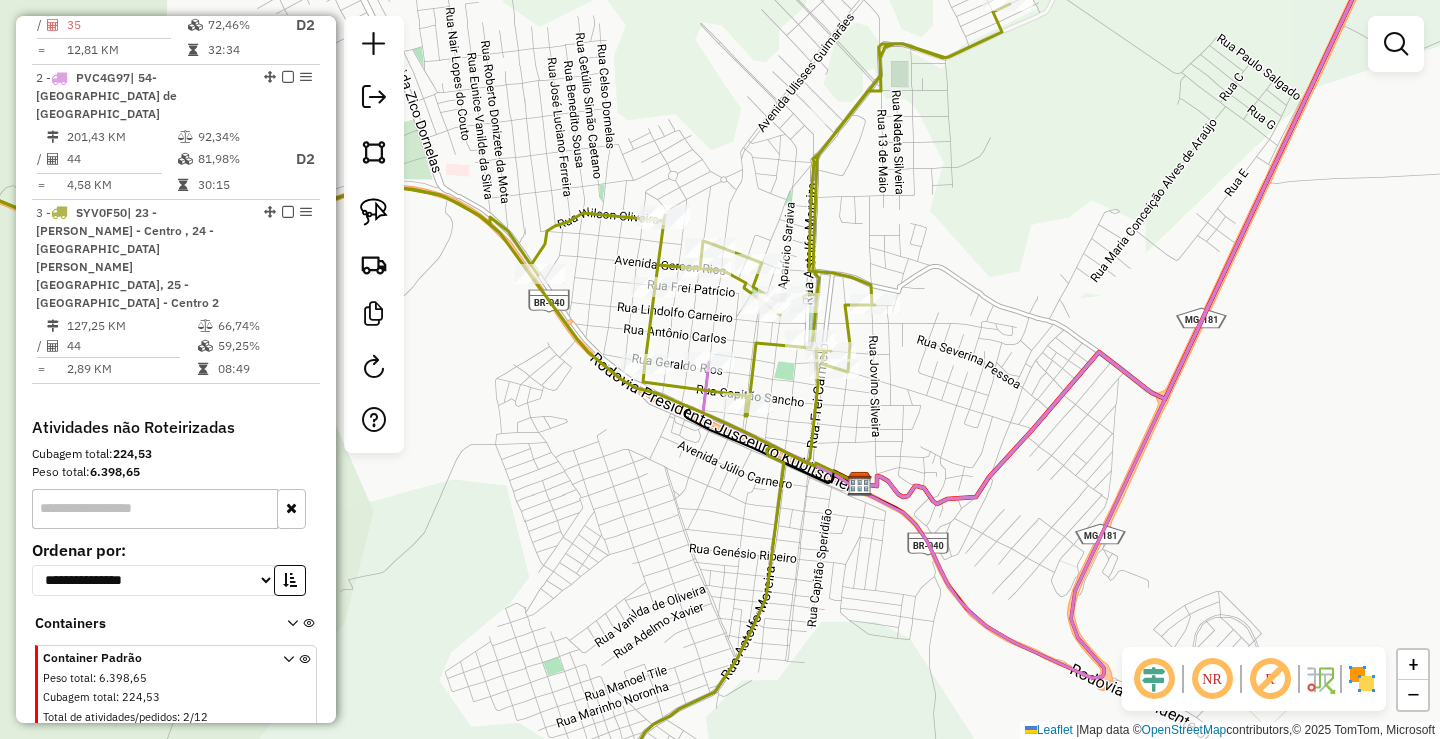 drag, startPoint x: 841, startPoint y: 425, endPoint x: 1068, endPoint y: 416, distance: 227.17834 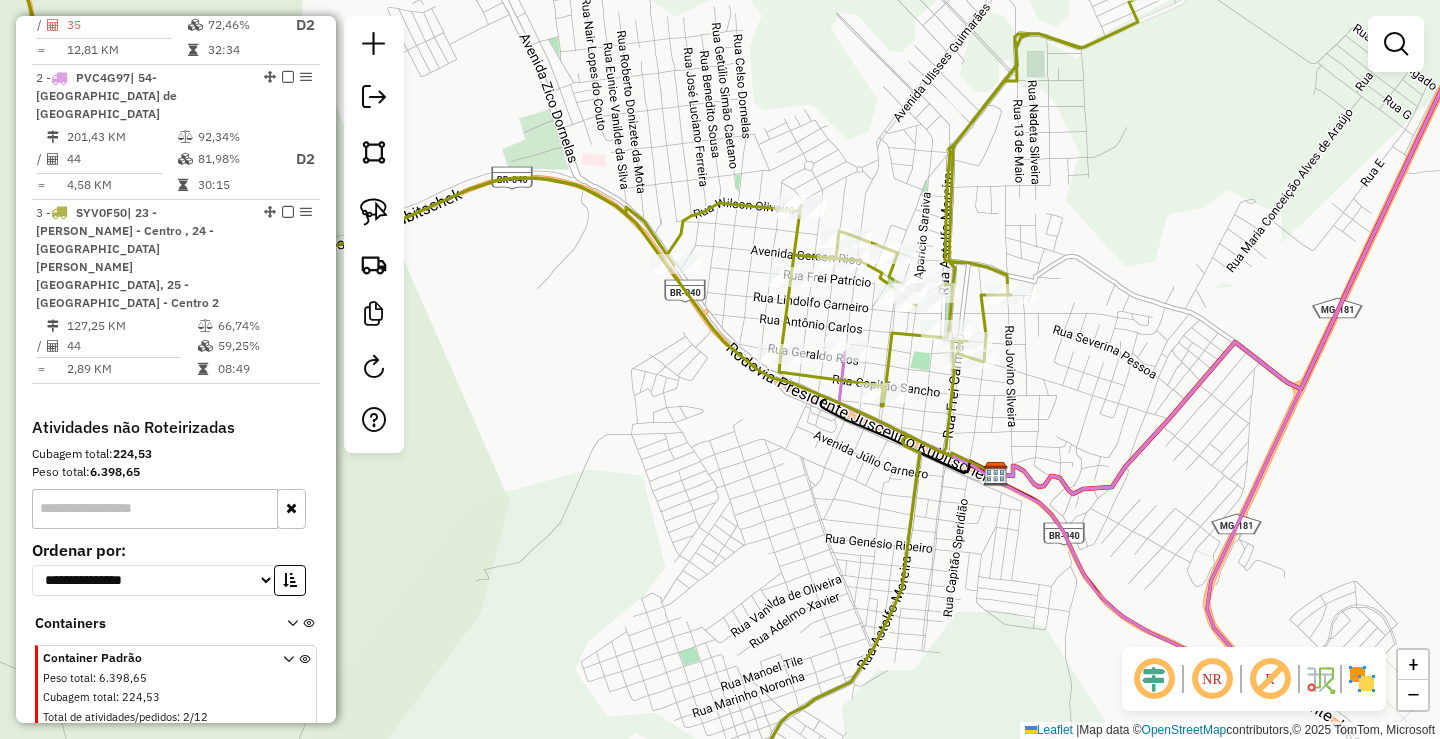drag, startPoint x: 769, startPoint y: 452, endPoint x: 761, endPoint y: 526, distance: 74.431175 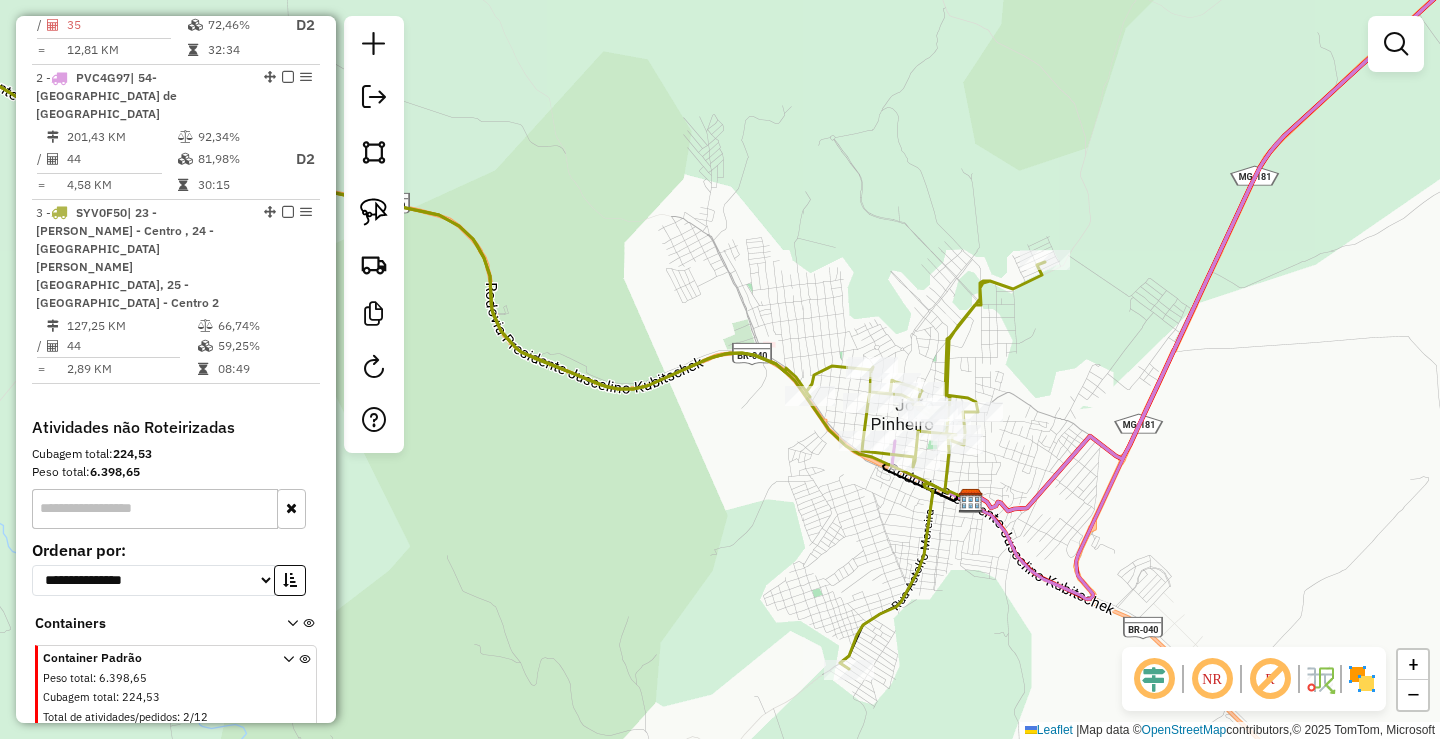 drag, startPoint x: 996, startPoint y: 609, endPoint x: 952, endPoint y: 611, distance: 44.04543 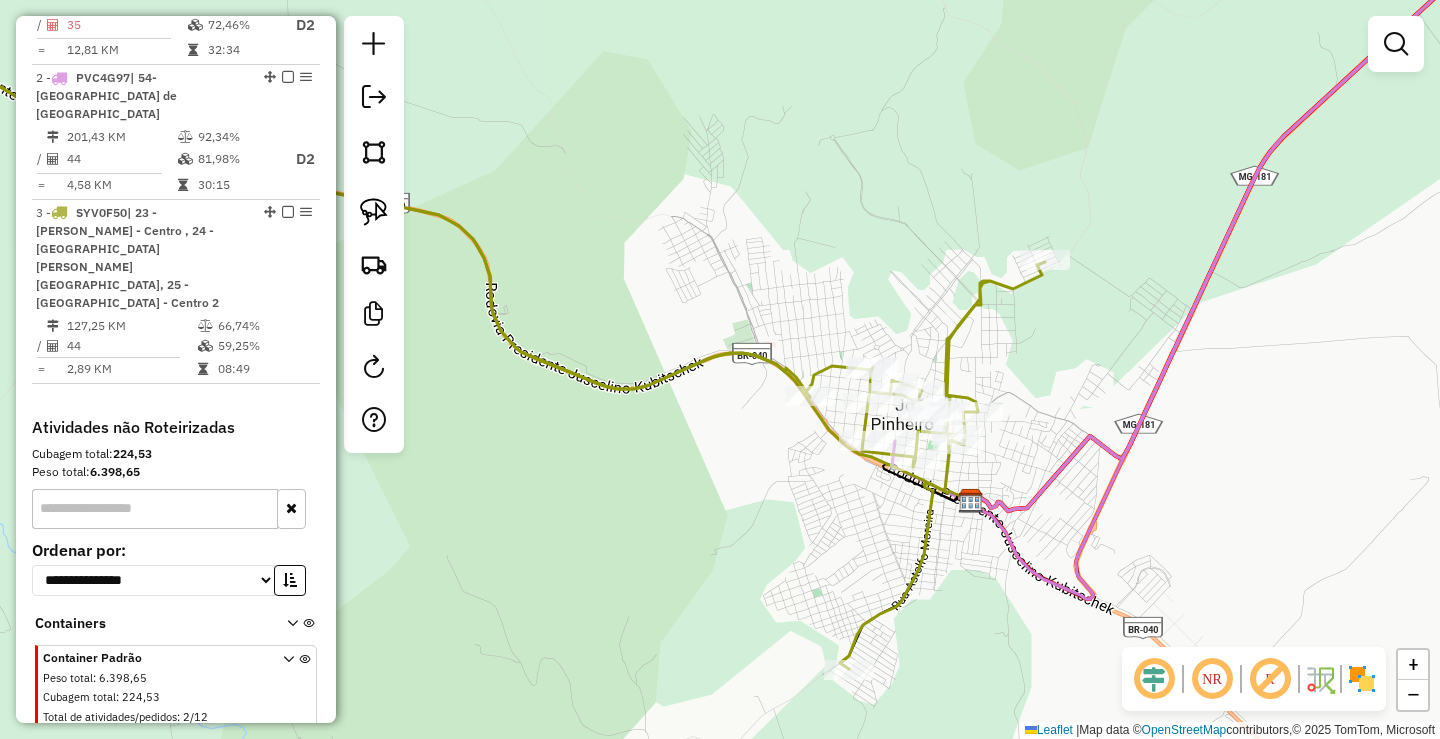 click on "Janela de atendimento Grade de atendimento Capacidade Transportadoras Veículos Cliente Pedidos  Rotas Selecione os dias de semana para filtrar as janelas de atendimento  Seg   Ter   Qua   Qui   Sex   Sáb   Dom  Informe o período da janela de atendimento: De: Até:  Filtrar exatamente a janela do cliente  Considerar janela de atendimento padrão  Selecione os dias de semana para filtrar as grades de atendimento  Seg   Ter   Qua   Qui   Sex   Sáb   Dom   Considerar clientes sem dia de atendimento cadastrado  Clientes fora do dia de atendimento selecionado Filtrar as atividades entre os valores definidos abaixo:  Peso mínimo:   Peso máximo:   Cubagem mínima:   Cubagem máxima:   De:   Até:  Filtrar as atividades entre o tempo de atendimento definido abaixo:  De:   Até:   Considerar capacidade total dos clientes não roteirizados Transportadora: Selecione um ou mais itens Tipo de veículo: Selecione um ou mais itens Veículo: Selecione um ou mais itens Motorista: Selecione um ou mais itens Nome: Rótulo:" 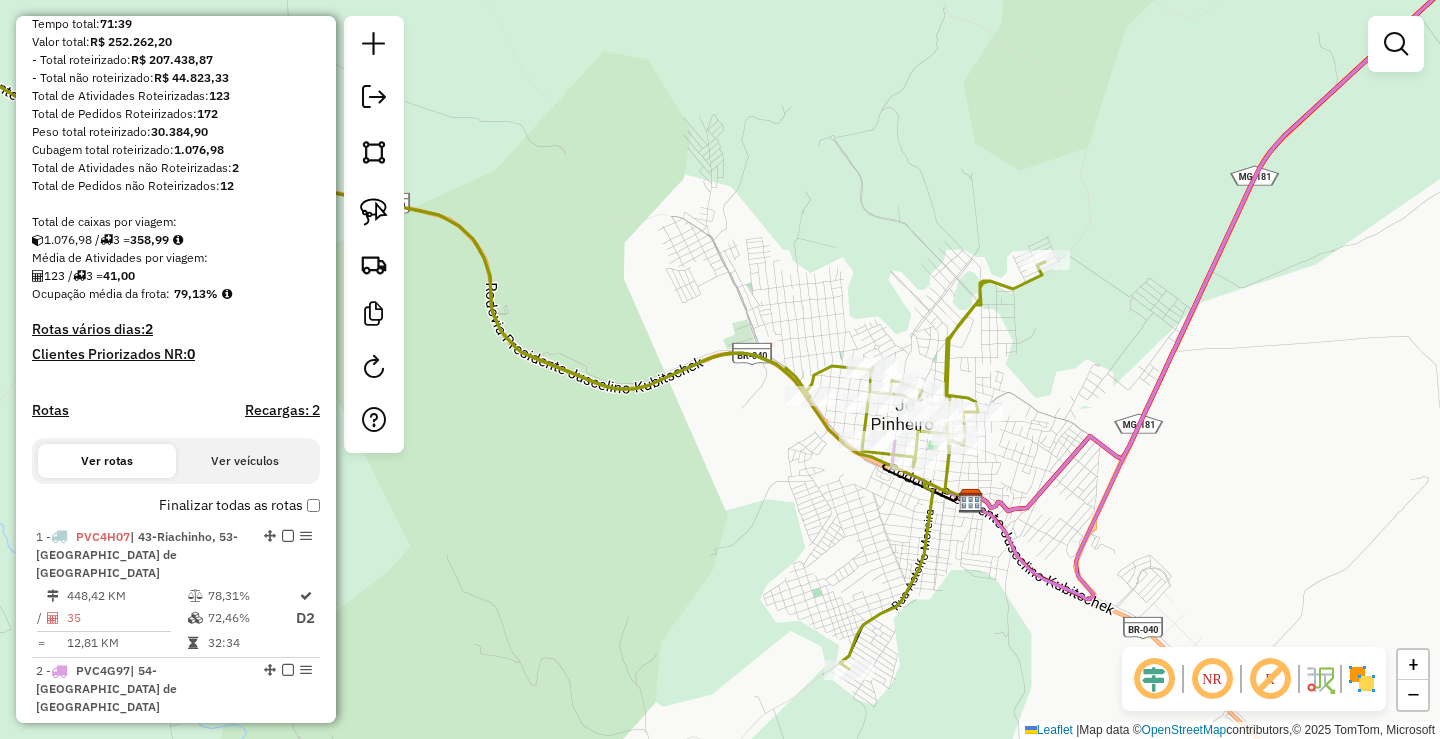 scroll, scrollTop: 217, scrollLeft: 0, axis: vertical 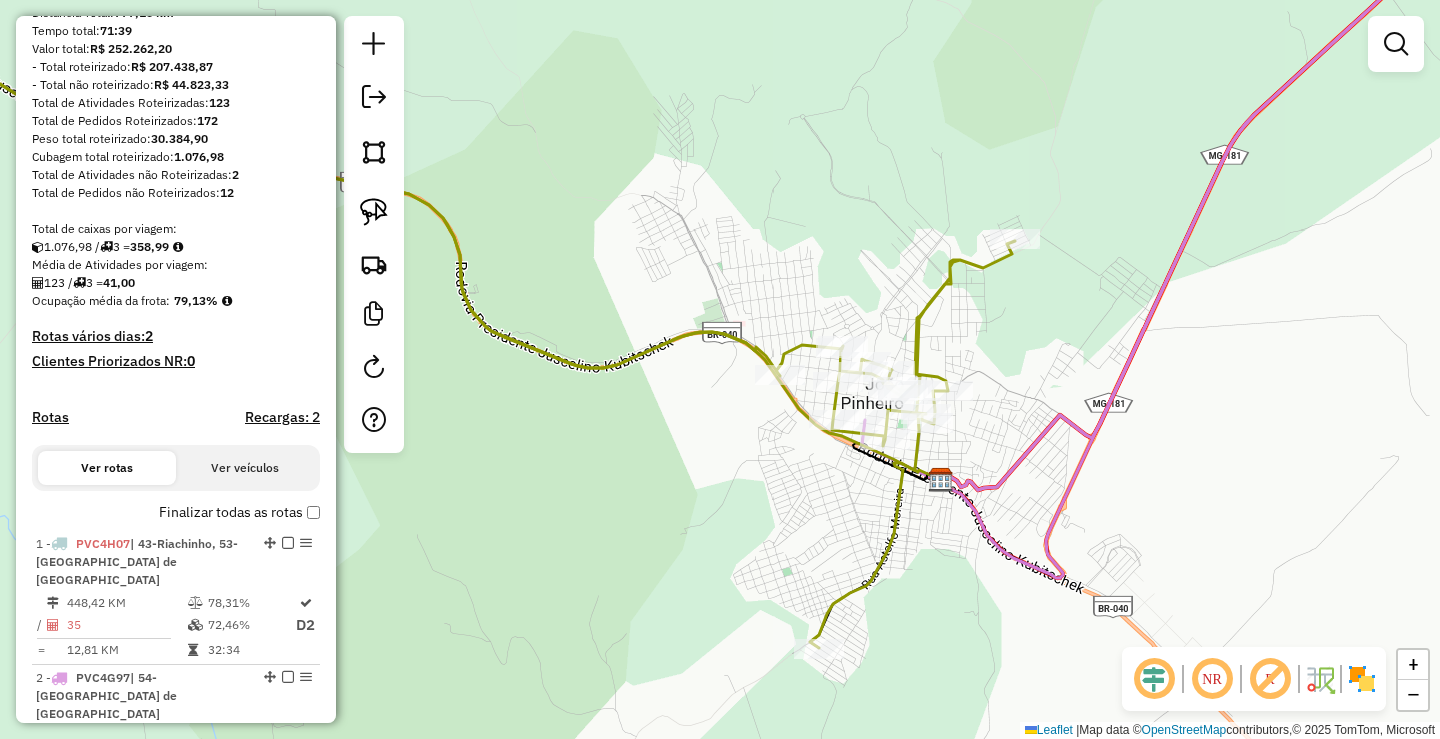 drag, startPoint x: 935, startPoint y: 246, endPoint x: 905, endPoint y: 225, distance: 36.619667 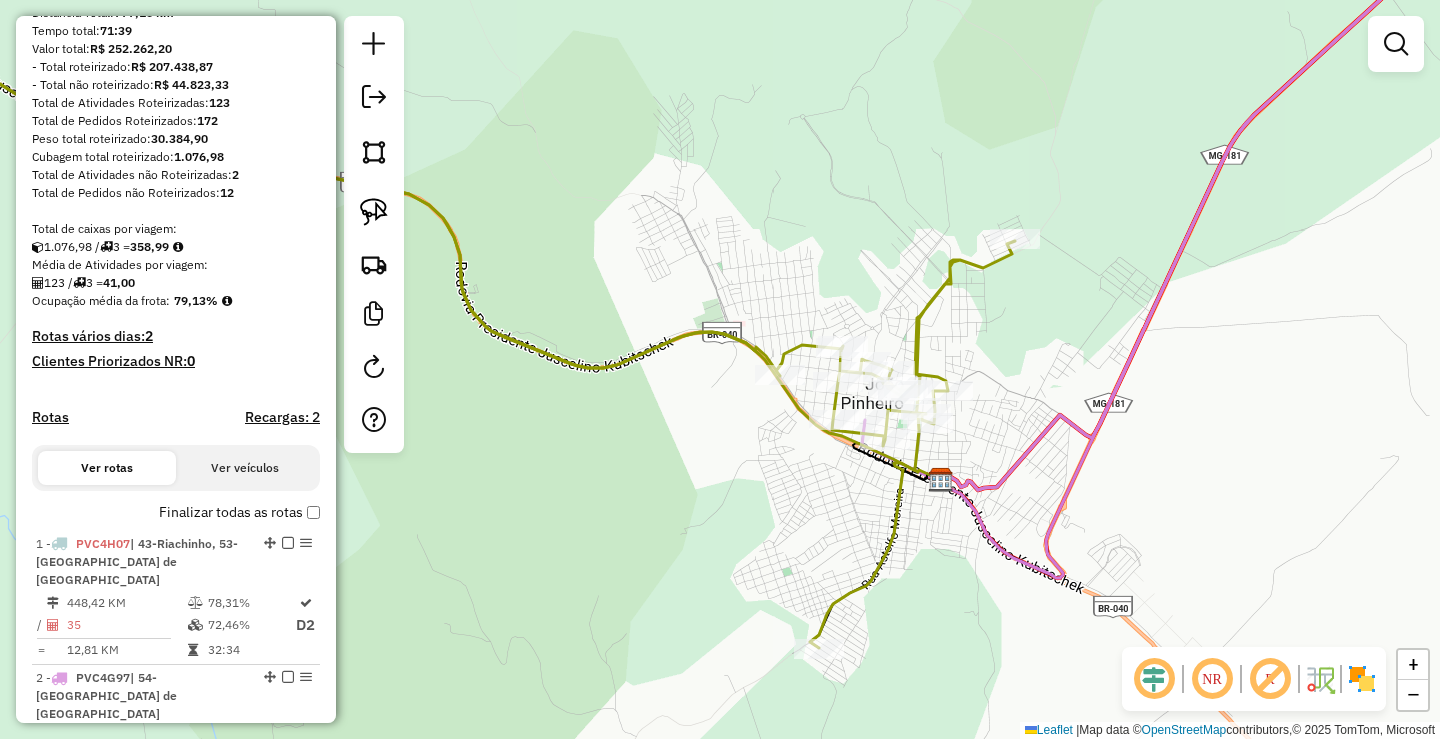 click on "Janela de atendimento Grade de atendimento Capacidade Transportadoras Veículos Cliente Pedidos  Rotas Selecione os dias de semana para filtrar as janelas de atendimento  Seg   Ter   Qua   Qui   Sex   Sáb   Dom  Informe o período da janela de atendimento: De: Até:  Filtrar exatamente a janela do cliente  Considerar janela de atendimento padrão  Selecione os dias de semana para filtrar as grades de atendimento  Seg   Ter   Qua   Qui   Sex   Sáb   Dom   Considerar clientes sem dia de atendimento cadastrado  Clientes fora do dia de atendimento selecionado Filtrar as atividades entre os valores definidos abaixo:  Peso mínimo:   Peso máximo:   Cubagem mínima:   Cubagem máxima:   De:   Até:  Filtrar as atividades entre o tempo de atendimento definido abaixo:  De:   Até:   Considerar capacidade total dos clientes não roteirizados Transportadora: Selecione um ou mais itens Tipo de veículo: Selecione um ou mais itens Veículo: Selecione um ou mais itens Motorista: Selecione um ou mais itens Nome: Rótulo:" 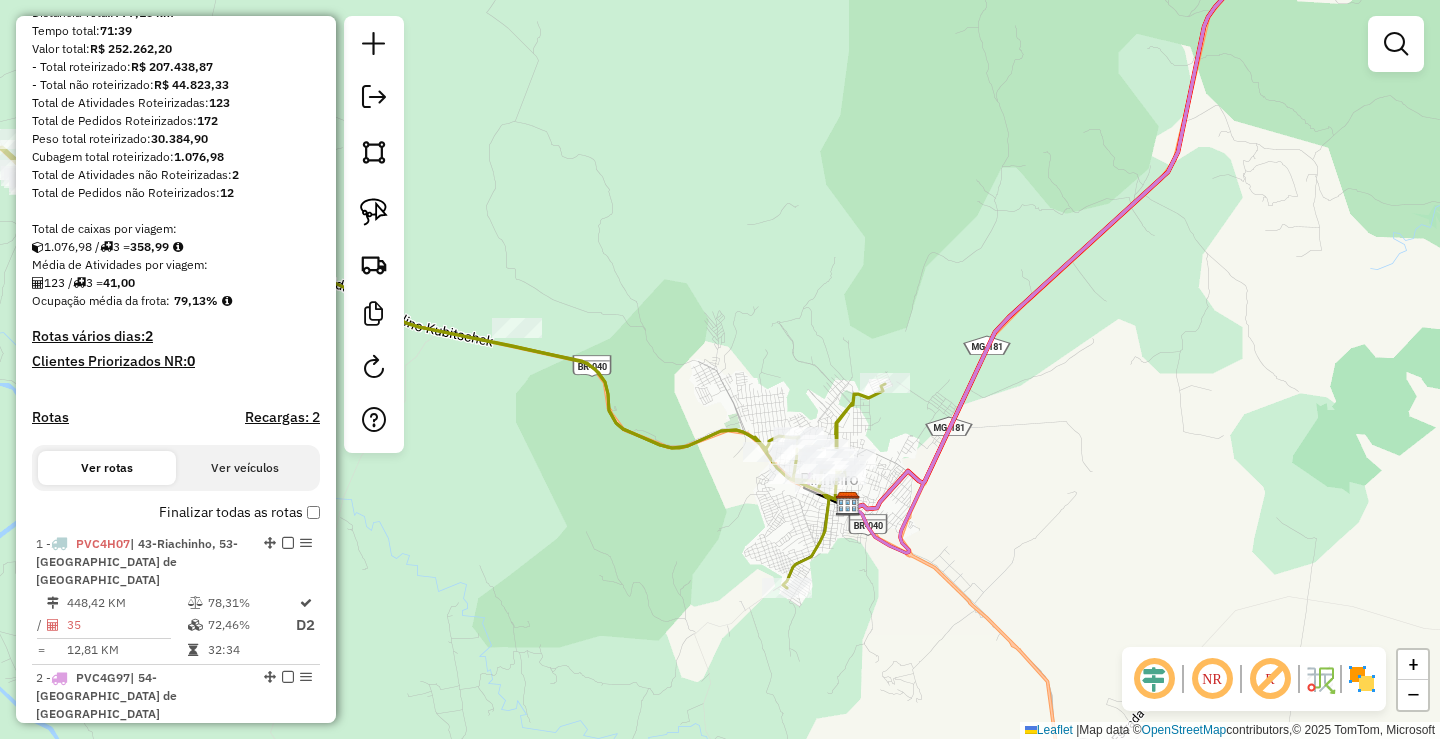 drag, startPoint x: 1193, startPoint y: 499, endPoint x: 1094, endPoint y: 496, distance: 99.04544 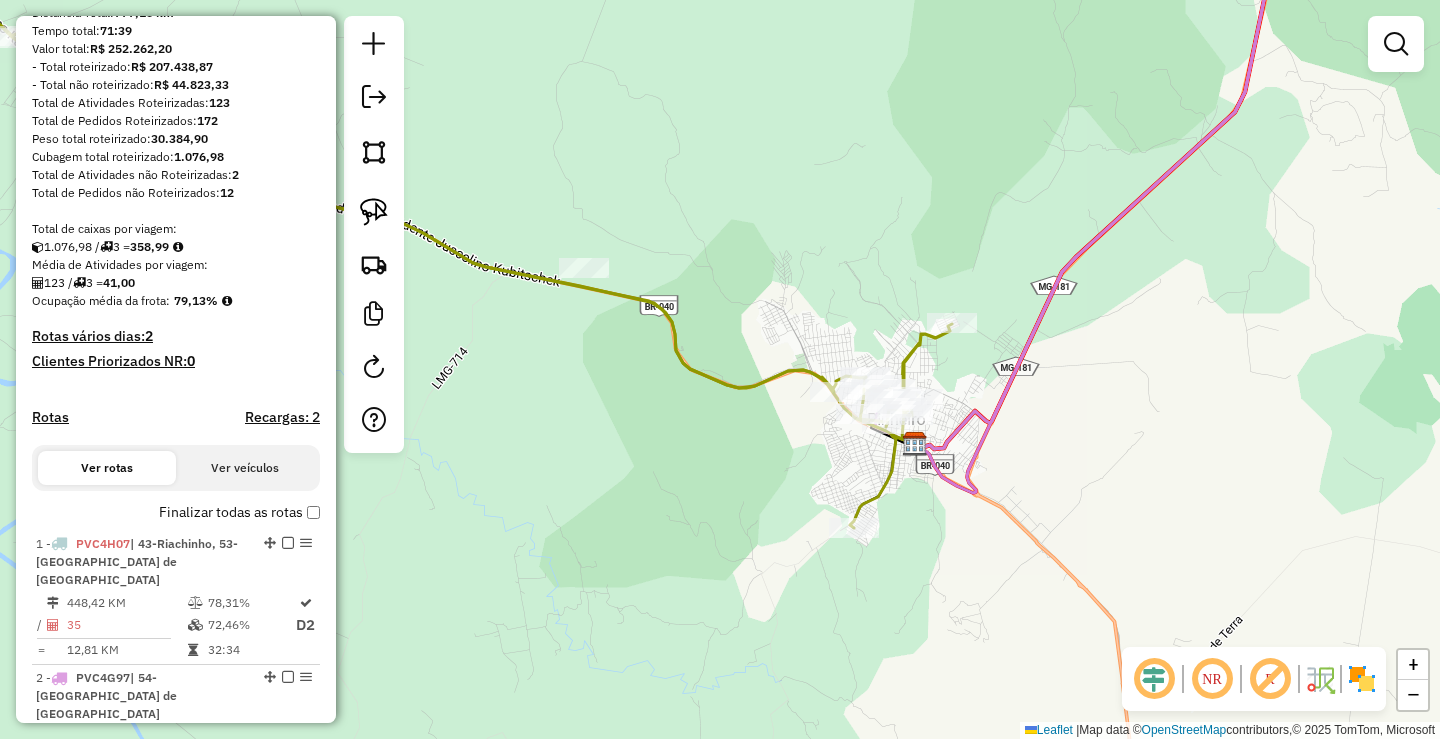 drag, startPoint x: 900, startPoint y: 630, endPoint x: 970, endPoint y: 565, distance: 95.524864 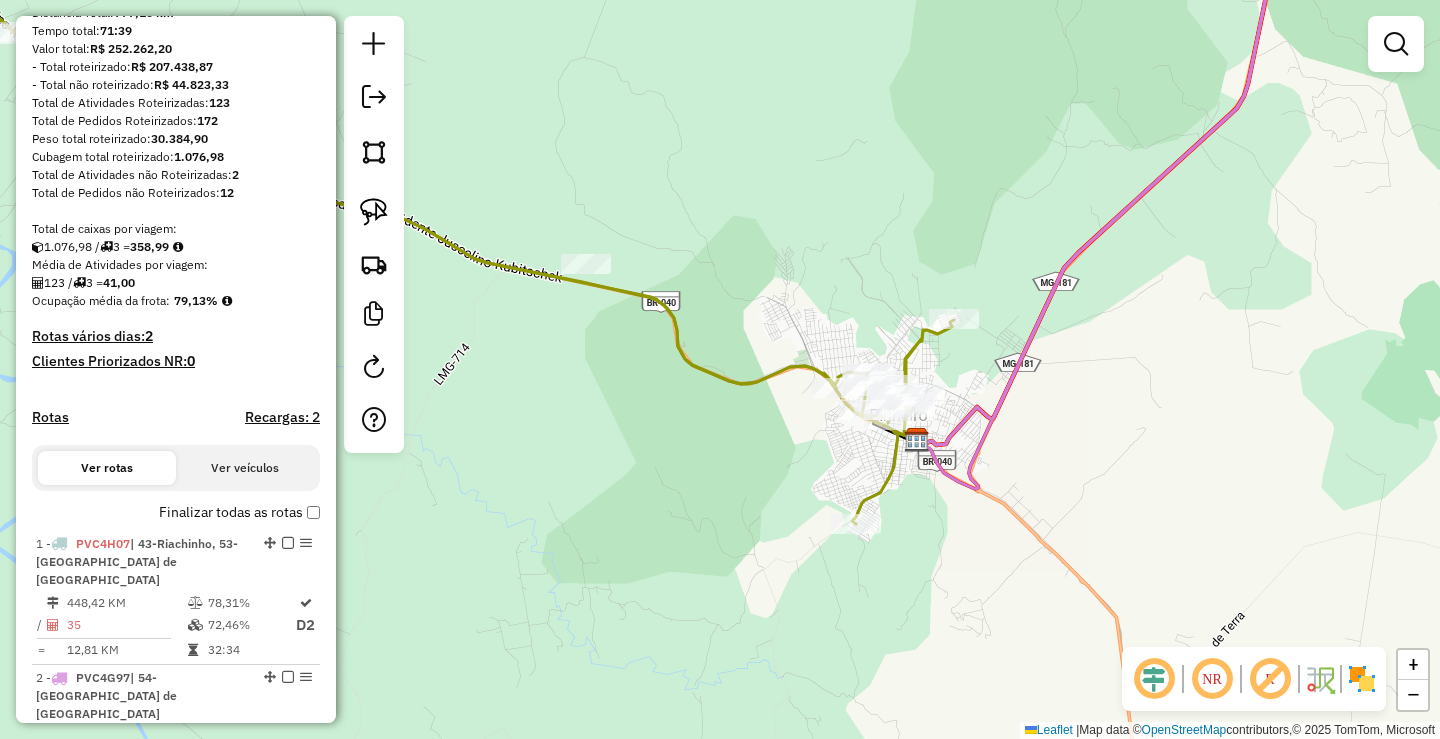 drag, startPoint x: 751, startPoint y: 571, endPoint x: 794, endPoint y: 565, distance: 43.416588 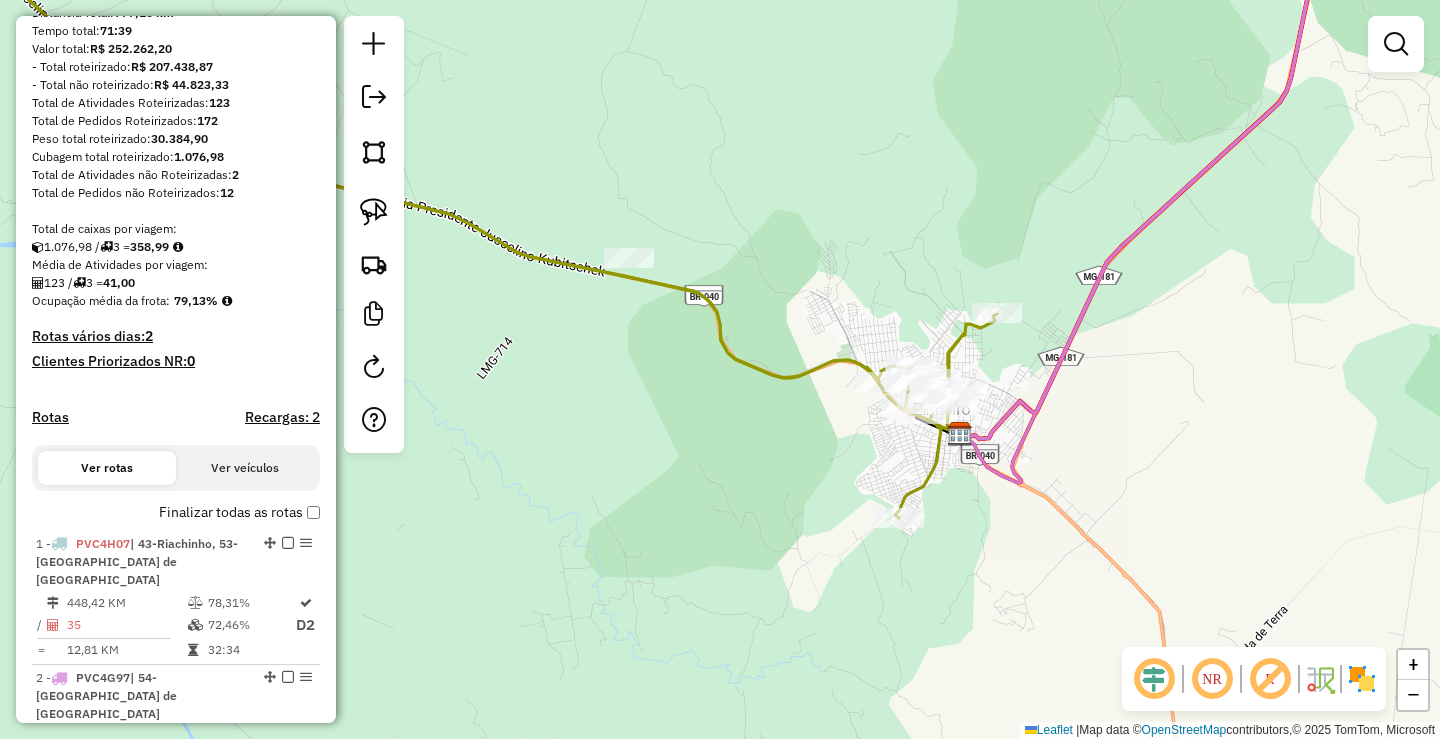 drag, startPoint x: 683, startPoint y: 433, endPoint x: 870, endPoint y: 456, distance: 188.40913 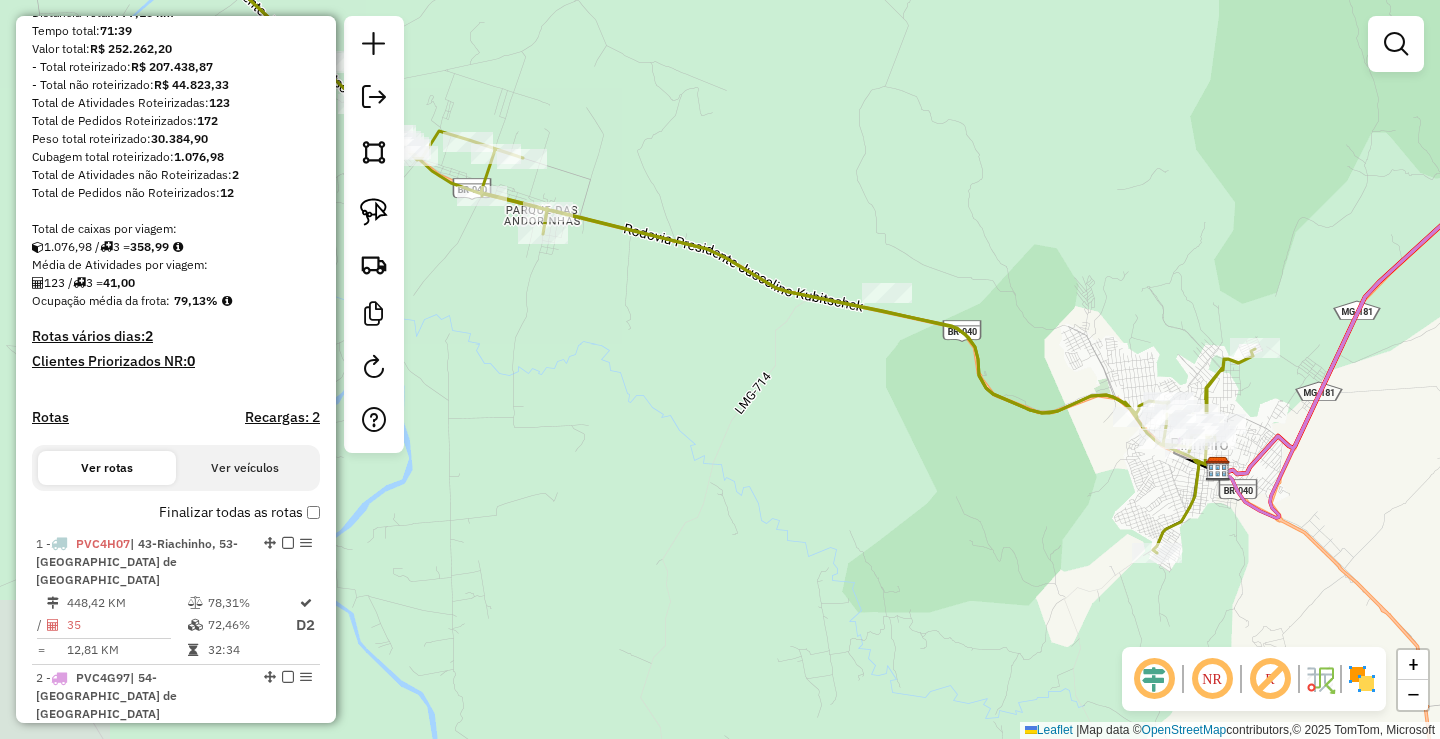 drag, startPoint x: 788, startPoint y: 436, endPoint x: 885, endPoint y: 465, distance: 101.24229 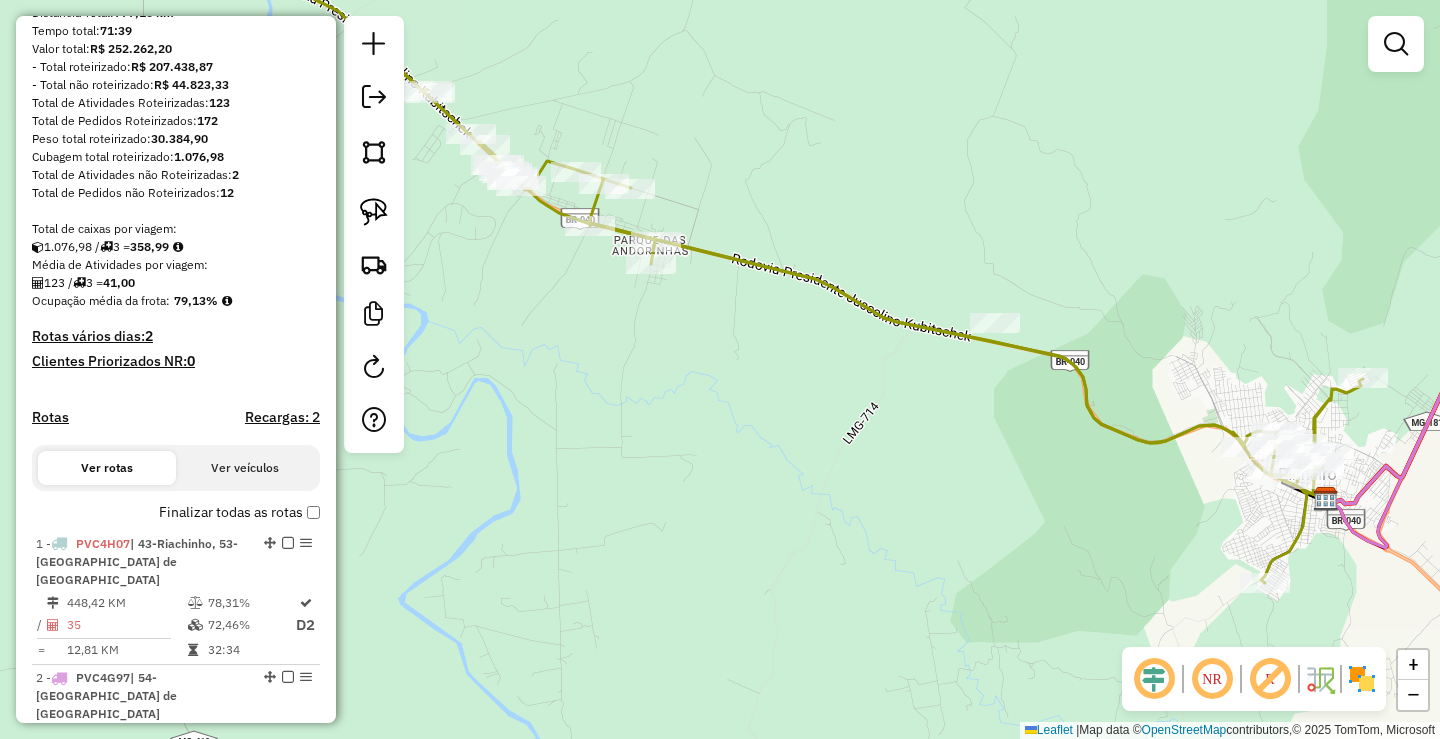 drag, startPoint x: 665, startPoint y: 432, endPoint x: 893, endPoint y: 477, distance: 232.39836 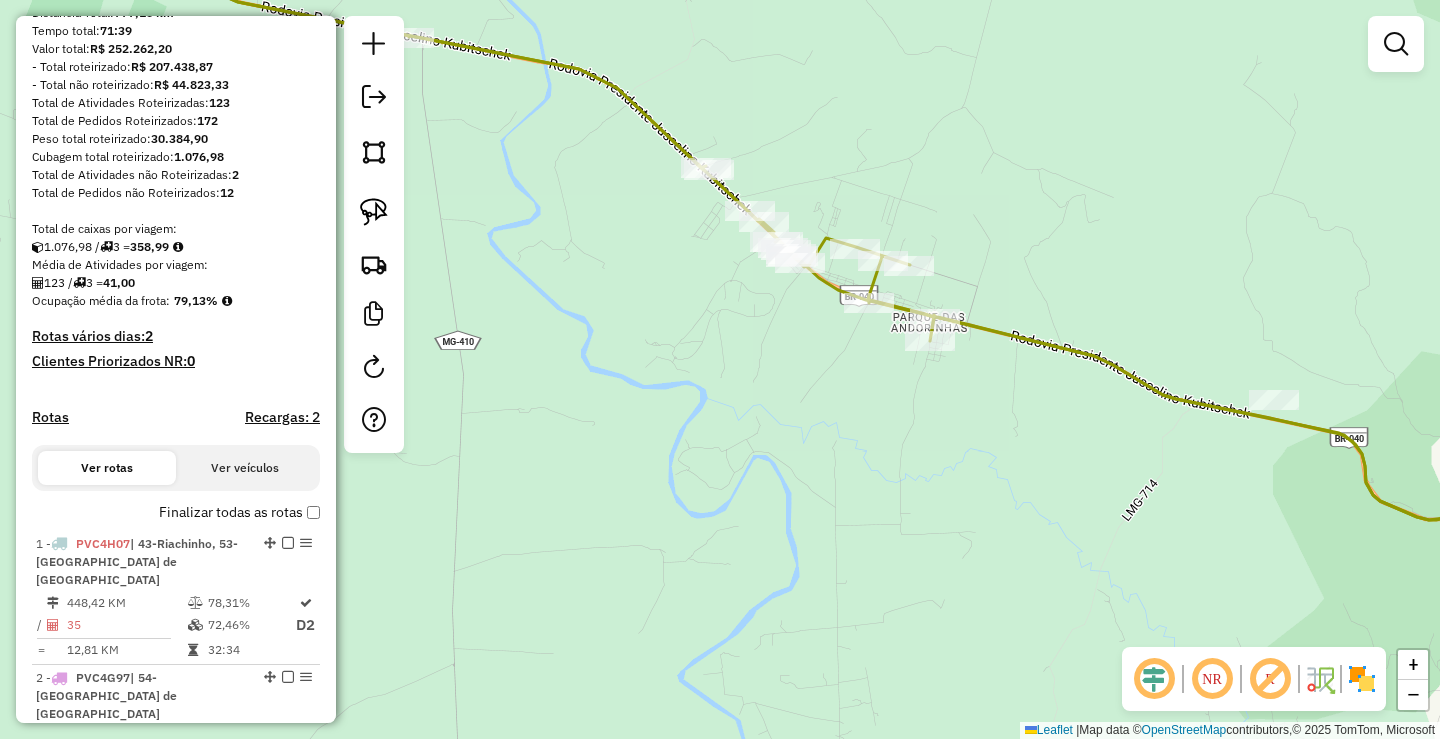 drag, startPoint x: 833, startPoint y: 462, endPoint x: 979, endPoint y: 528, distance: 160.22484 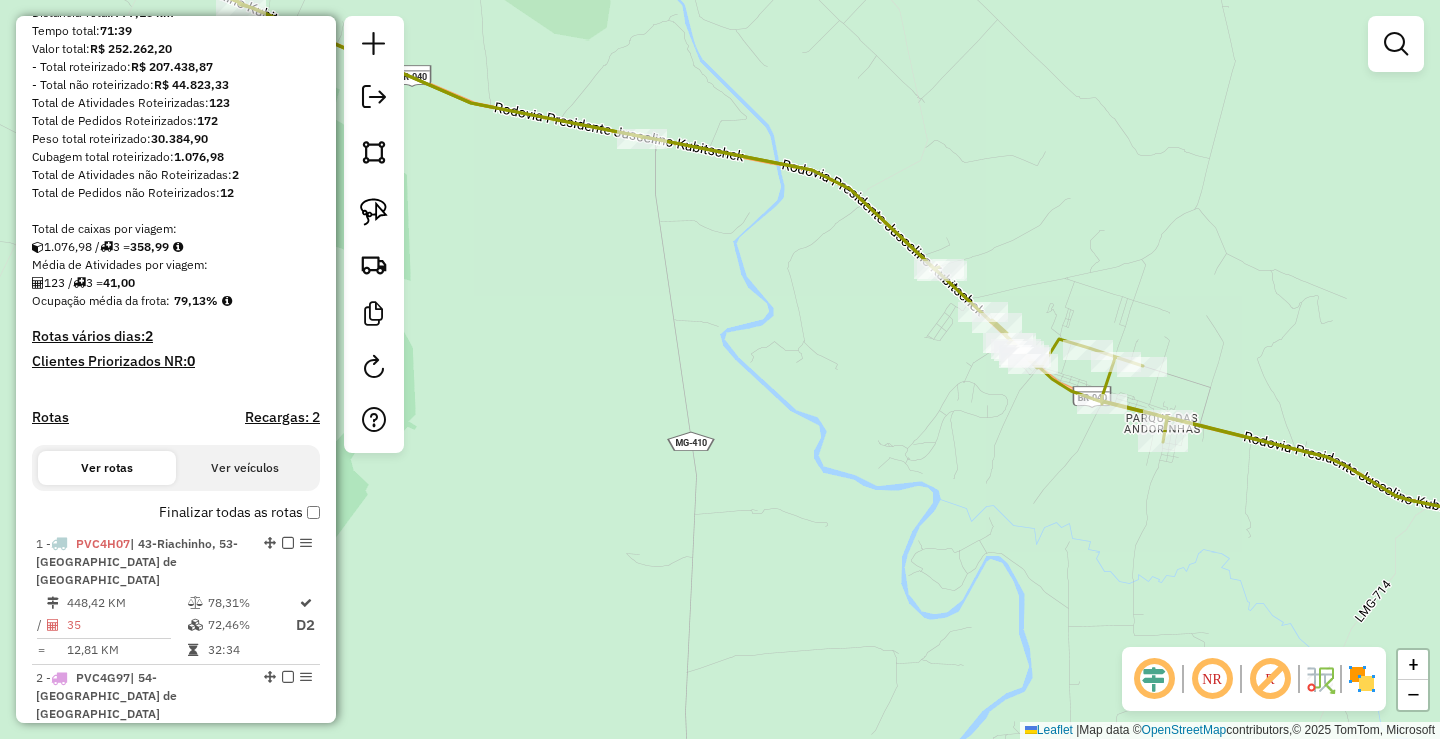 drag, startPoint x: 773, startPoint y: 487, endPoint x: 884, endPoint y: 523, distance: 116.6919 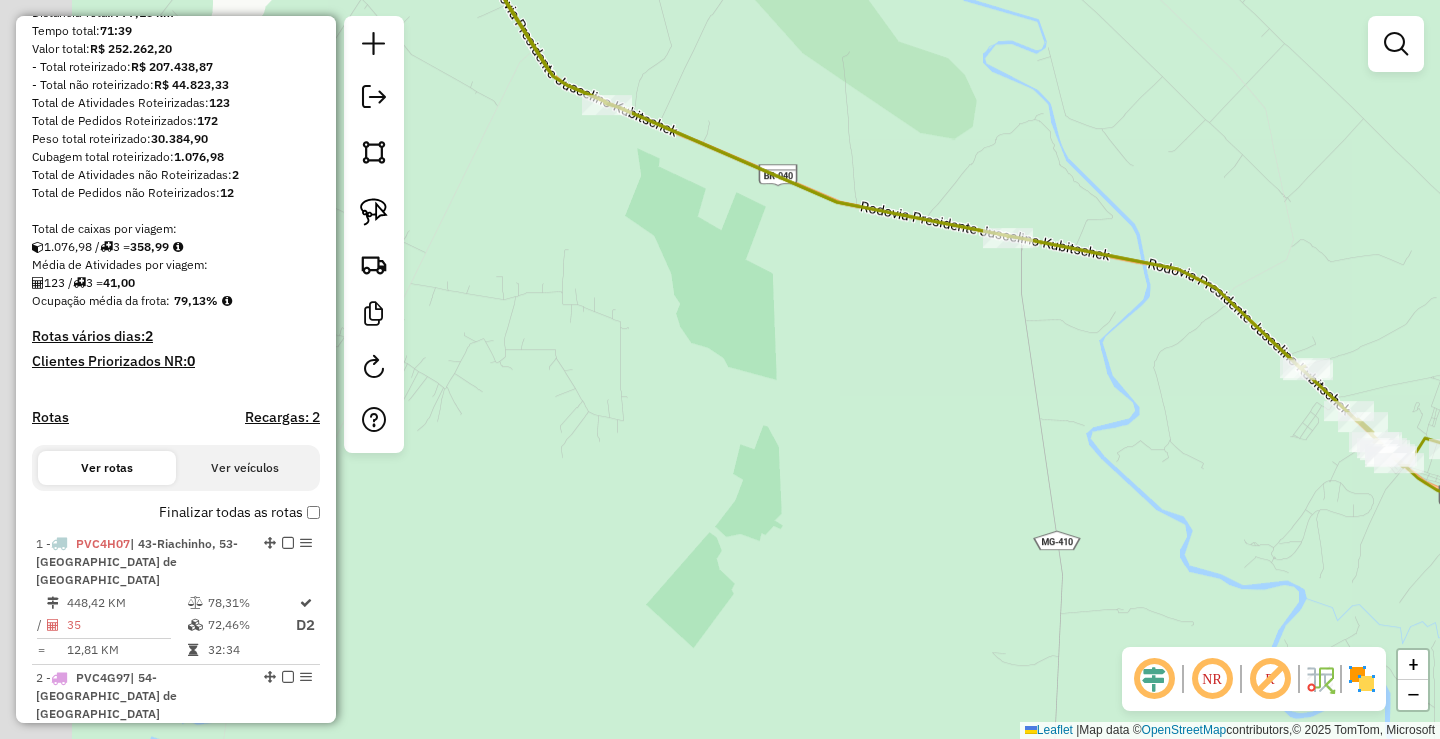 drag, startPoint x: 832, startPoint y: 537, endPoint x: 848, endPoint y: 540, distance: 16.27882 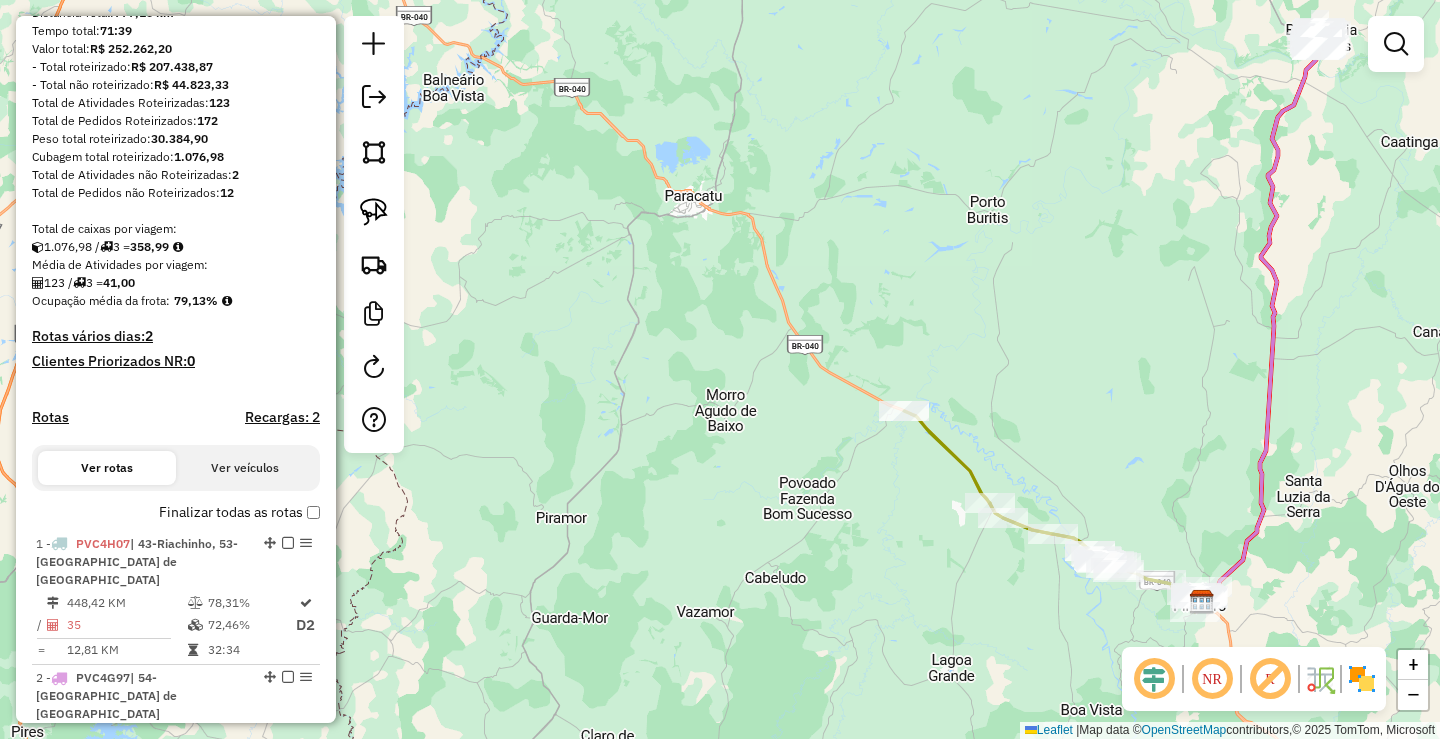 drag, startPoint x: 527, startPoint y: 343, endPoint x: 785, endPoint y: 449, distance: 278.9265 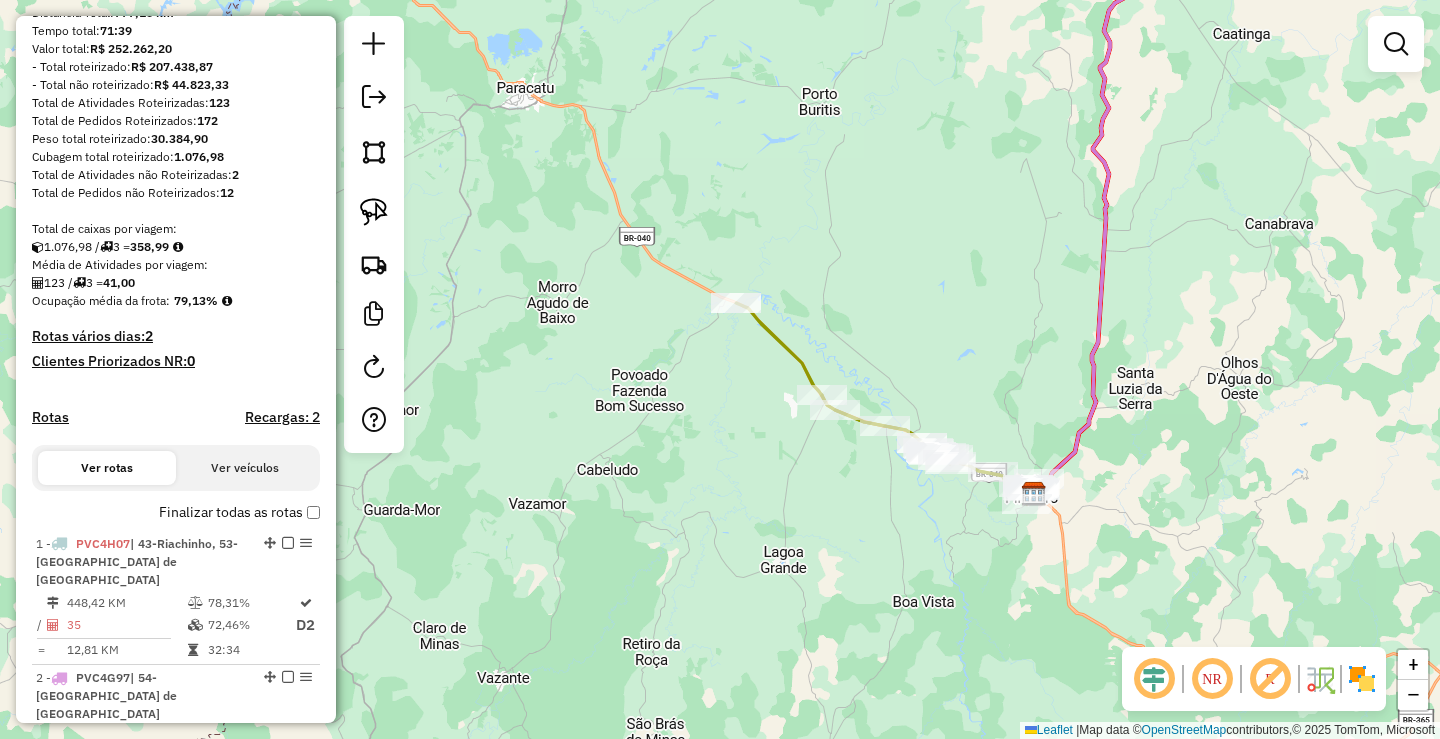 drag, startPoint x: 1116, startPoint y: 426, endPoint x: 931, endPoint y: 324, distance: 211.25577 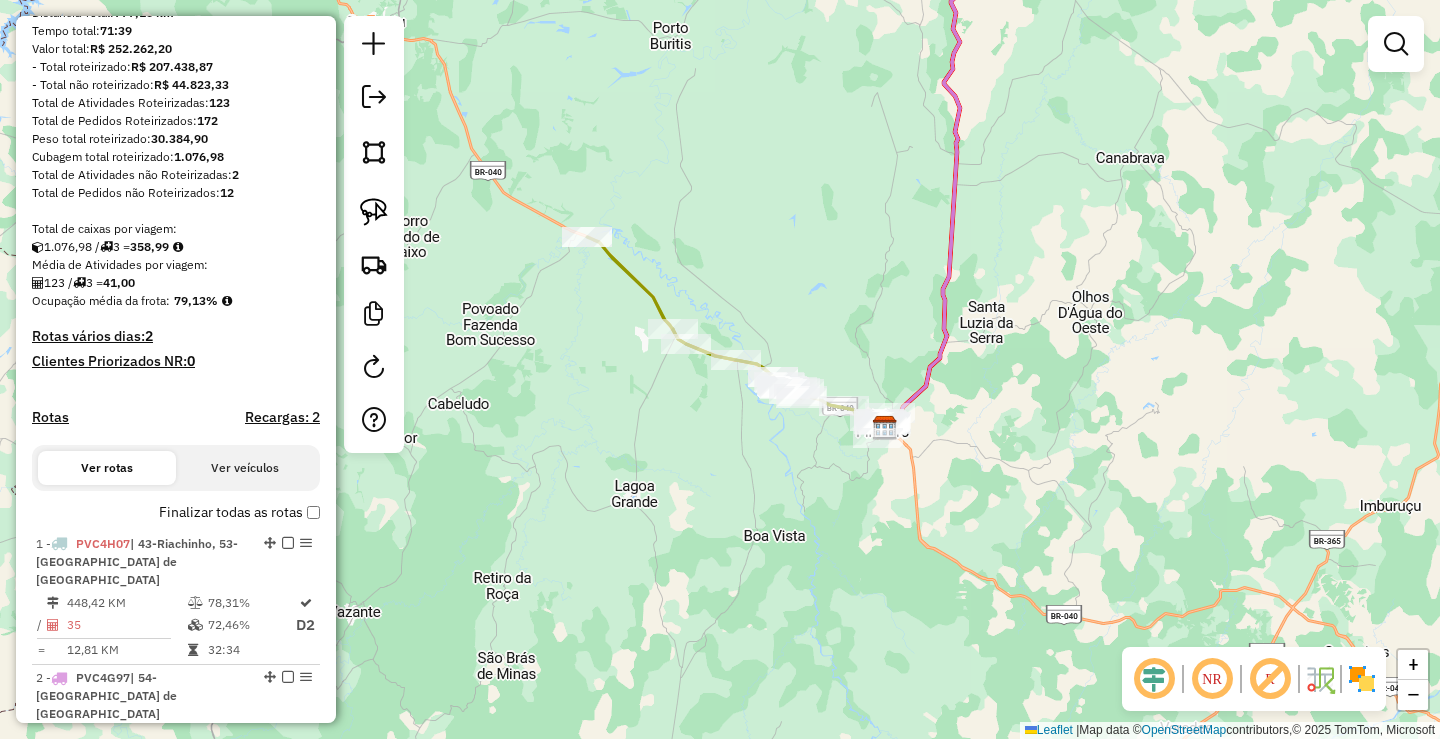 drag, startPoint x: 1110, startPoint y: 519, endPoint x: 972, endPoint y: 467, distance: 147.47203 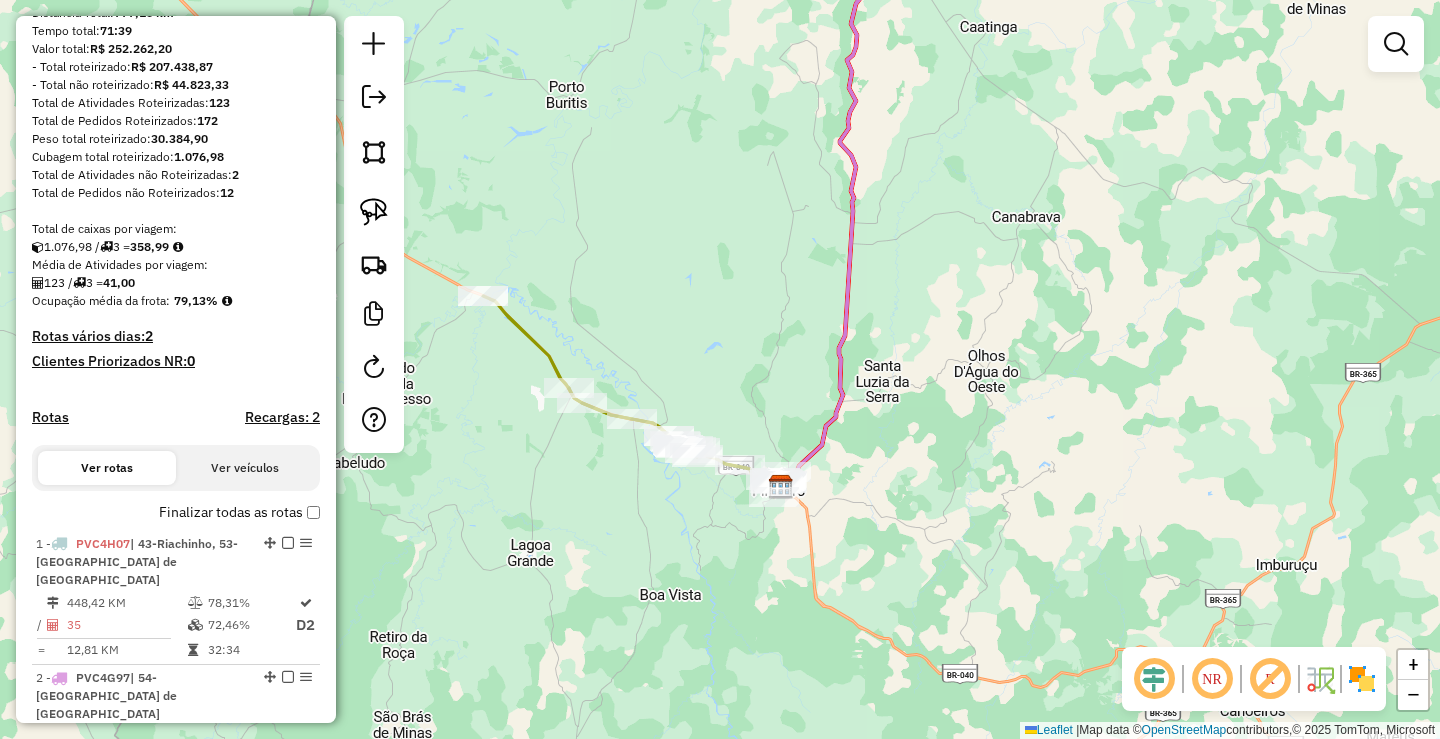drag, startPoint x: 1268, startPoint y: 308, endPoint x: 1145, endPoint y: 511, distance: 237.35628 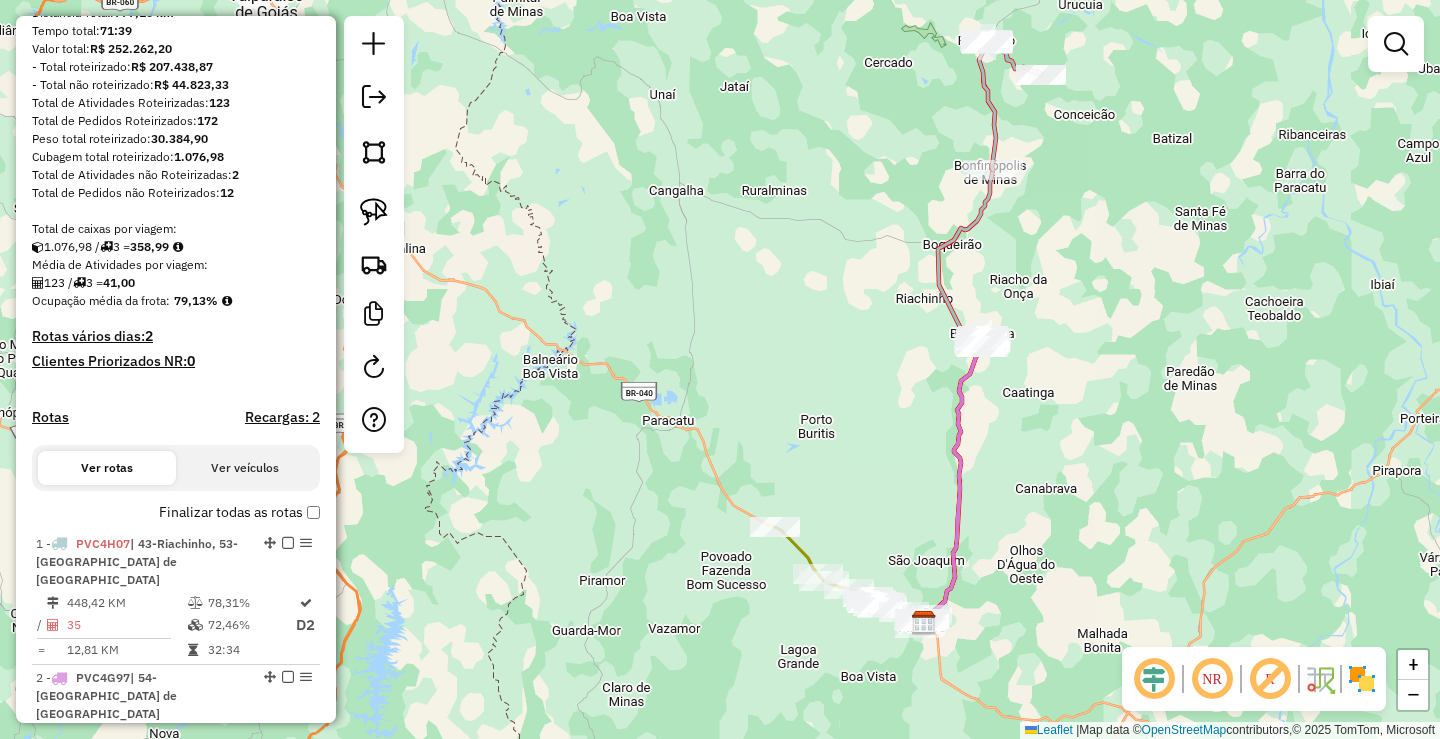 drag, startPoint x: 1083, startPoint y: 313, endPoint x: 1007, endPoint y: 607, distance: 303.66428 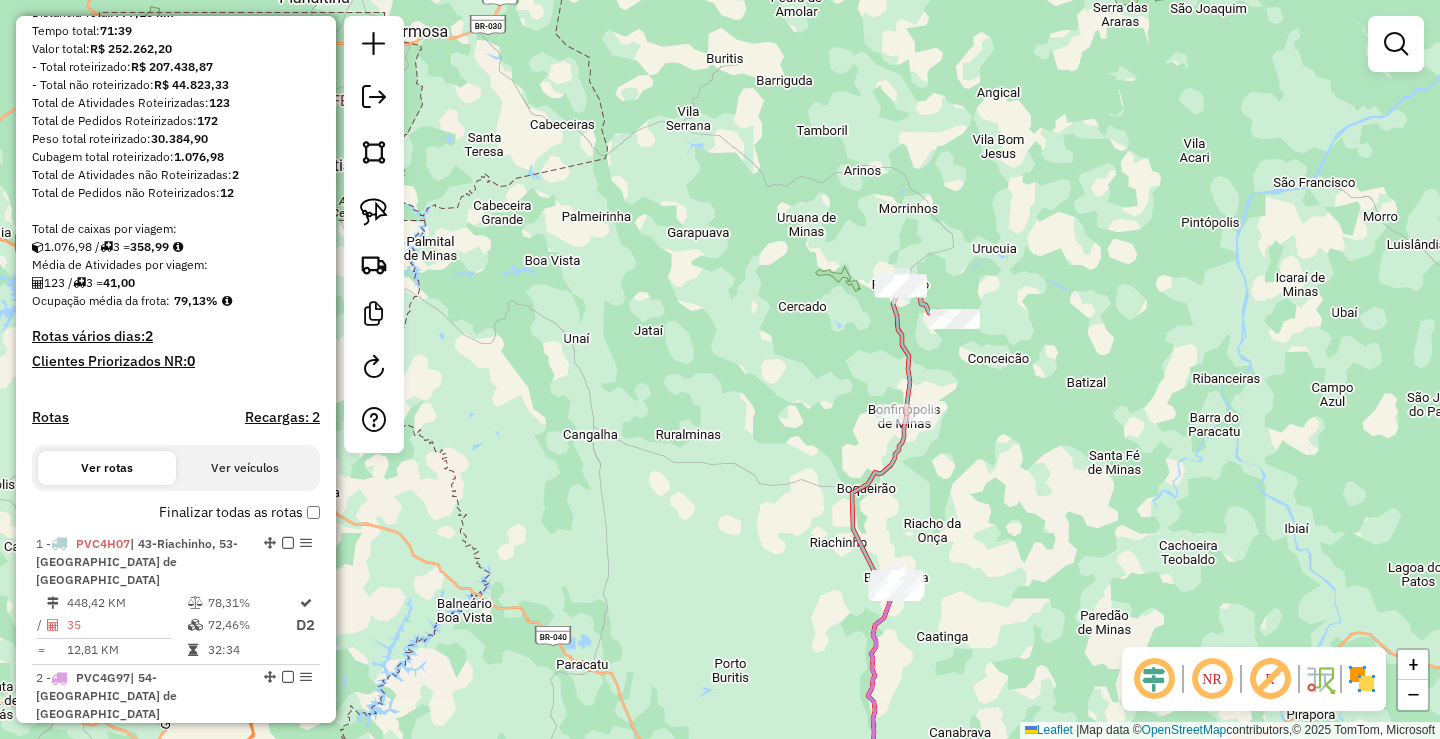 drag, startPoint x: 1104, startPoint y: 430, endPoint x: 1067, endPoint y: 501, distance: 80.06248 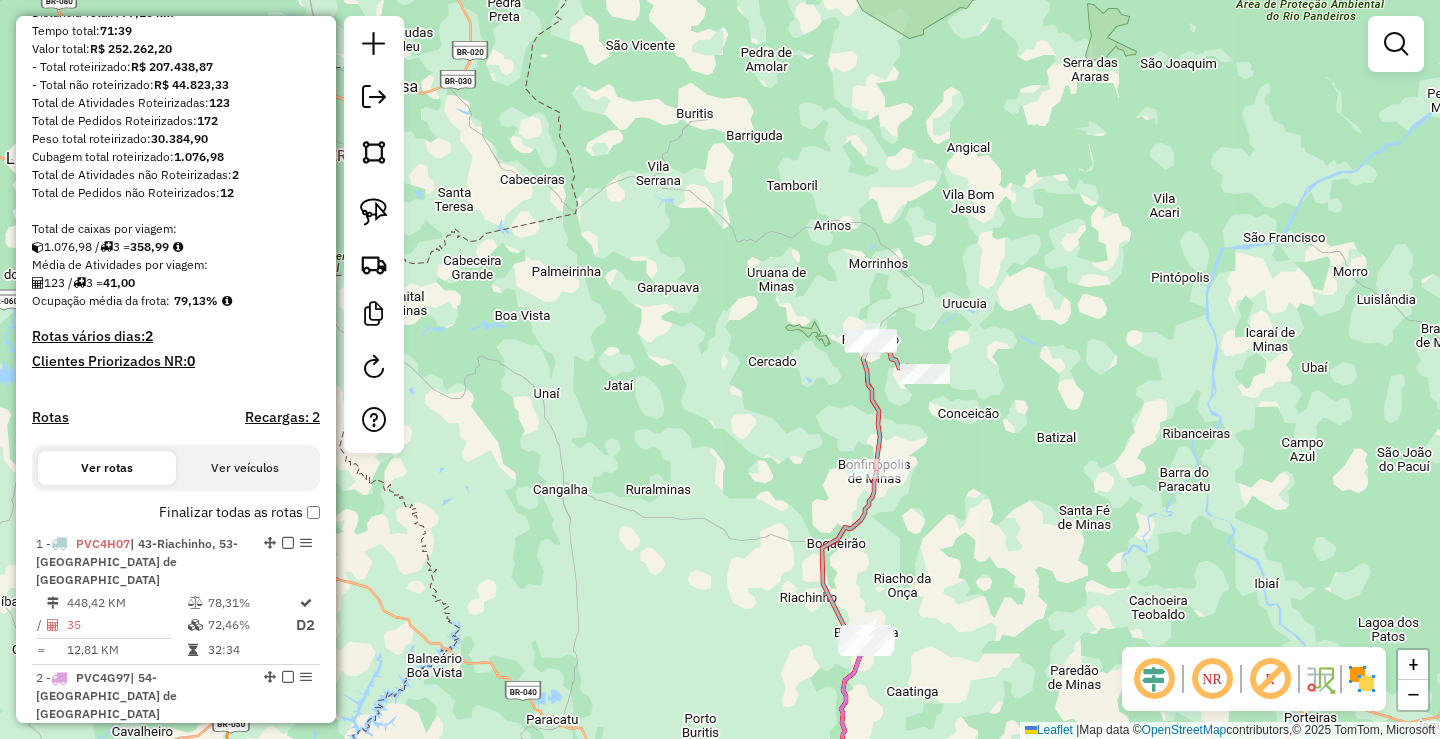 drag, startPoint x: 965, startPoint y: 514, endPoint x: 960, endPoint y: 475, distance: 39.319206 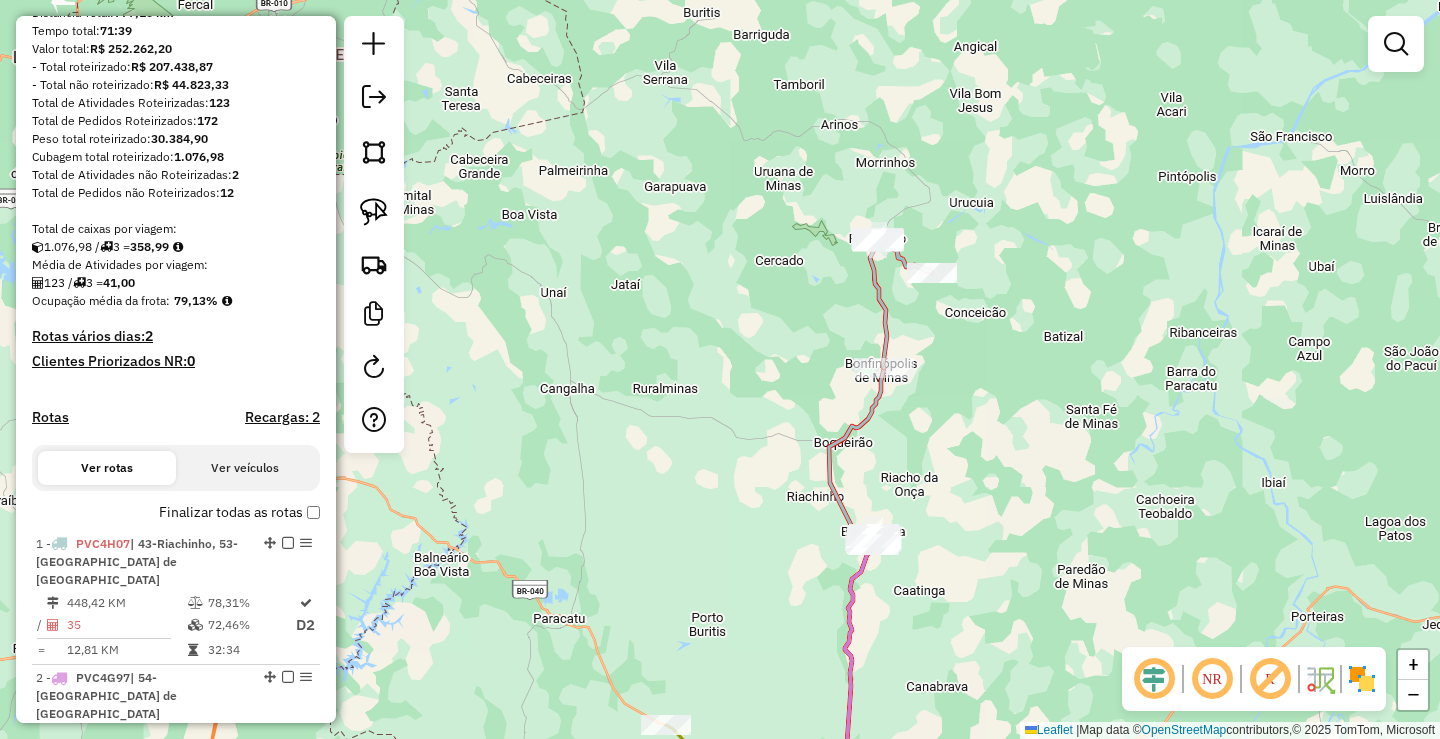 drag, startPoint x: 905, startPoint y: 590, endPoint x: 904, endPoint y: 478, distance: 112.00446 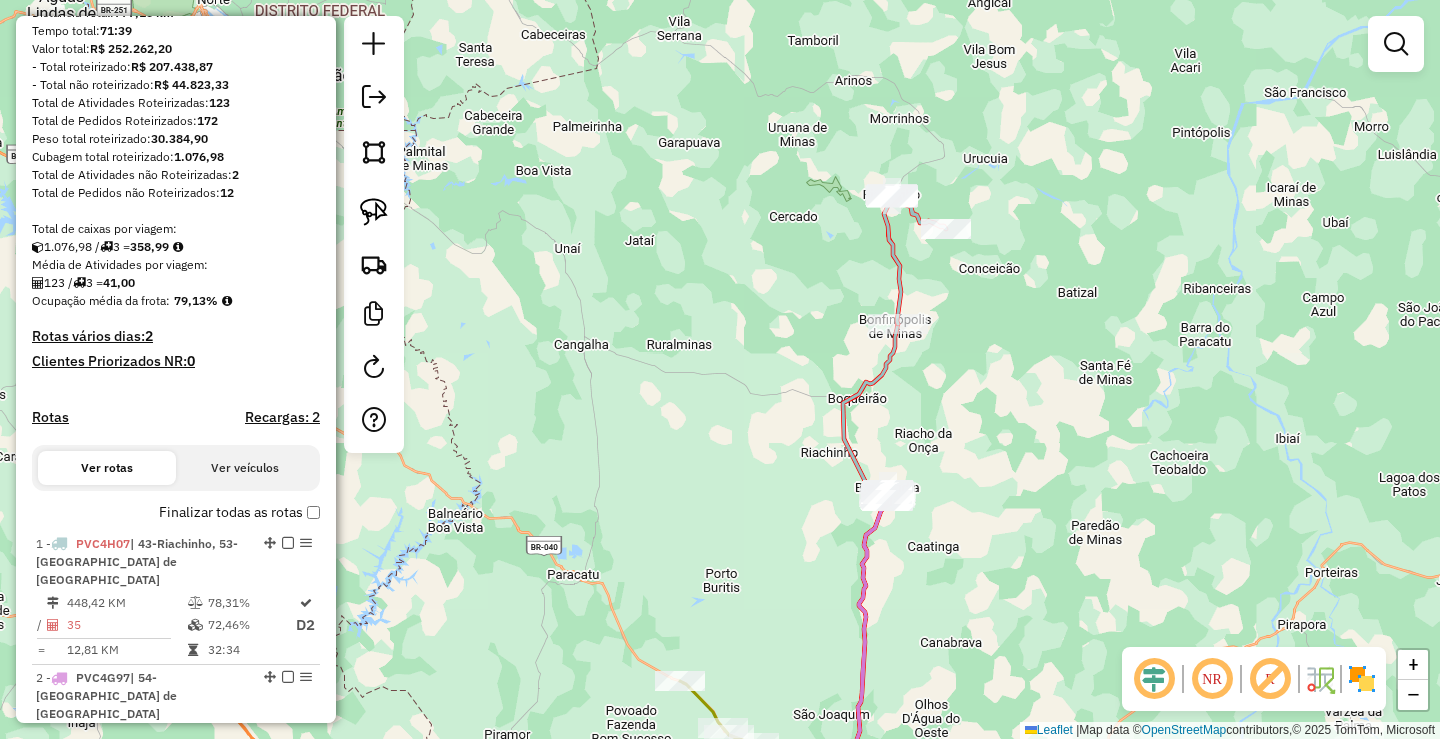 drag, startPoint x: 1043, startPoint y: 448, endPoint x: 1065, endPoint y: 444, distance: 22.36068 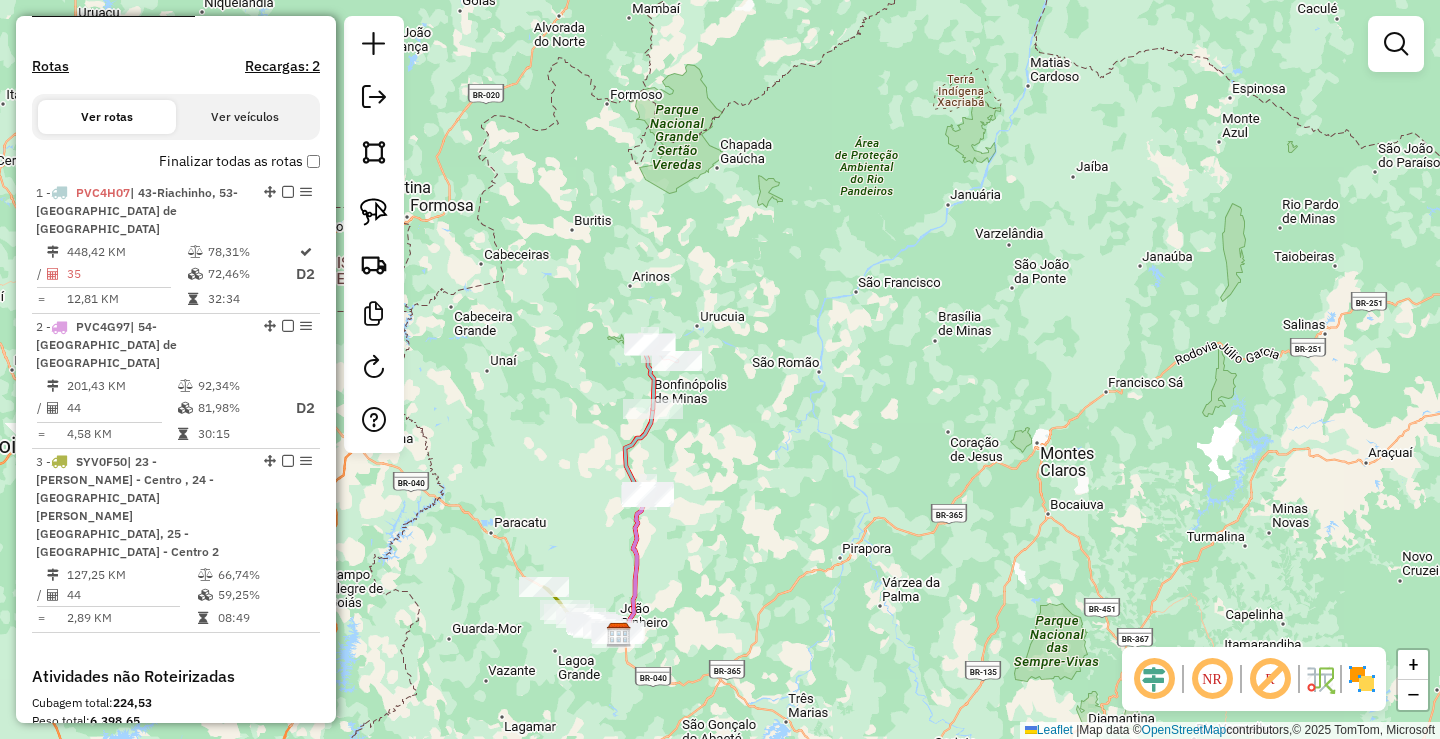 scroll, scrollTop: 617, scrollLeft: 0, axis: vertical 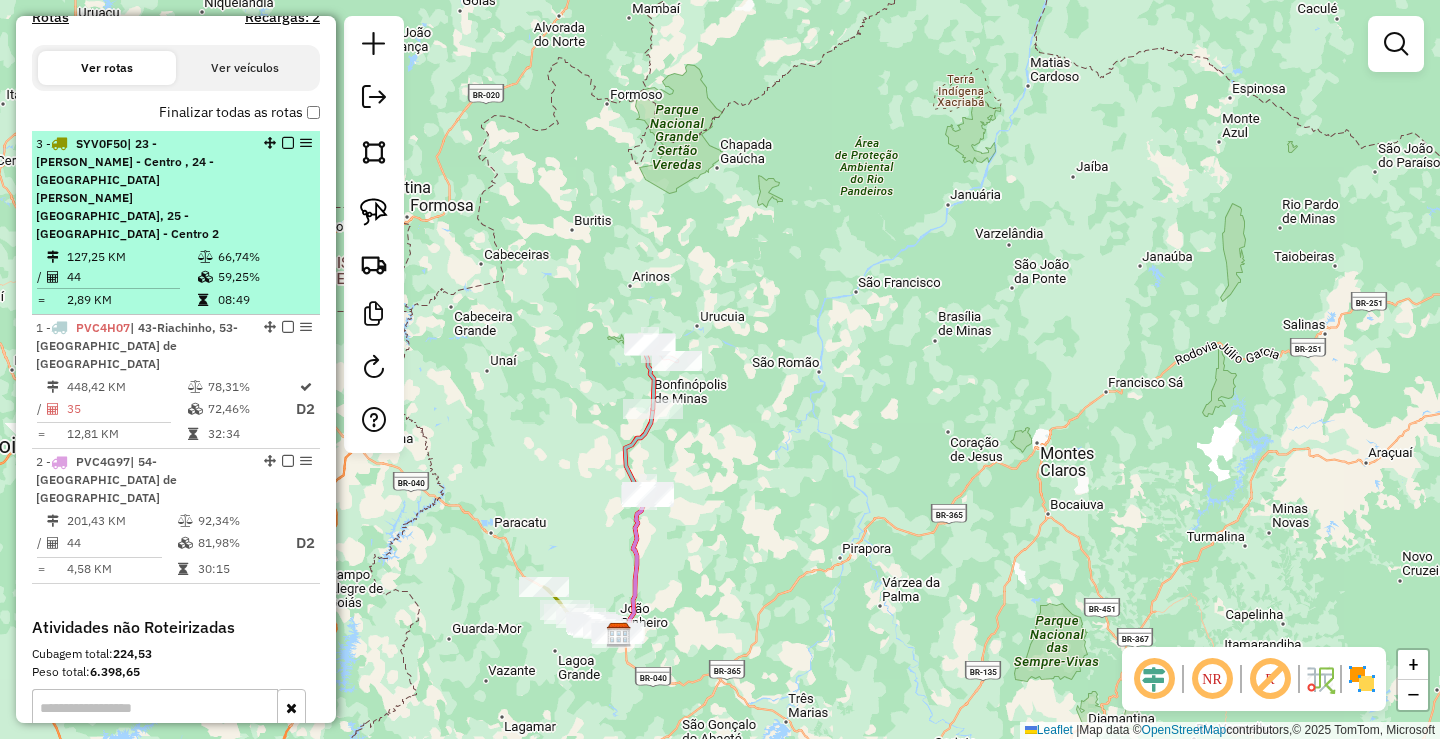 drag, startPoint x: 263, startPoint y: 393, endPoint x: 264, endPoint y: 159, distance: 234.00214 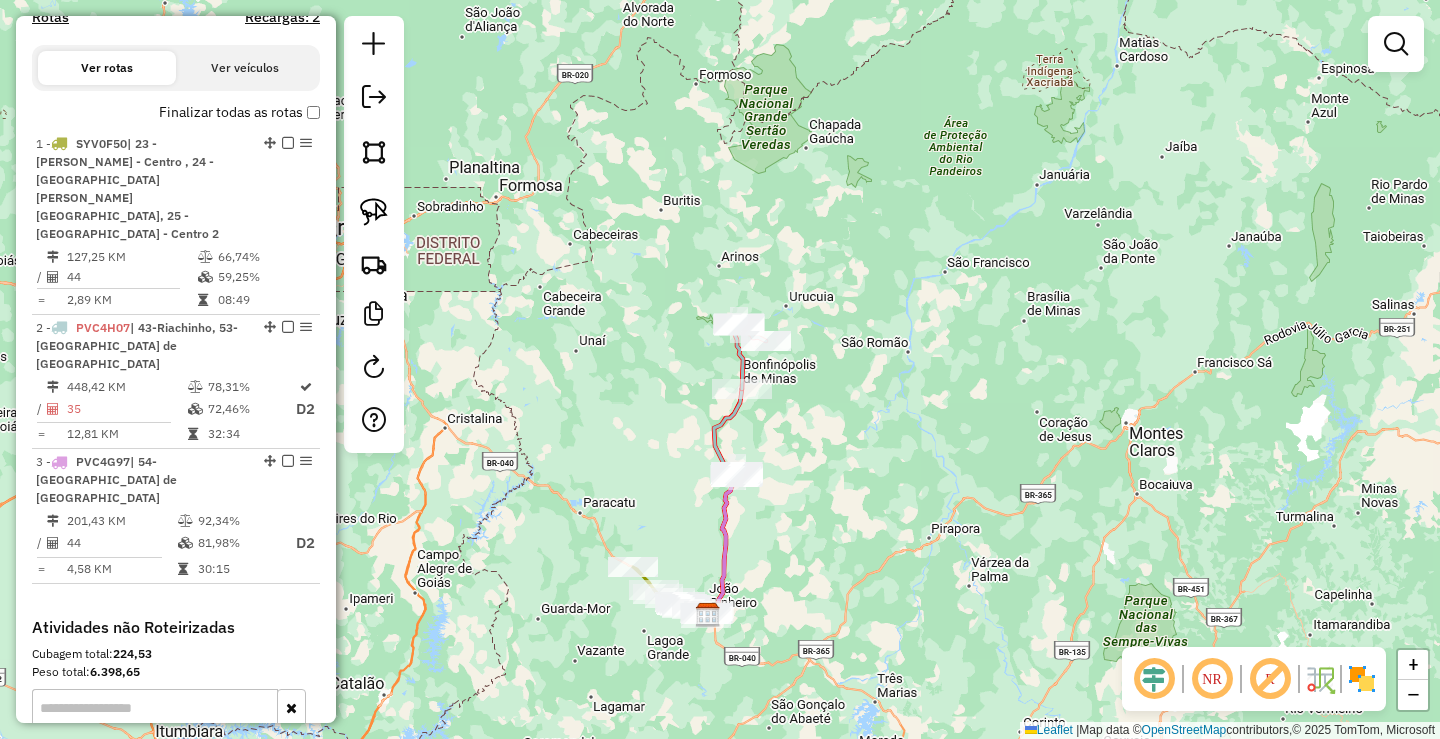 drag, startPoint x: 790, startPoint y: 525, endPoint x: 879, endPoint y: 505, distance: 91.21951 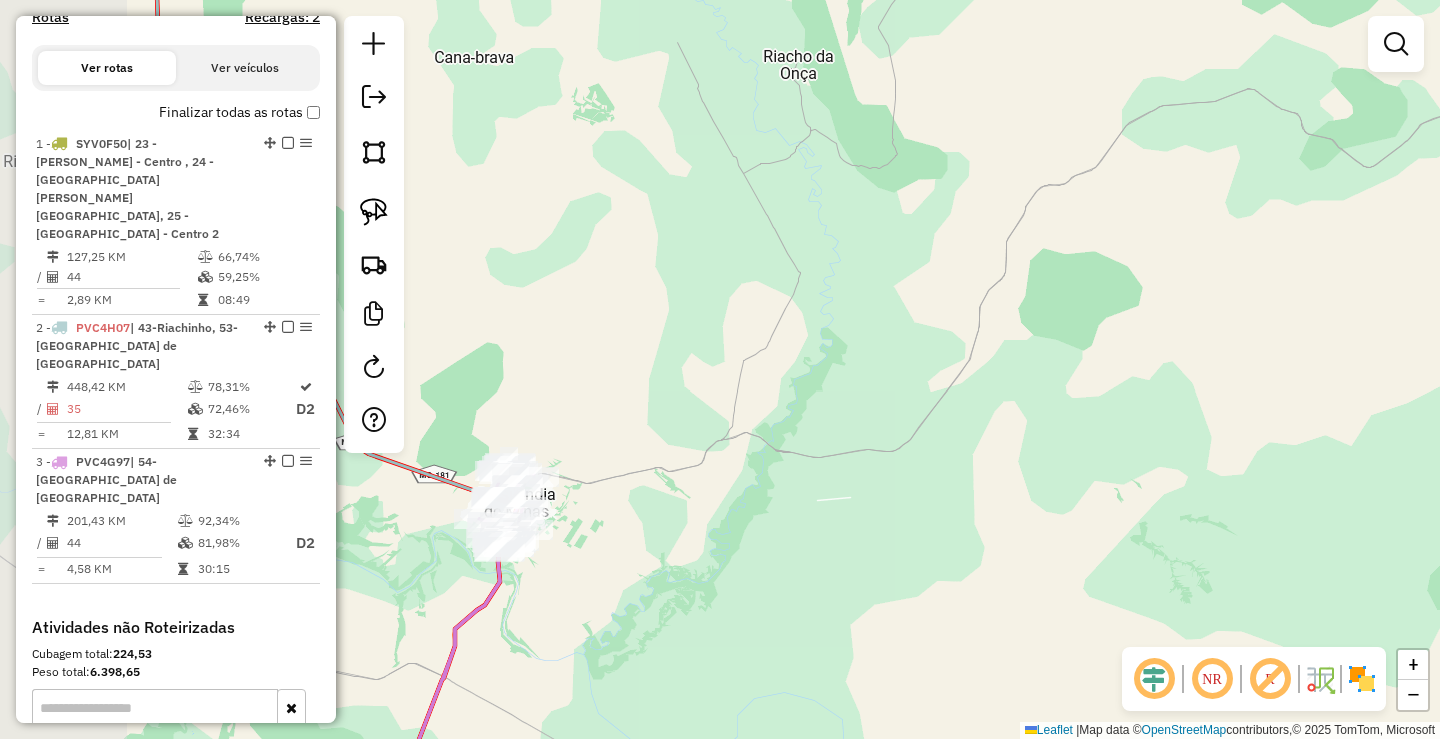 drag, startPoint x: 697, startPoint y: 445, endPoint x: 842, endPoint y: 413, distance: 148.48906 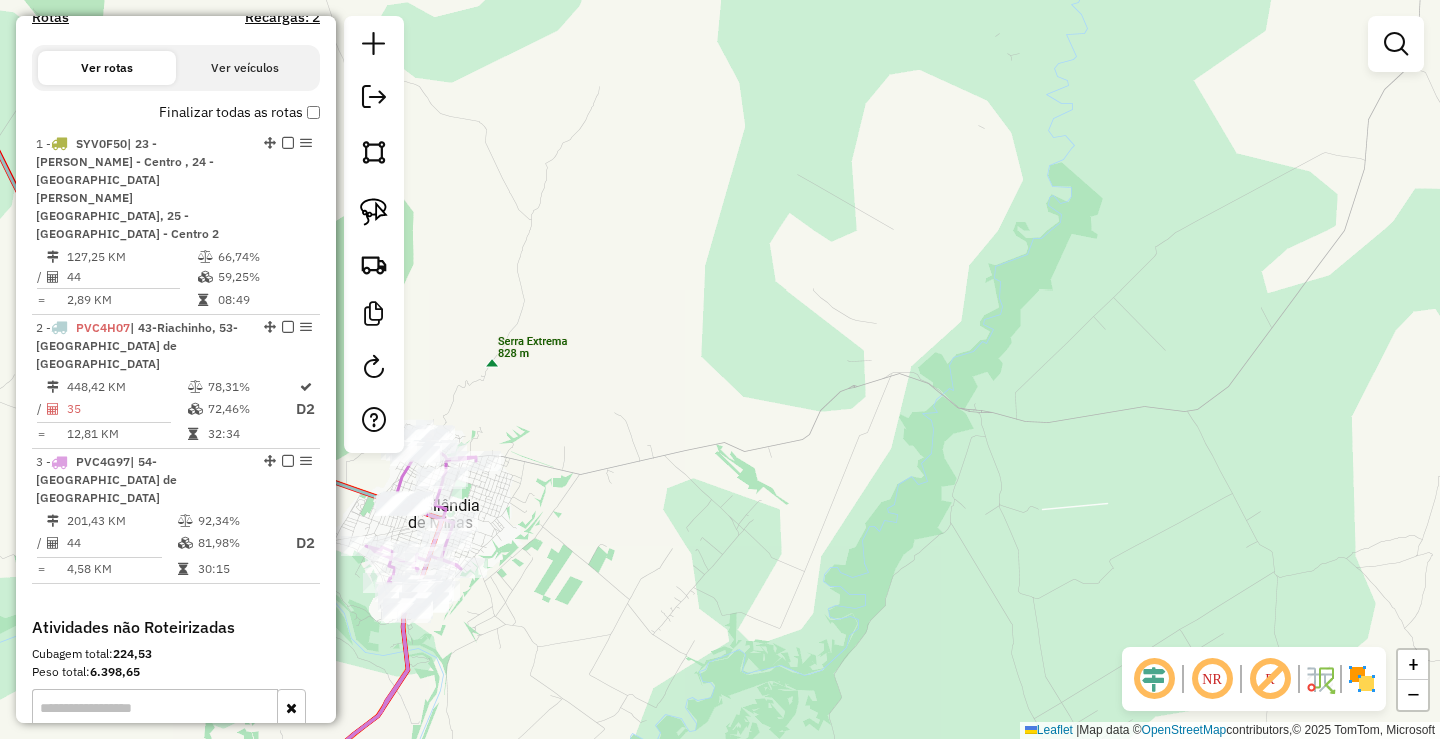 click on "Janela de atendimento Grade de atendimento Capacidade Transportadoras Veículos Cliente Pedidos  Rotas Selecione os dias de semana para filtrar as janelas de atendimento  Seg   Ter   Qua   Qui   Sex   Sáb   Dom  Informe o período da janela de atendimento: De: Até:  Filtrar exatamente a janela do cliente  Considerar janela de atendimento padrão  Selecione os dias de semana para filtrar as grades de atendimento  Seg   Ter   Qua   Qui   Sex   Sáb   Dom   Considerar clientes sem dia de atendimento cadastrado  Clientes fora do dia de atendimento selecionado Filtrar as atividades entre os valores definidos abaixo:  Peso mínimo:   Peso máximo:   Cubagem mínima:   Cubagem máxima:   De:   Até:  Filtrar as atividades entre o tempo de atendimento definido abaixo:  De:   Até:   Considerar capacidade total dos clientes não roteirizados Transportadora: Selecione um ou mais itens Tipo de veículo: Selecione um ou mais itens Veículo: Selecione um ou mais itens Motorista: Selecione um ou mais itens Nome: Rótulo:" 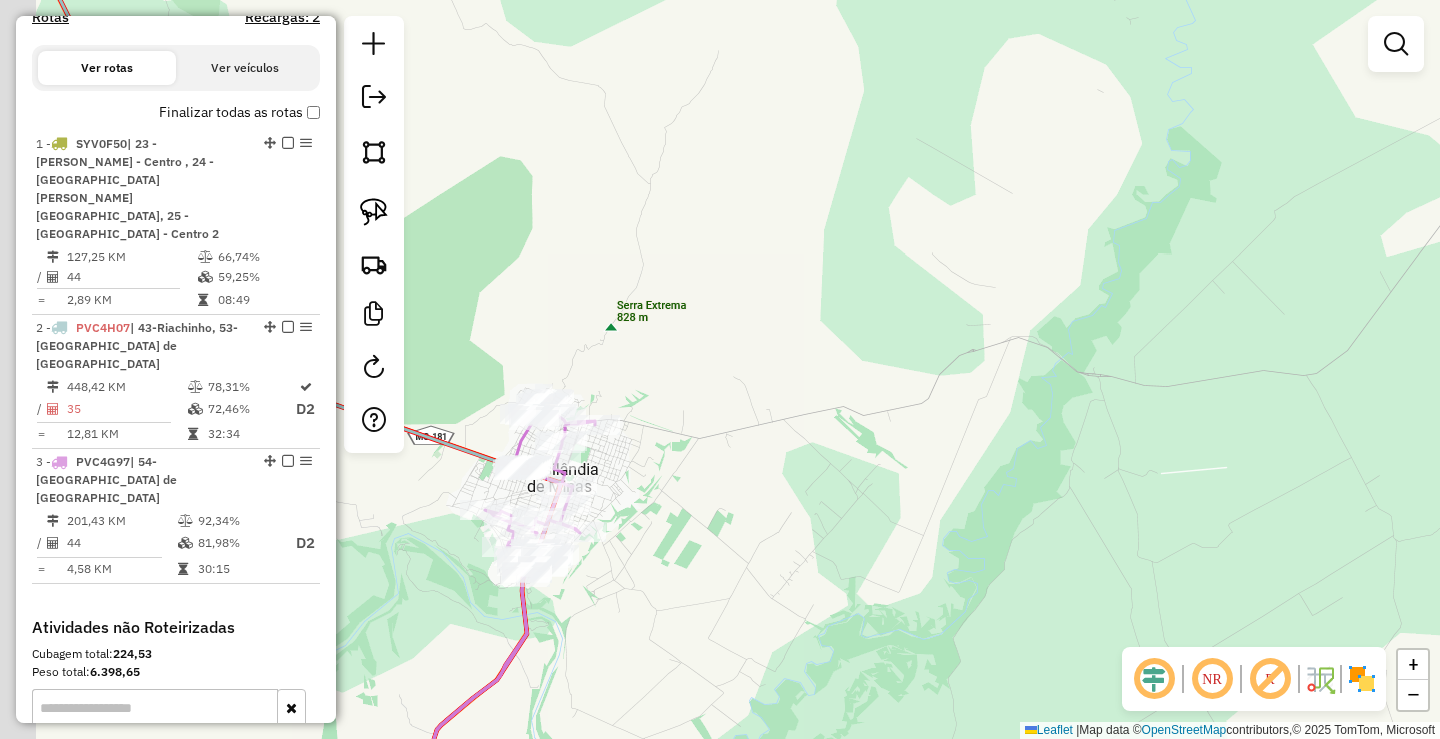 drag, startPoint x: 620, startPoint y: 495, endPoint x: 755, endPoint y: 463, distance: 138.74077 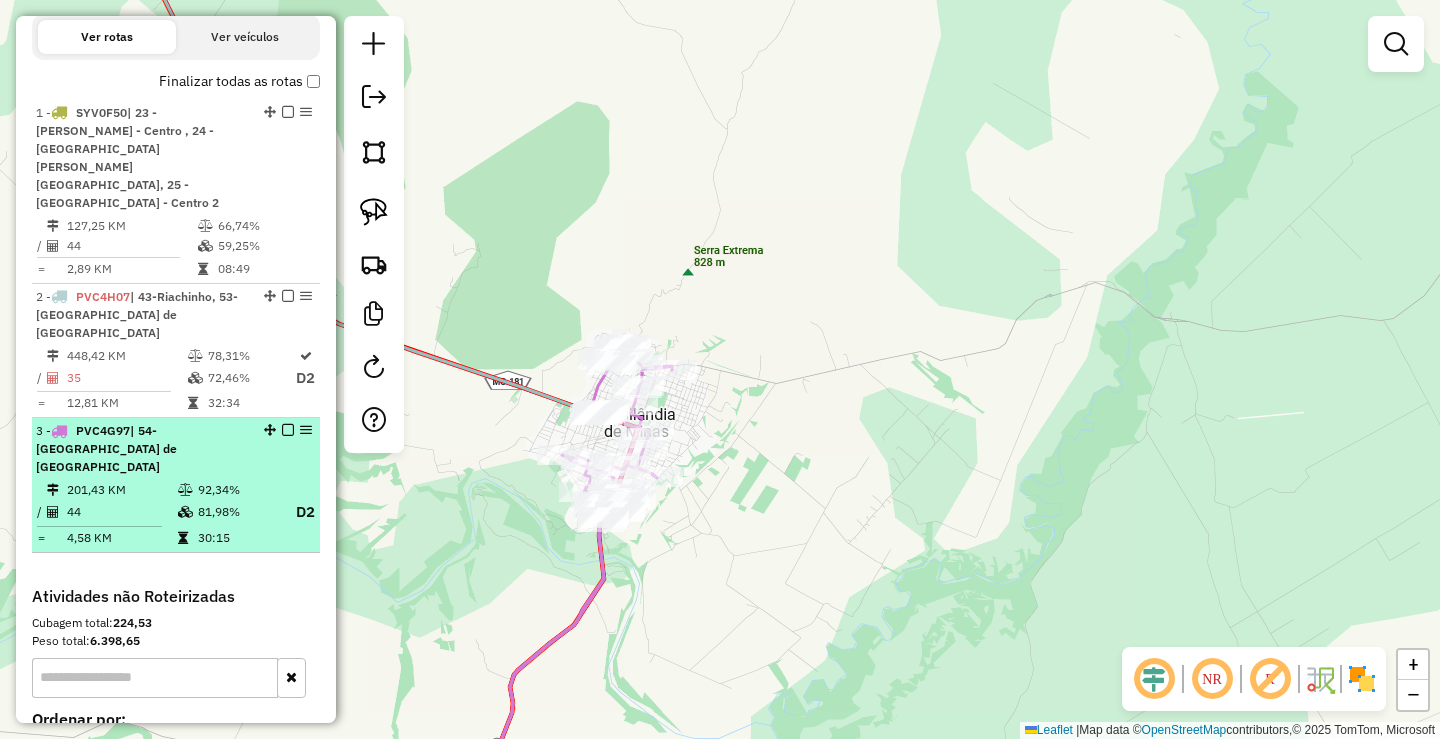 scroll, scrollTop: 617, scrollLeft: 0, axis: vertical 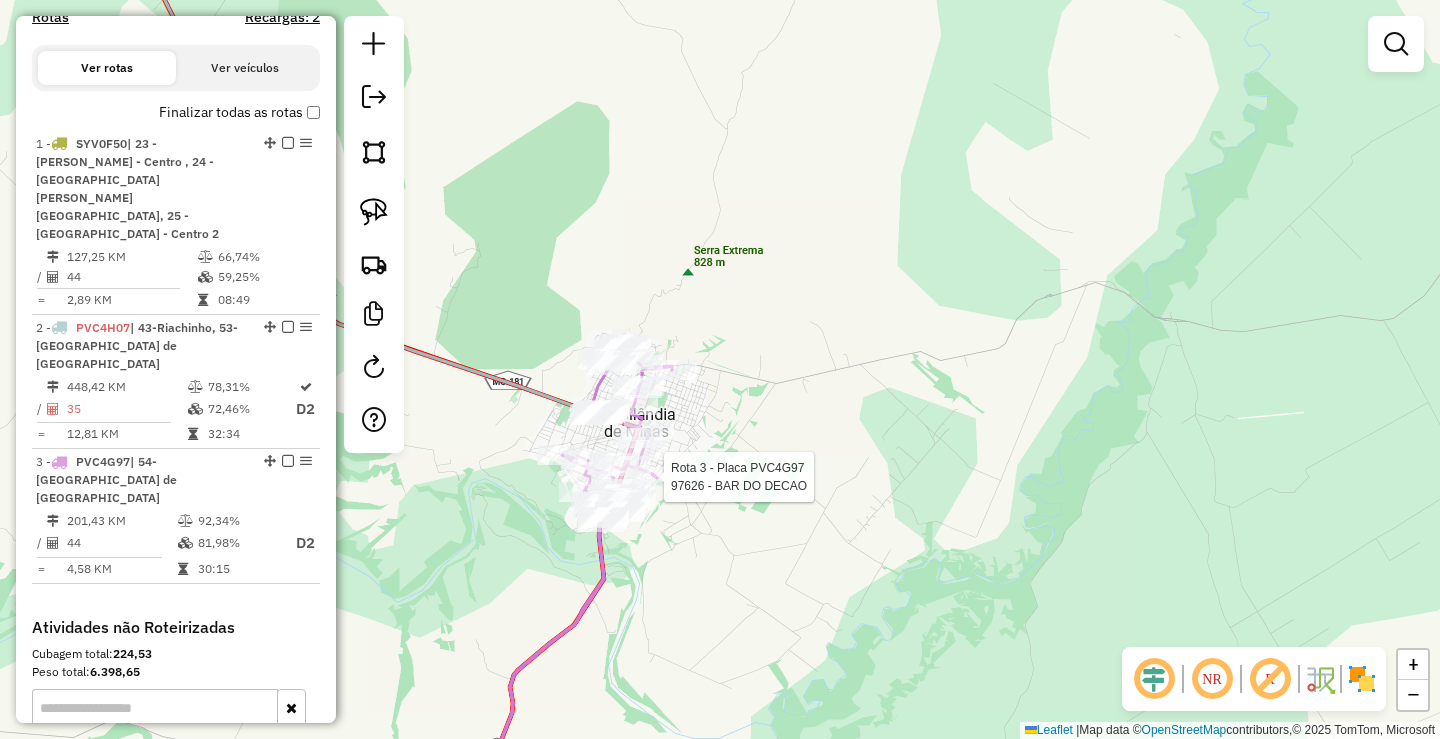 select on "*********" 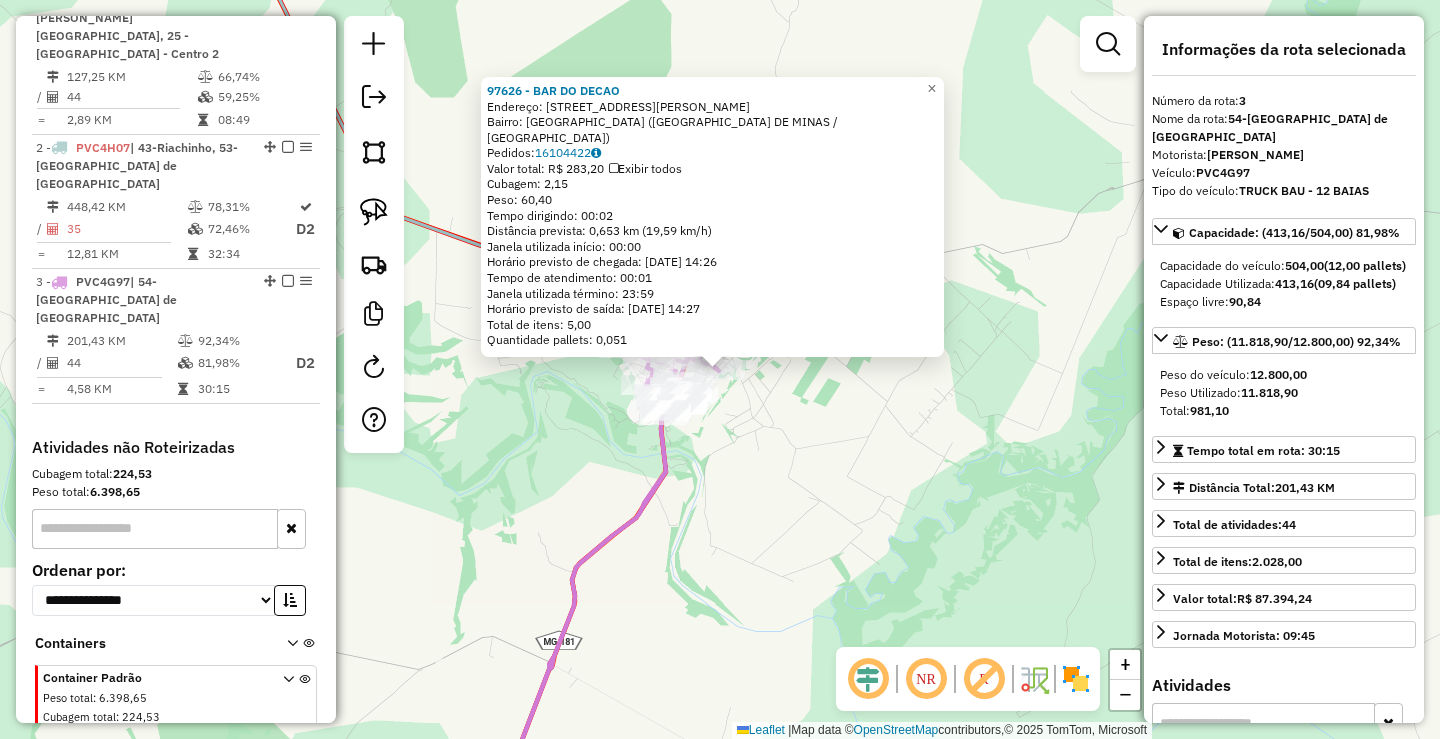 scroll, scrollTop: 817, scrollLeft: 0, axis: vertical 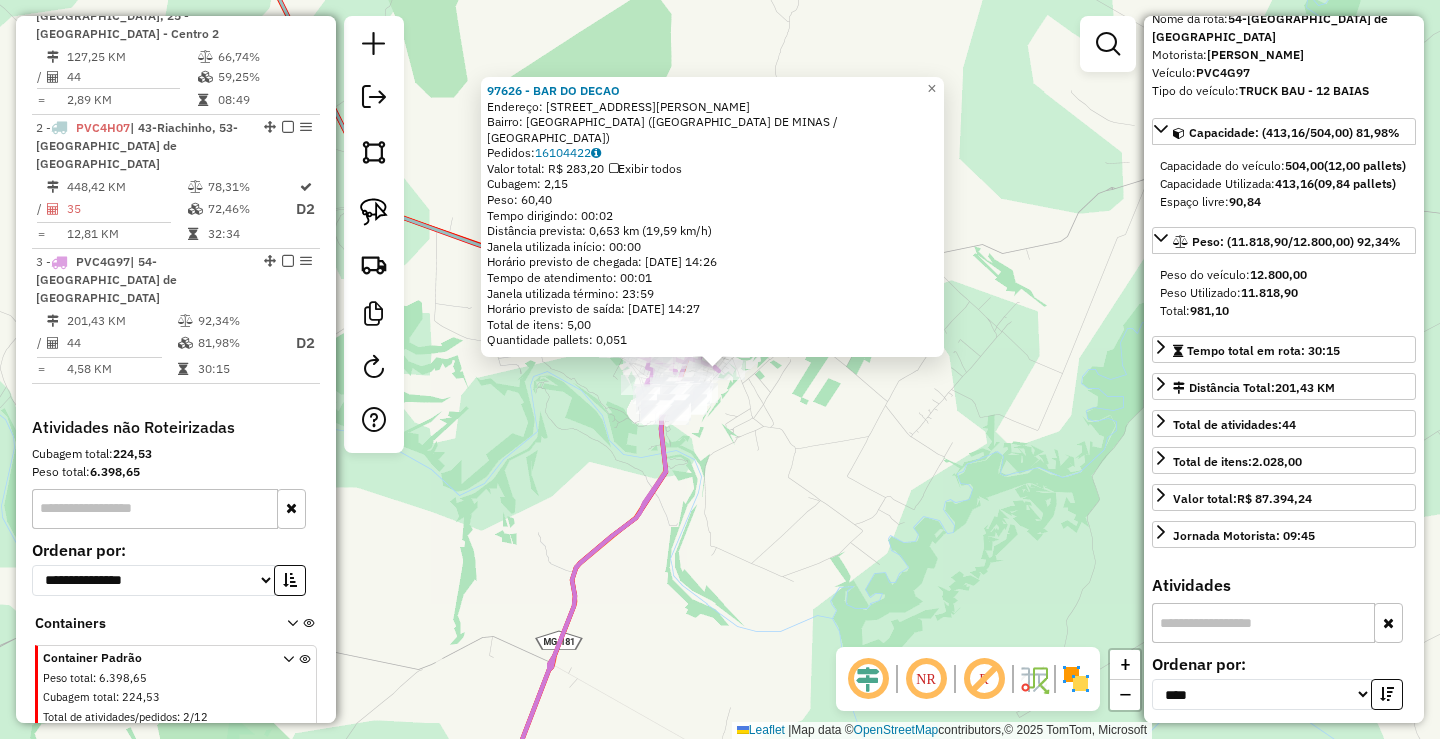 click on "97626 - BAR DO DECAO  Endereço: [STREET_ADDRESS][PERSON_NAME]   [GEOGRAPHIC_DATA]:  16104422   Valor total: R$ 283,20   Exibir todos   Cubagem: 2,15  Peso: 60,40  Tempo dirigindo: 00:02   Distância prevista: 0,653 km (19,59 km/h)   [GEOGRAPHIC_DATA] utilizada início: 00:00   Horário previsto de chegada: [DATE] 14:26   Tempo de atendimento: 00:01   Janela utilizada término: 23:59   Horário previsto de saída: [DATE] 14:27   Total de itens: 5,00   Quantidade pallets: 0,051  × Janela de atendimento Grade de atendimento Capacidade Transportadoras Veículos Cliente Pedidos  Rotas Selecione os dias de semana para filtrar as janelas de atendimento  Seg   Ter   Qua   Qui   Sex   Sáb   Dom  Informe o período da janela de atendimento: De: Até:  Filtrar exatamente a janela do cliente  Considerar janela de atendimento padrão  Selecione os dias de semana para filtrar as grades de atendimento  Seg   Ter   Qua   Qui   Sex   Sáb   Dom   Peso mínimo:   Peso máximo:   De:  De:" 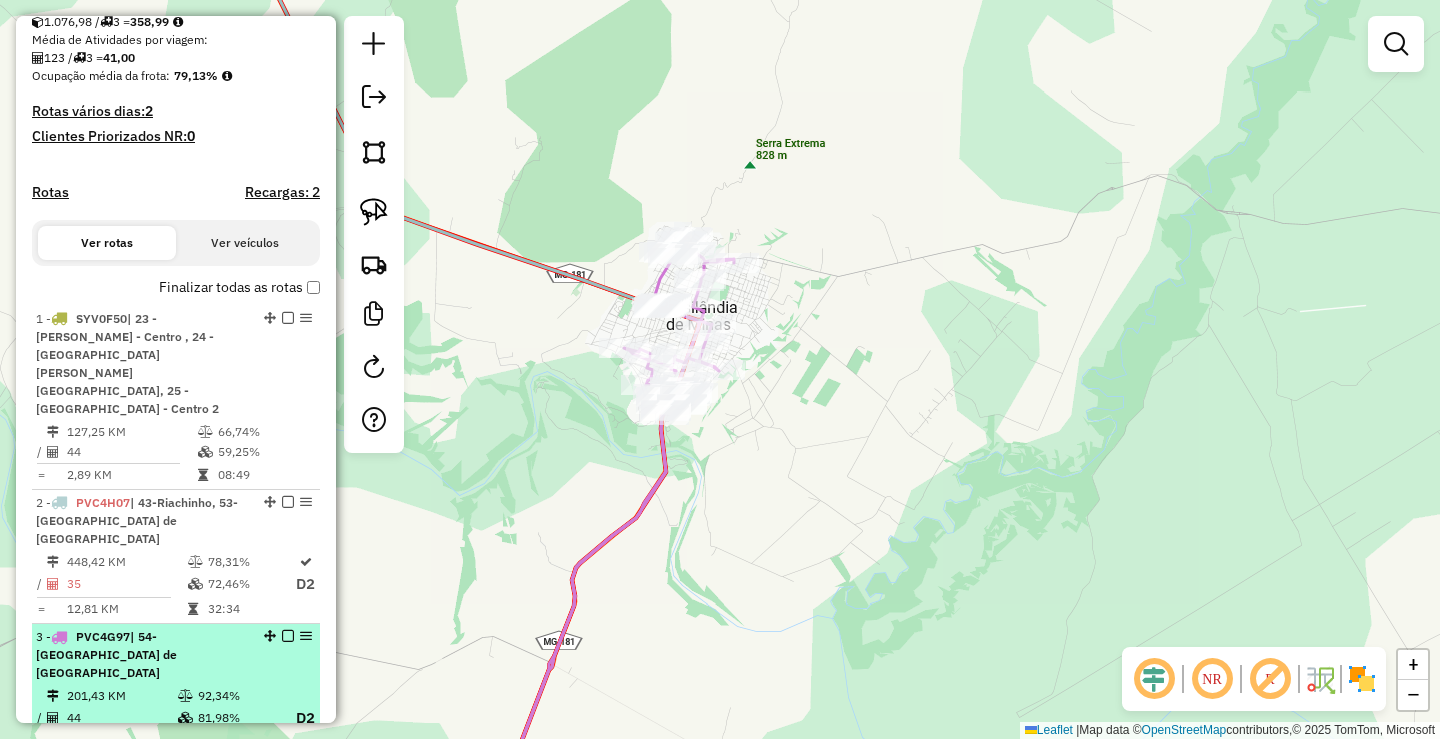 scroll, scrollTop: 417, scrollLeft: 0, axis: vertical 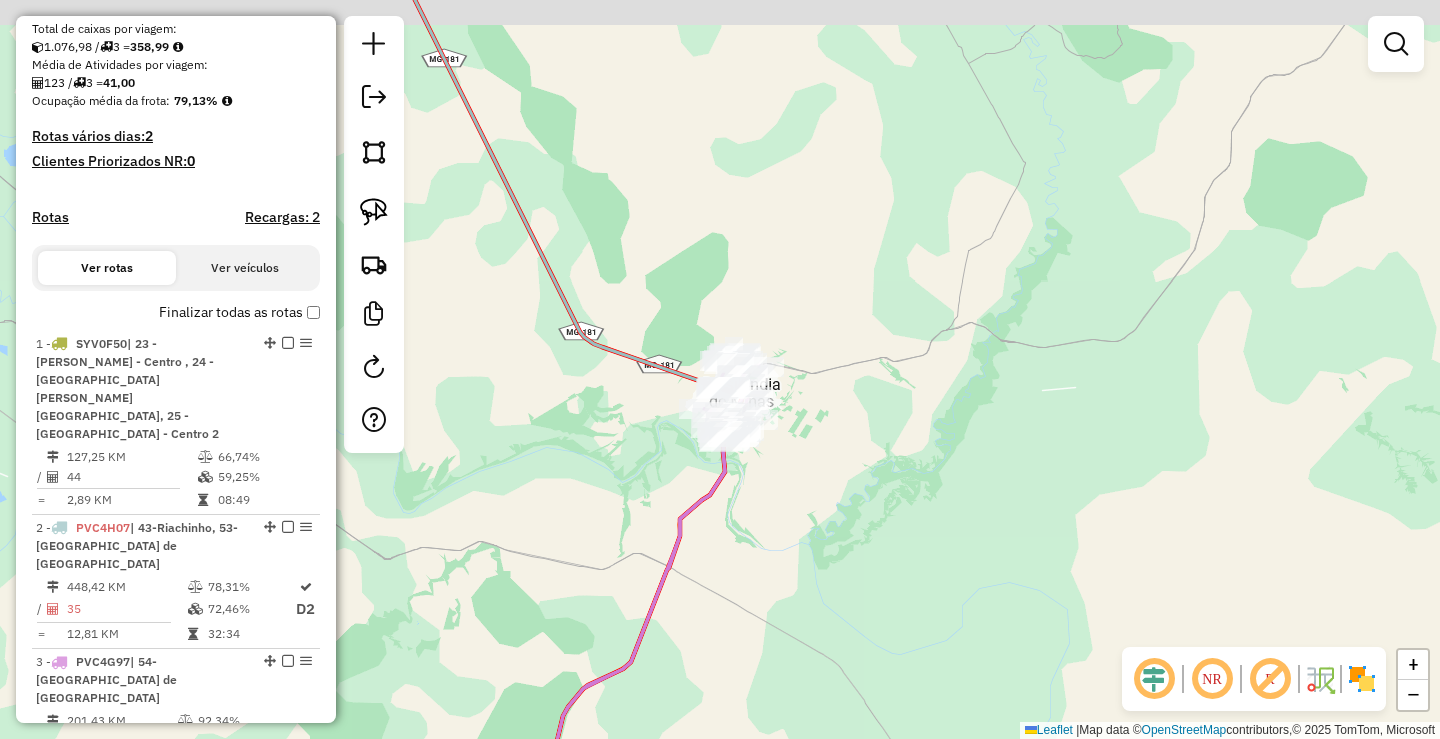 drag, startPoint x: 954, startPoint y: 290, endPoint x: 1084, endPoint y: 633, distance: 366.8092 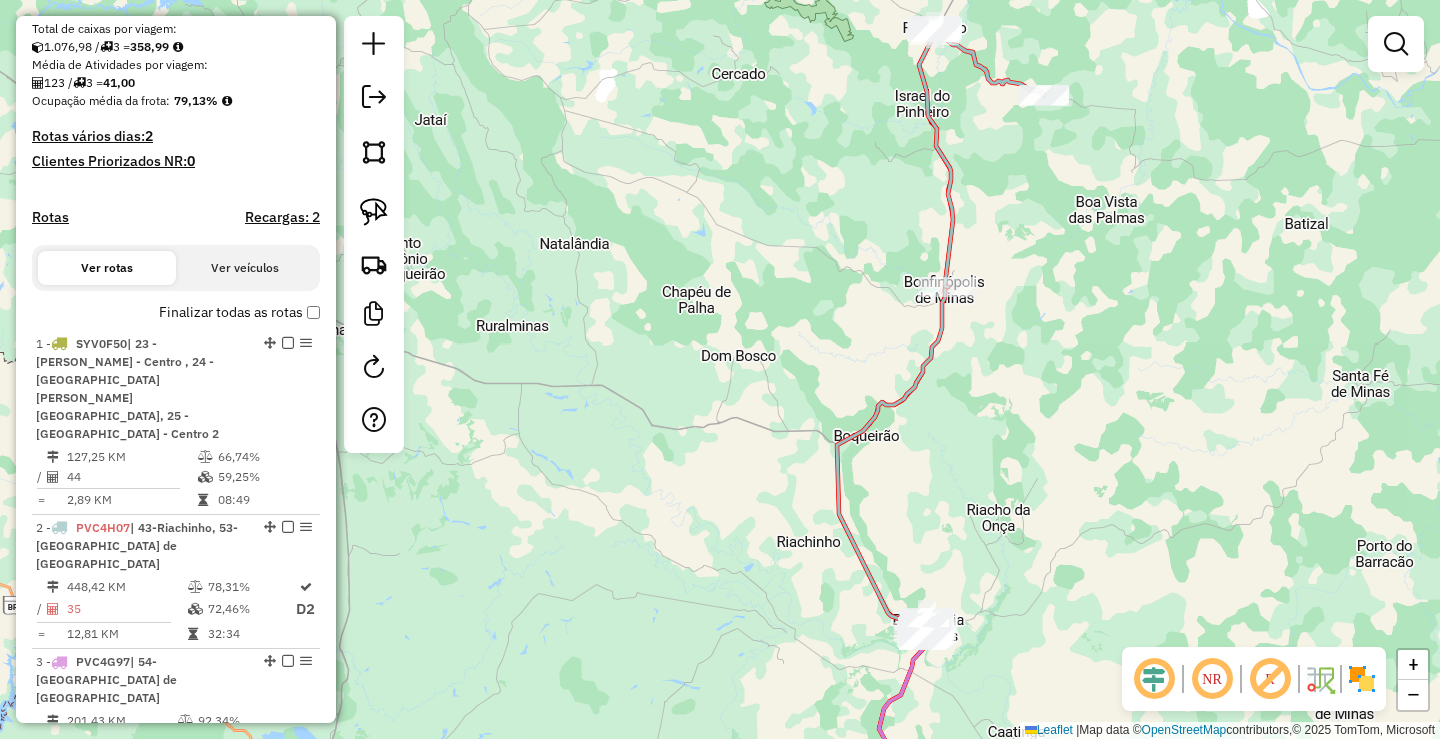 drag, startPoint x: 975, startPoint y: 289, endPoint x: 942, endPoint y: 410, distance: 125.4193 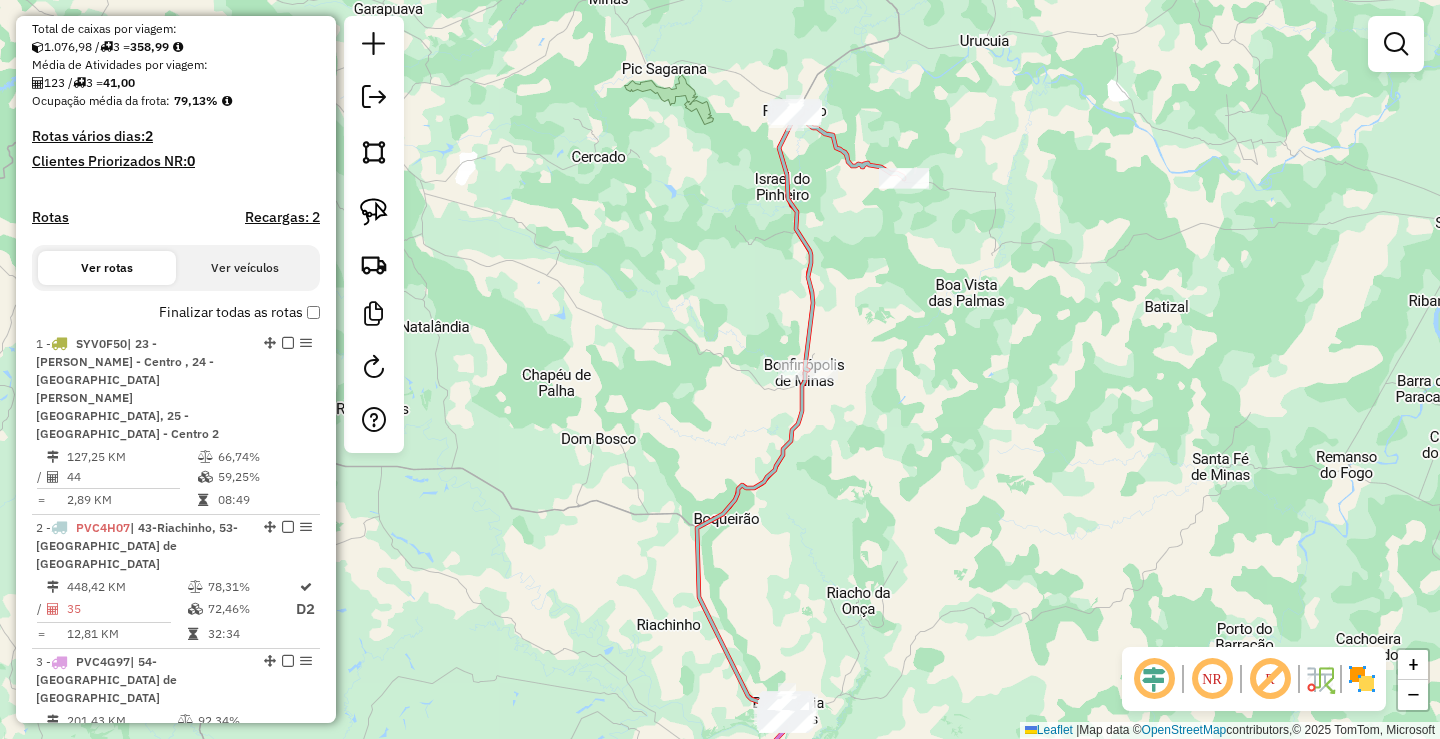 drag, startPoint x: 1080, startPoint y: 454, endPoint x: 946, endPoint y: 442, distance: 134.53624 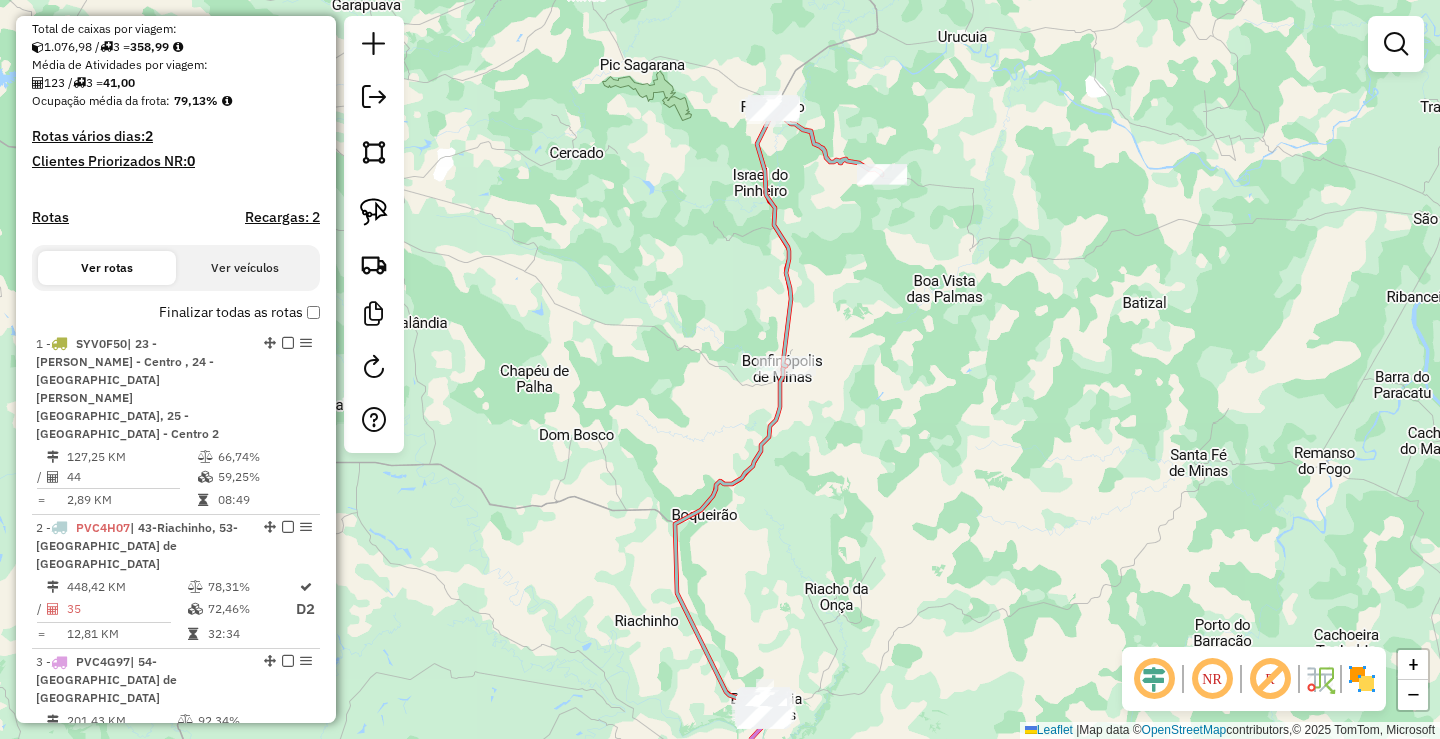 drag, startPoint x: 874, startPoint y: 515, endPoint x: 933, endPoint y: 432, distance: 101.8332 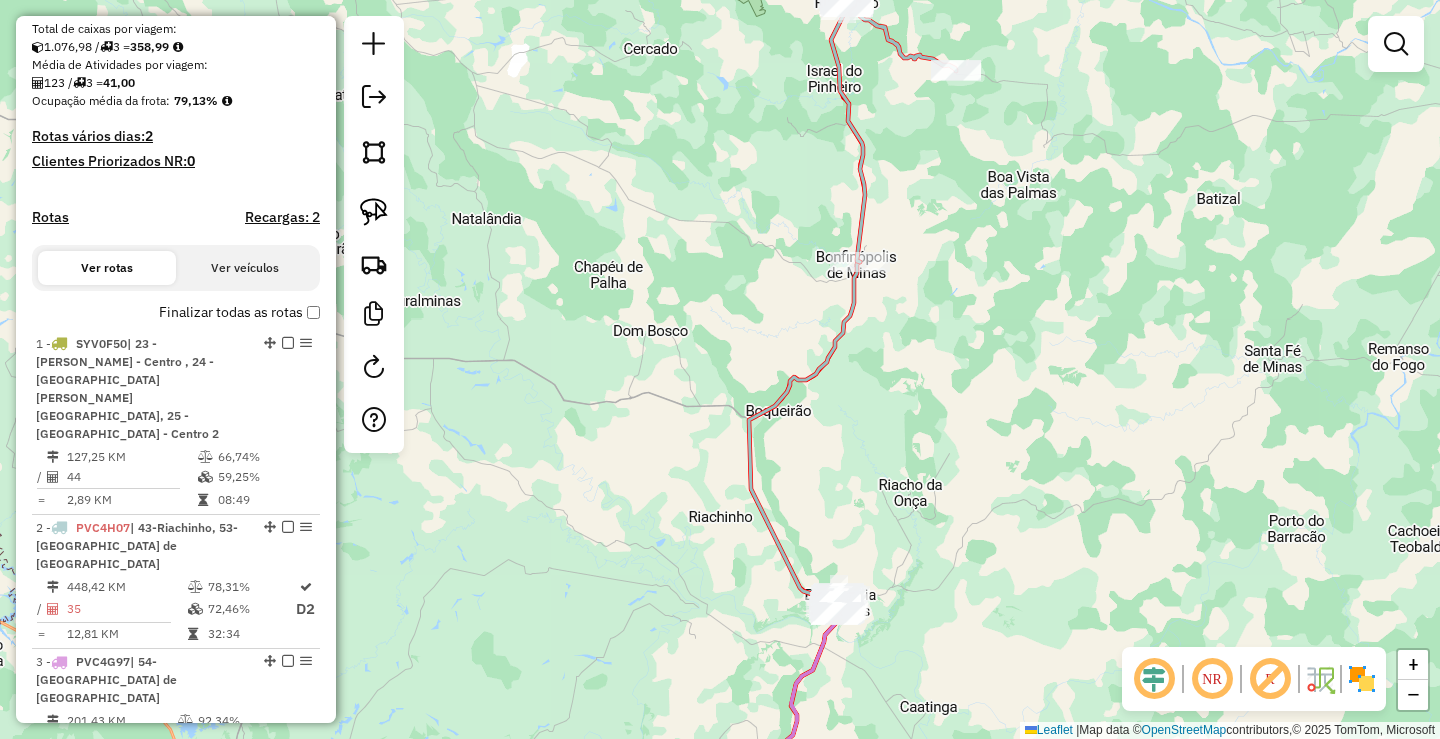 drag, startPoint x: 898, startPoint y: 469, endPoint x: 950, endPoint y: 441, distance: 59.05929 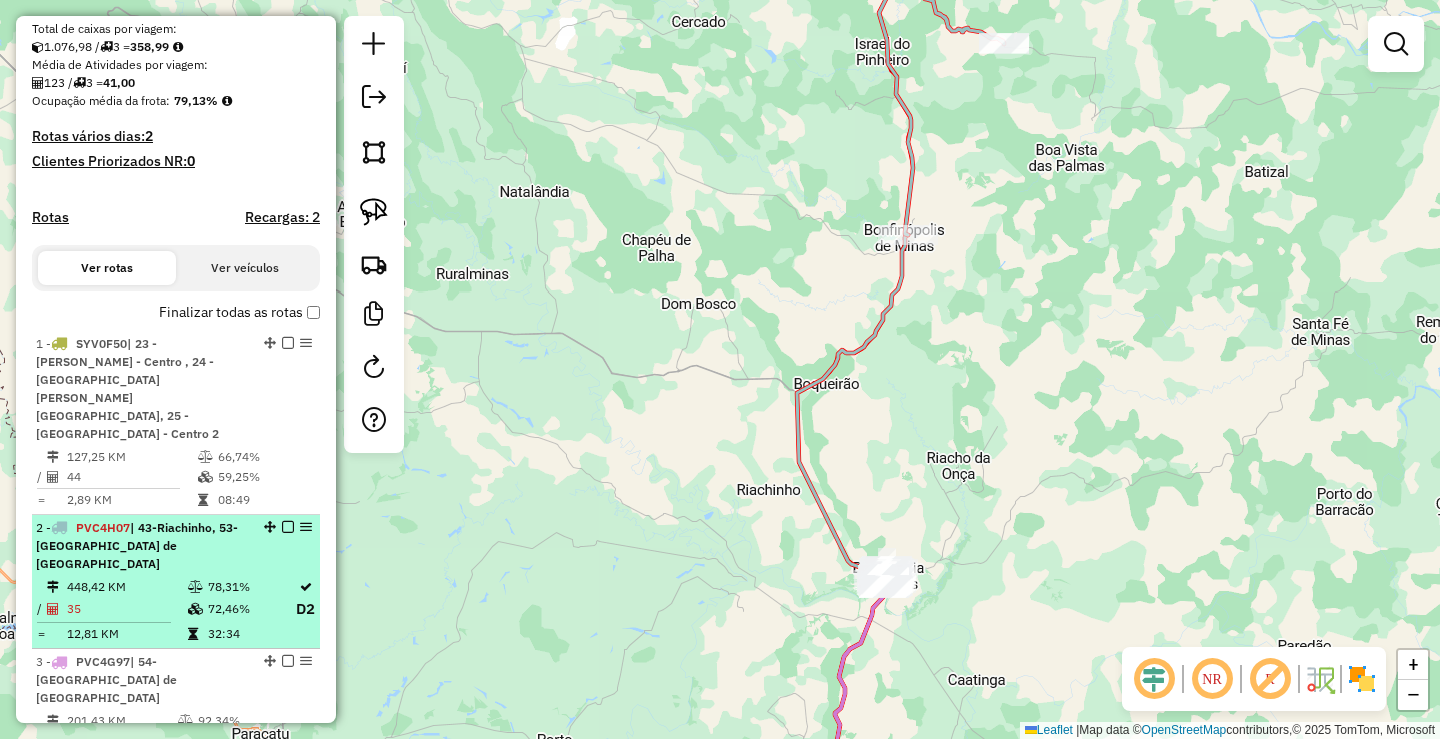scroll, scrollTop: 517, scrollLeft: 0, axis: vertical 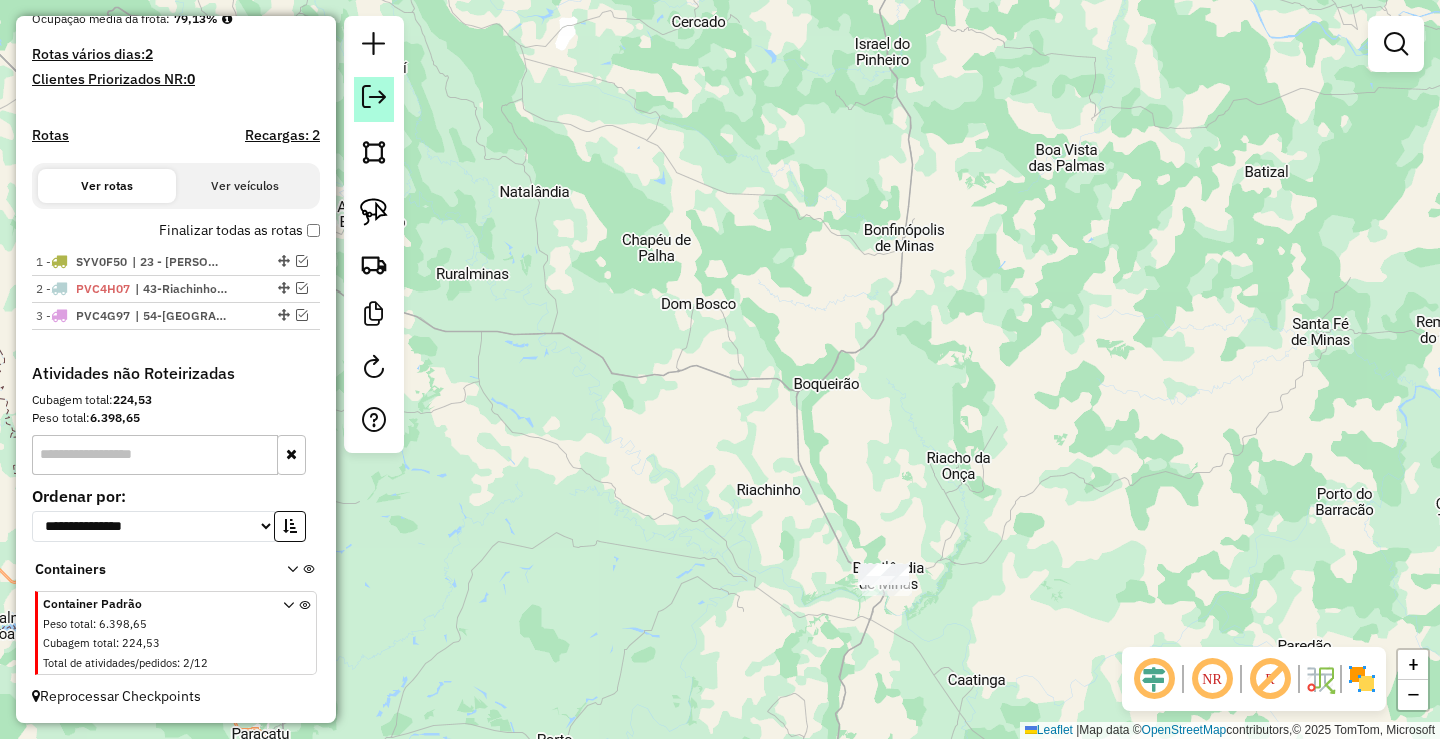 click 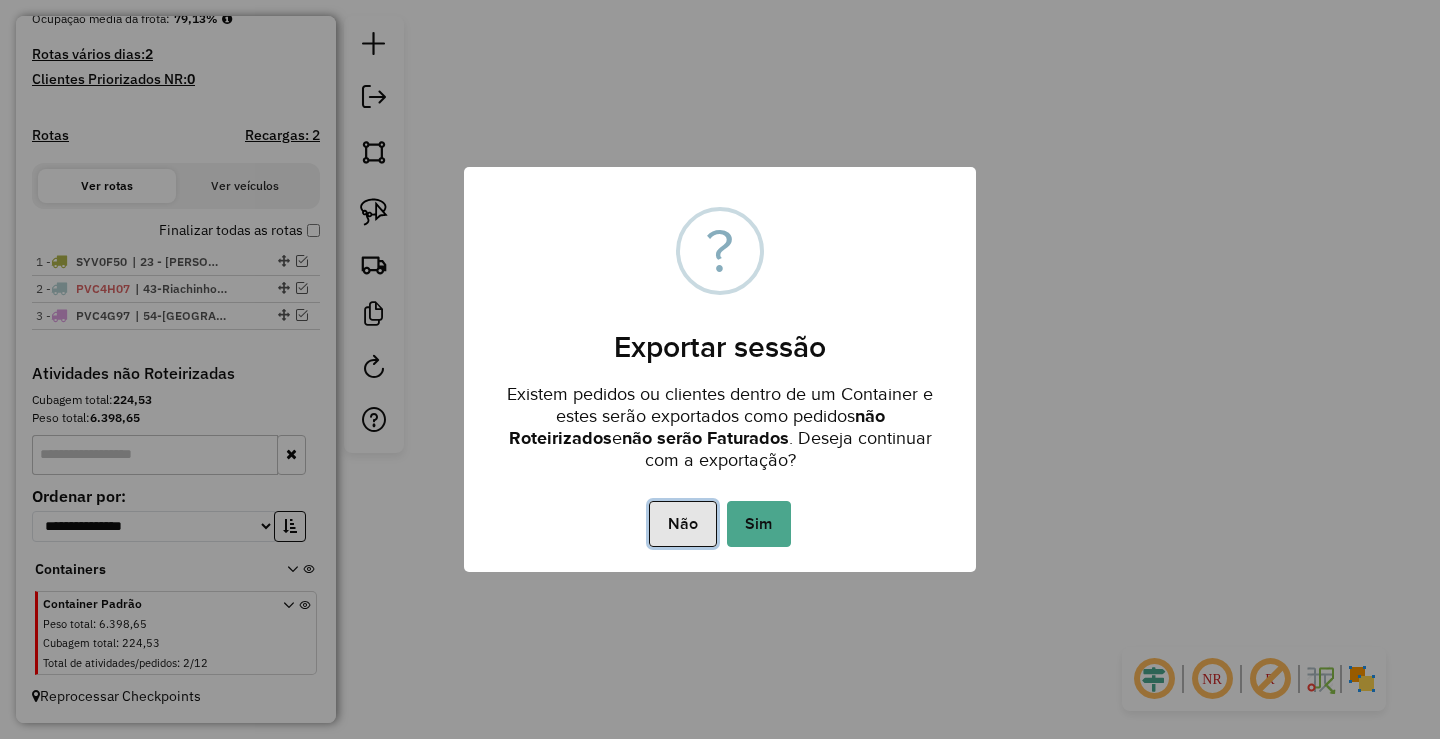 drag, startPoint x: 673, startPoint y: 525, endPoint x: 691, endPoint y: 532, distance: 19.313208 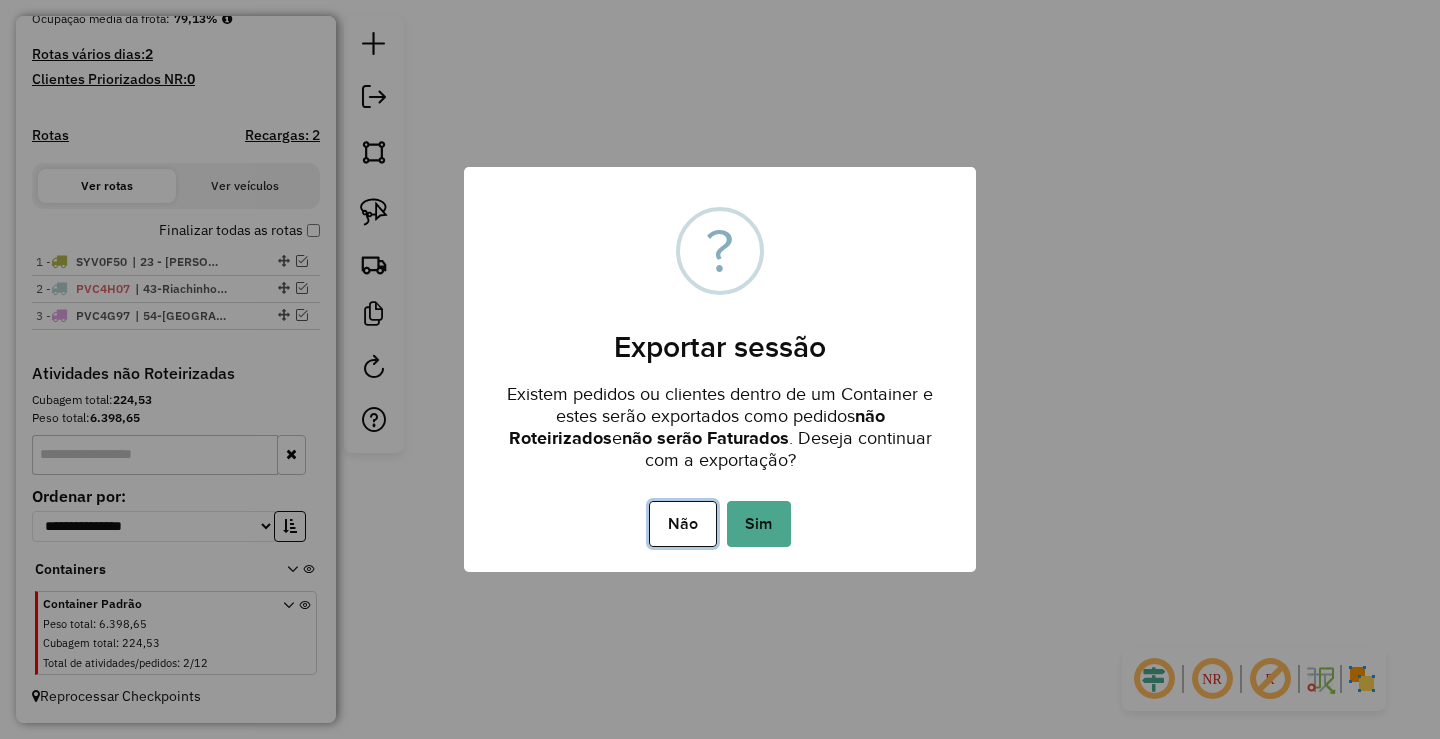 click on "Não" at bounding box center (682, 524) 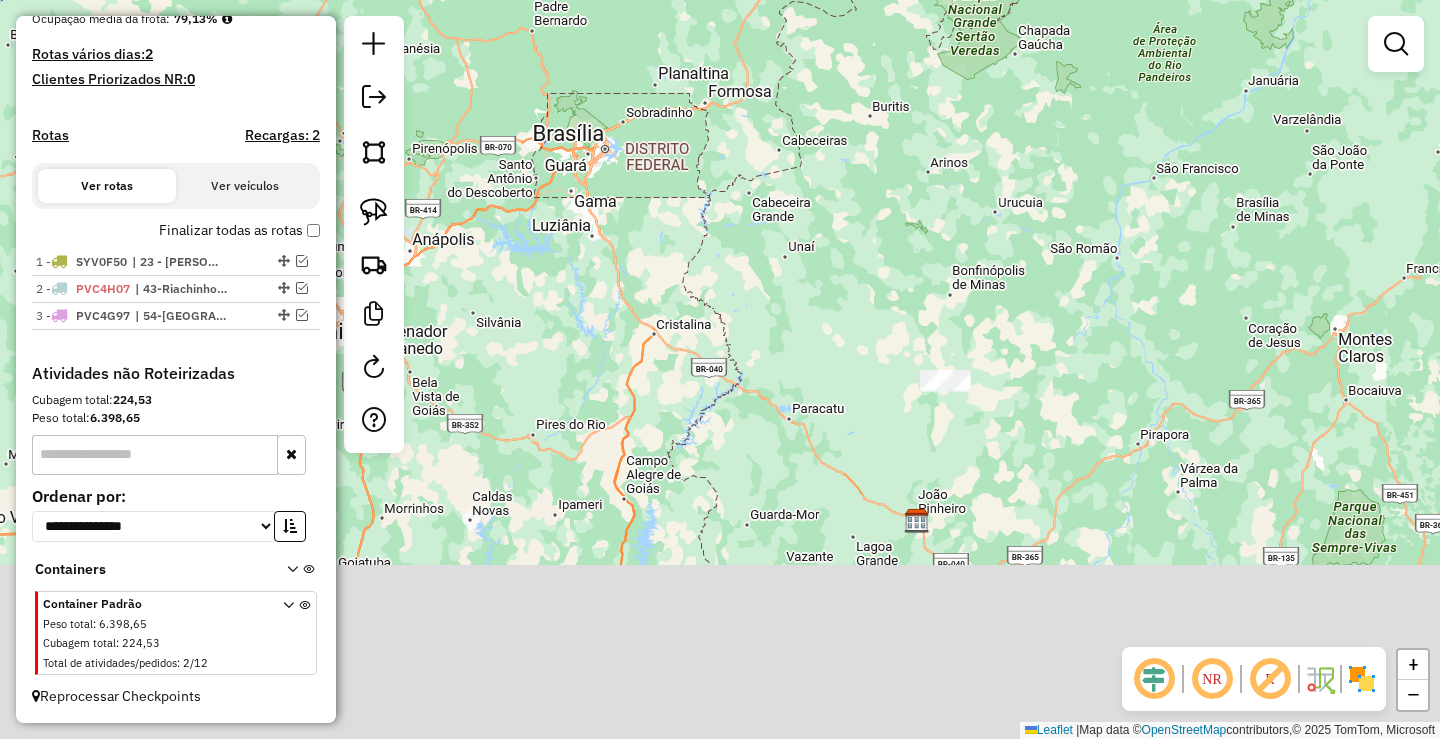 drag, startPoint x: 984, startPoint y: 666, endPoint x: 1065, endPoint y: 338, distance: 337.85352 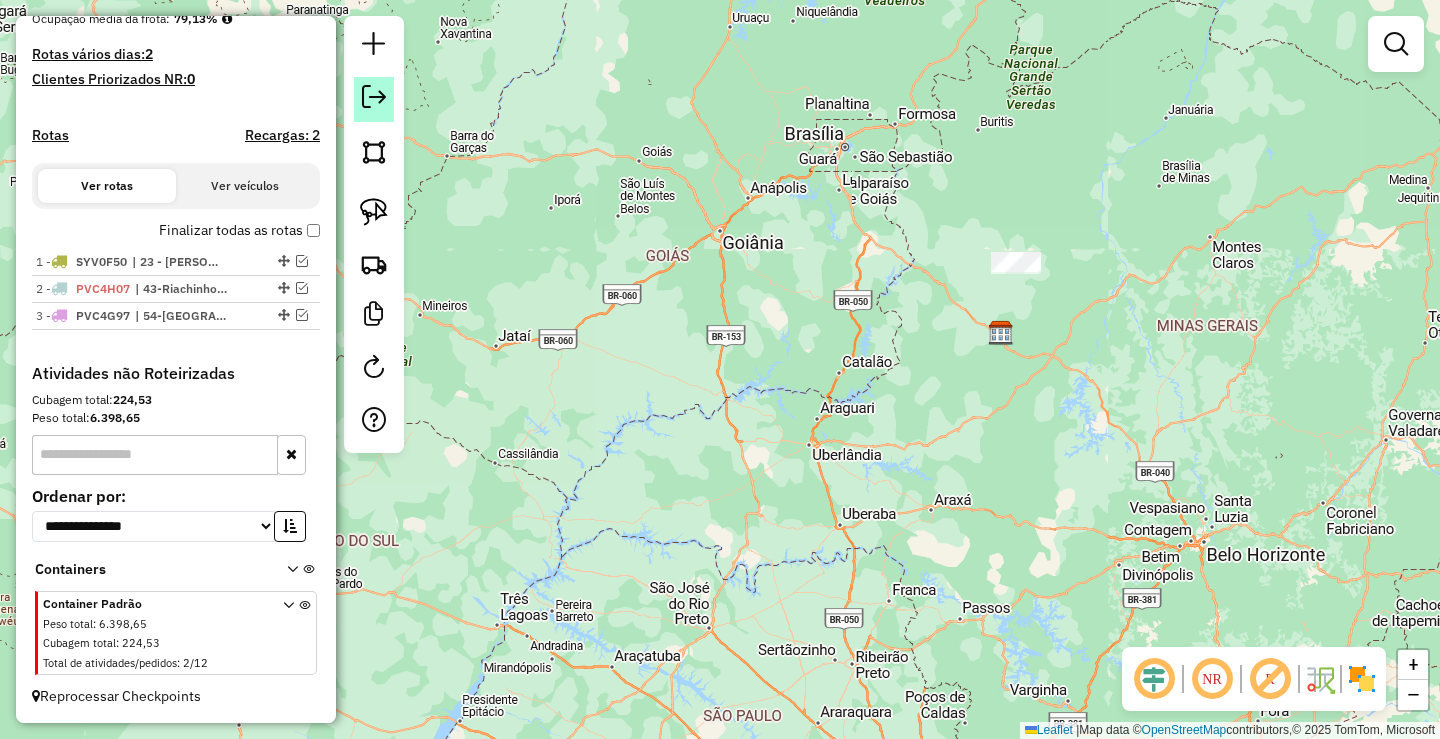 click 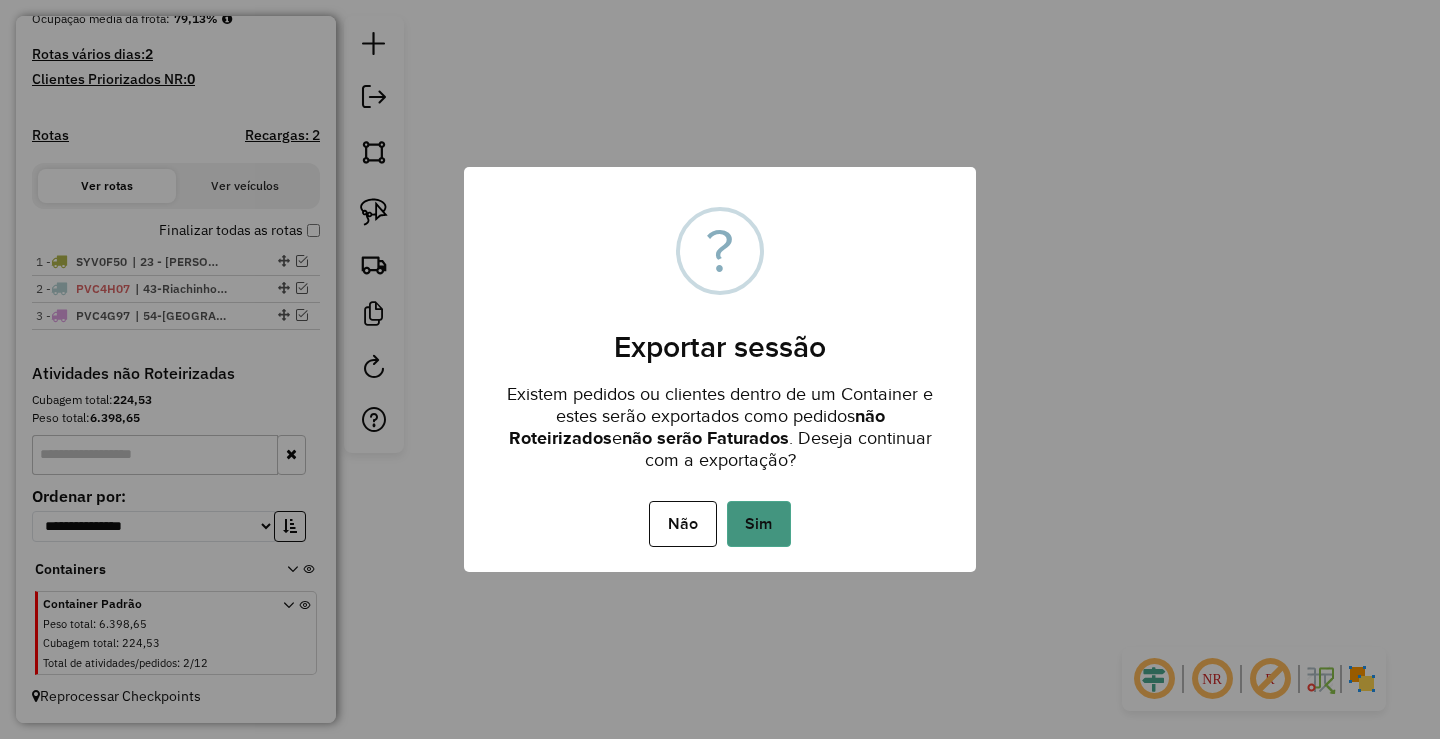 click on "Sim" at bounding box center [759, 524] 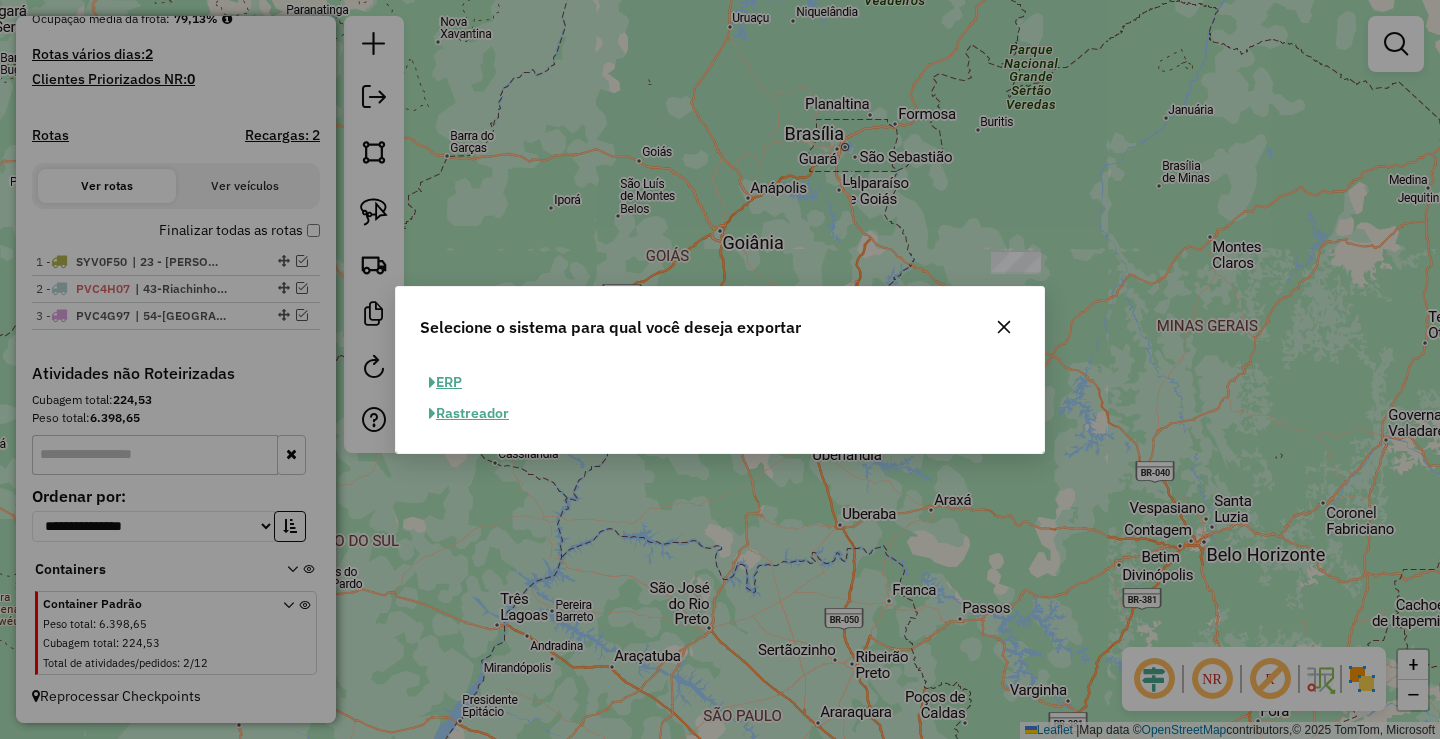 click 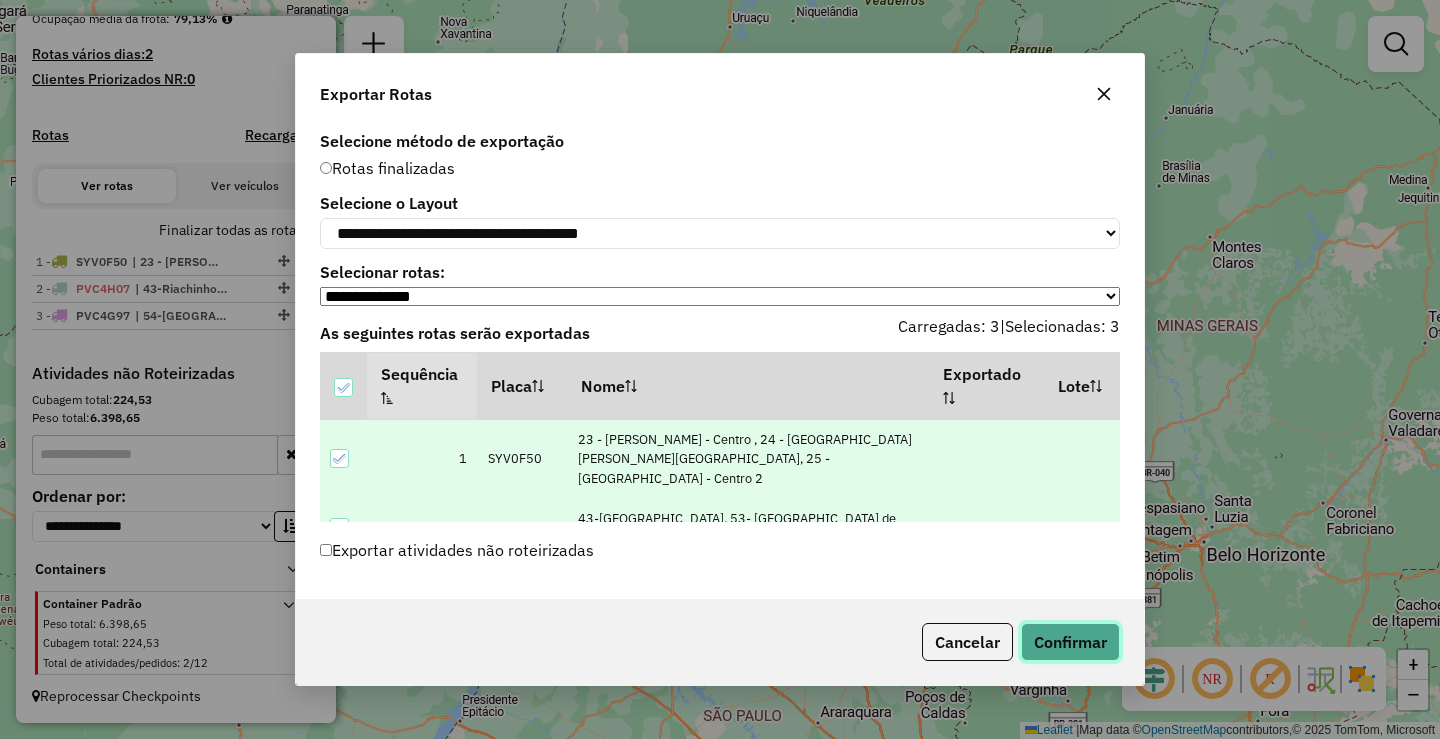 click on "Confirmar" 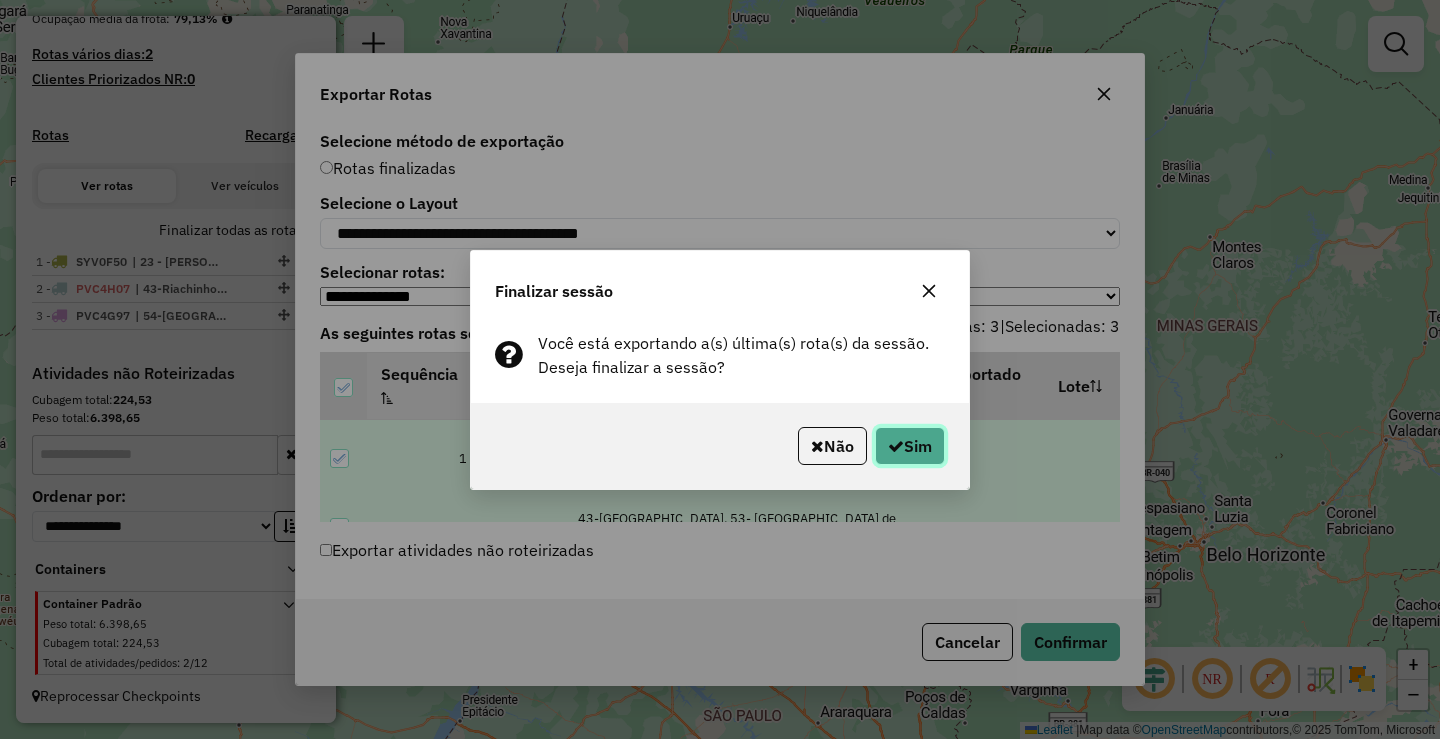 click 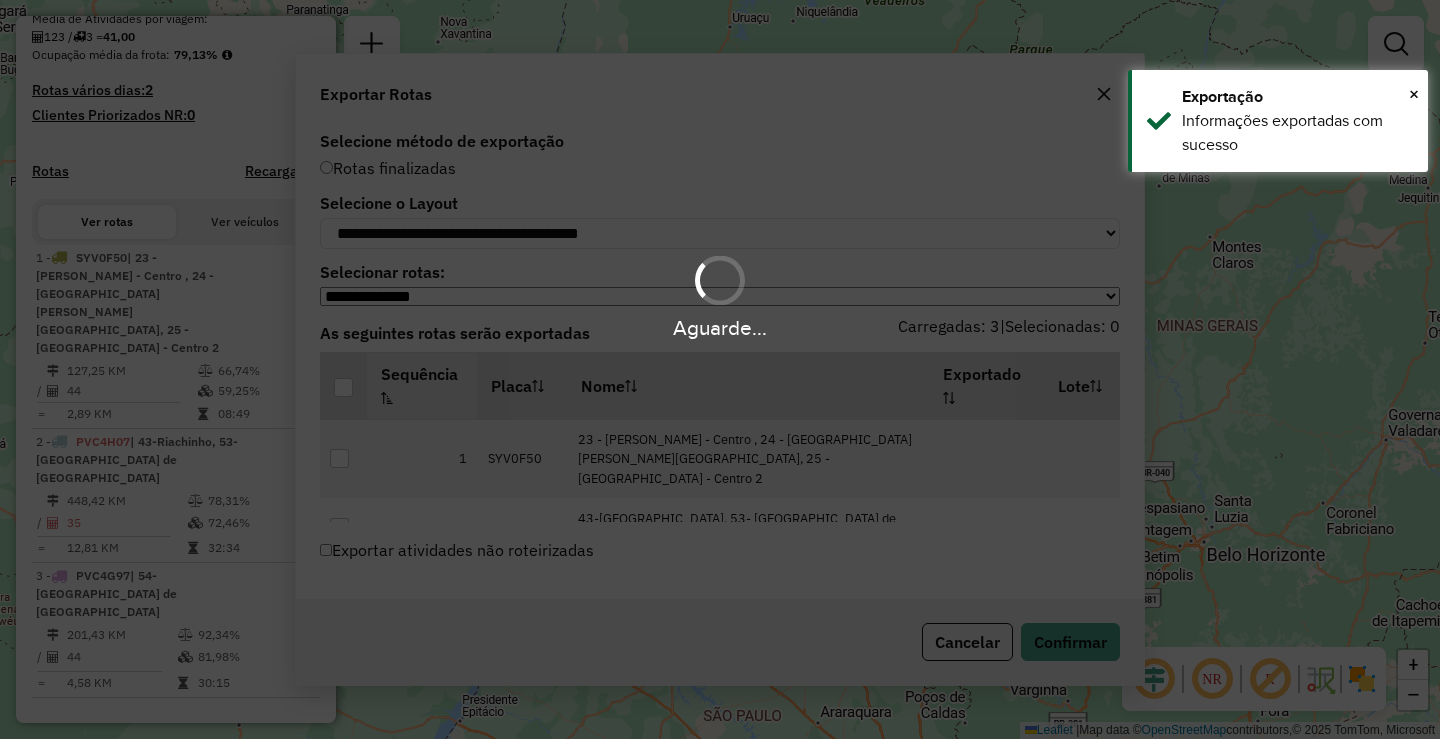 scroll, scrollTop: 571, scrollLeft: 0, axis: vertical 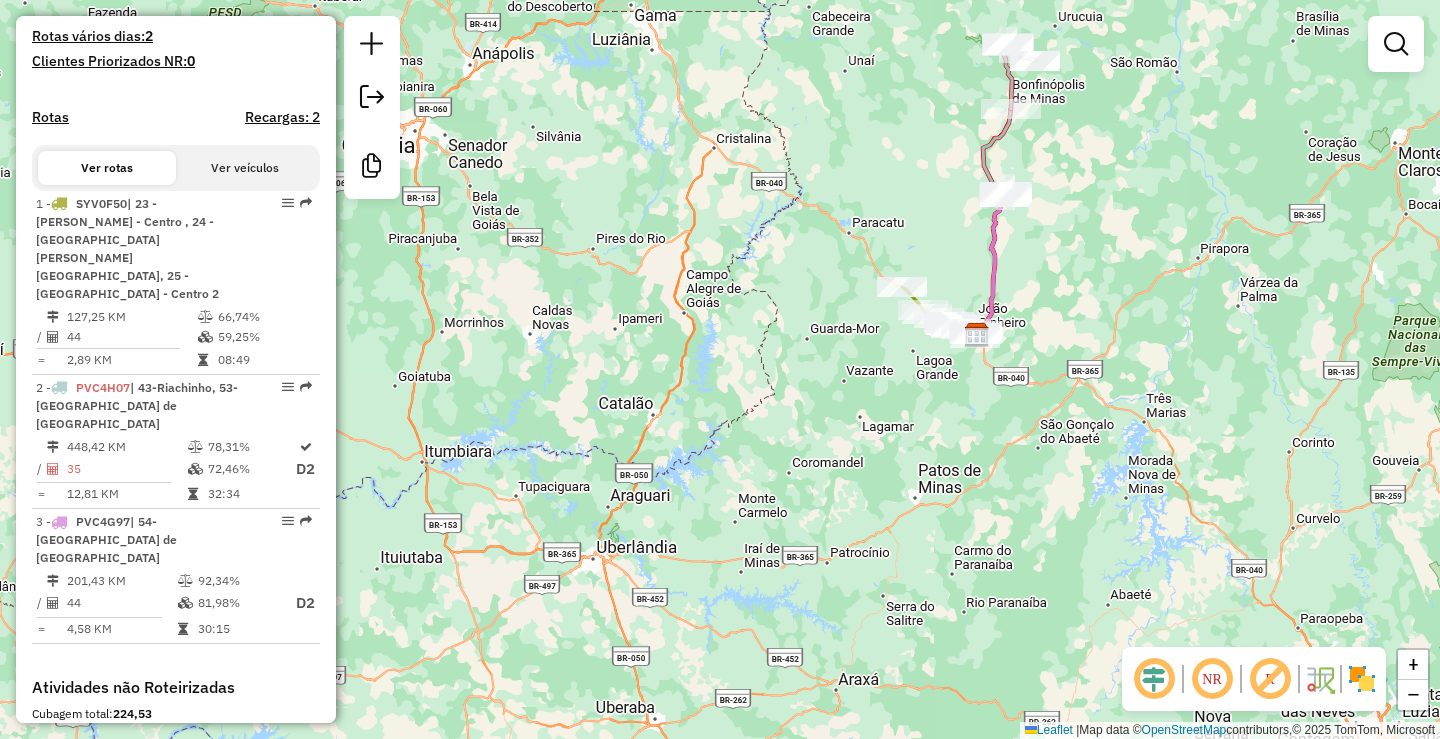 drag, startPoint x: 1084, startPoint y: 224, endPoint x: 1038, endPoint y: 363, distance: 146.4138 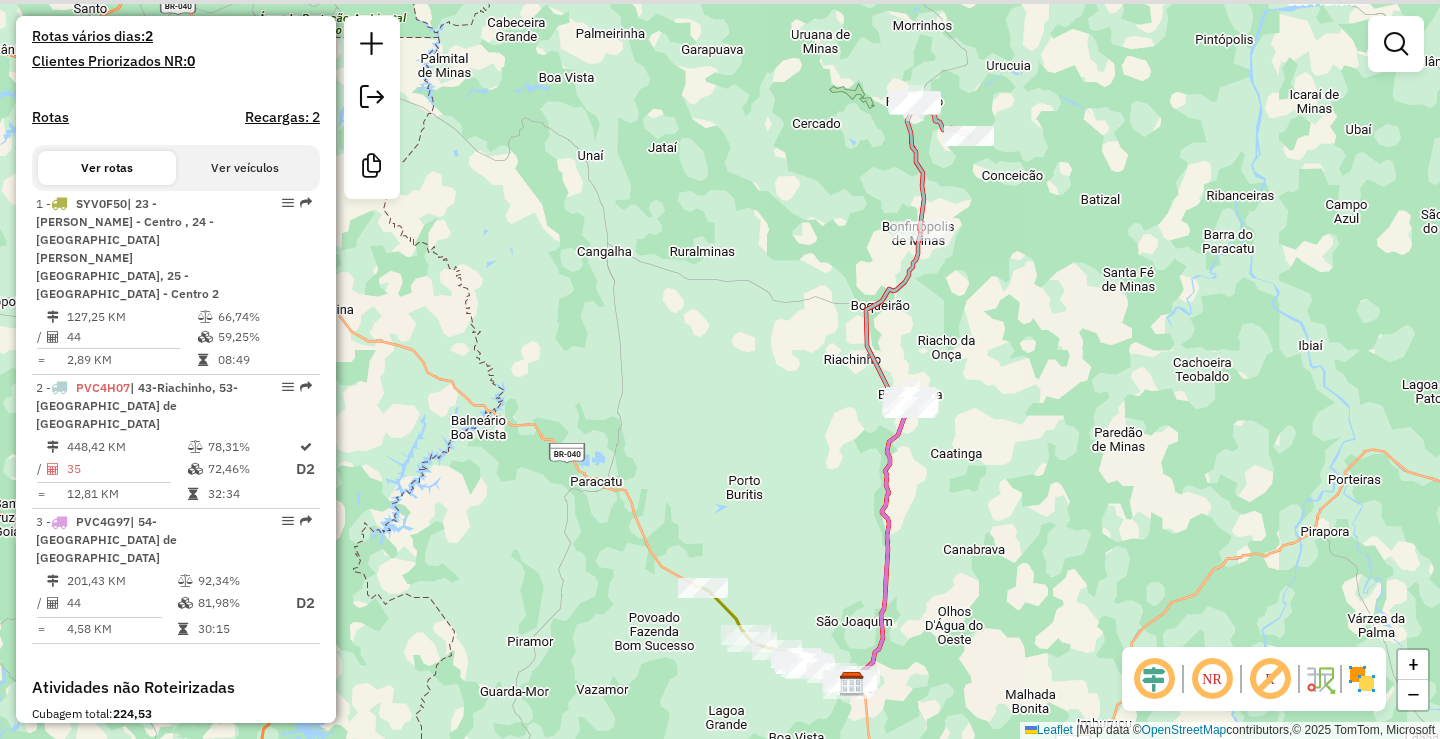 drag, startPoint x: 1002, startPoint y: 177, endPoint x: 992, endPoint y: 339, distance: 162.30835 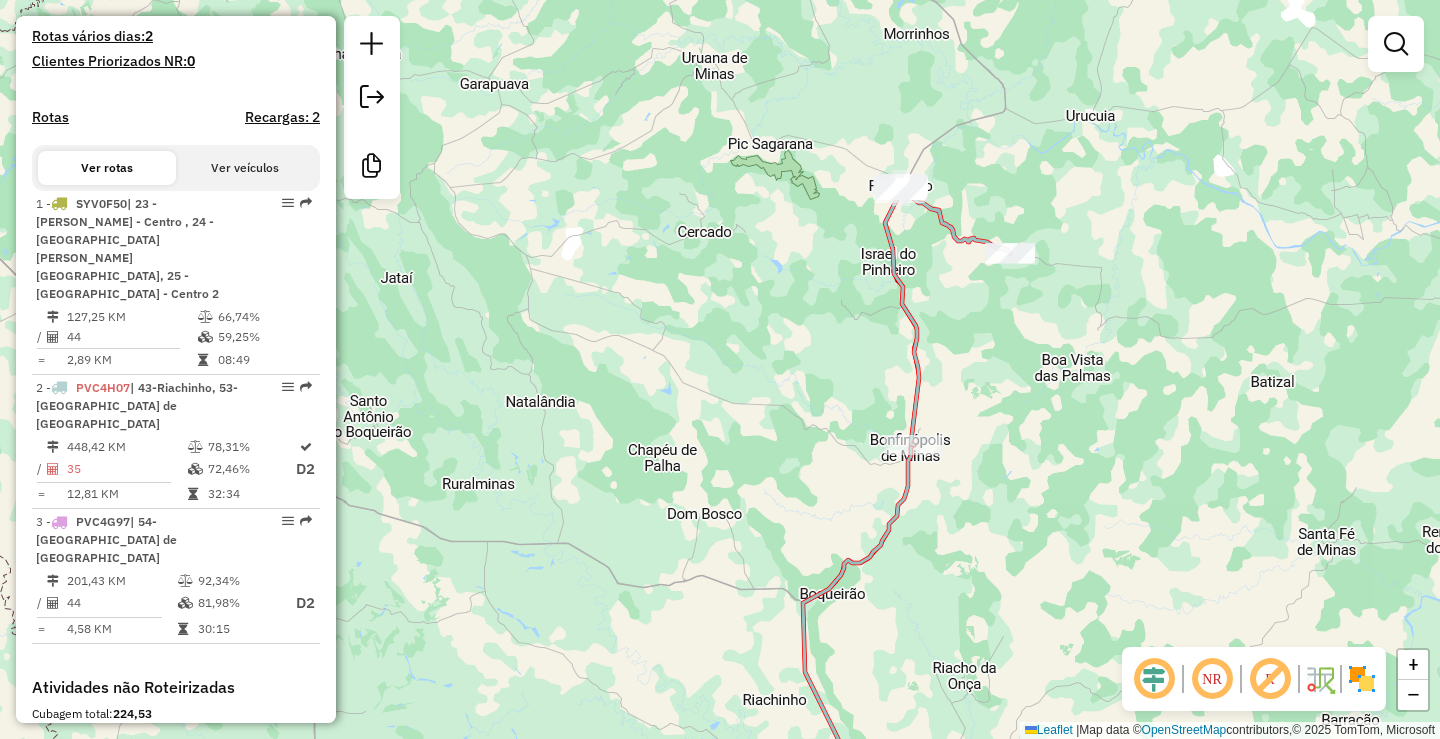 drag, startPoint x: 939, startPoint y: 130, endPoint x: 983, endPoint y: 348, distance: 222.39604 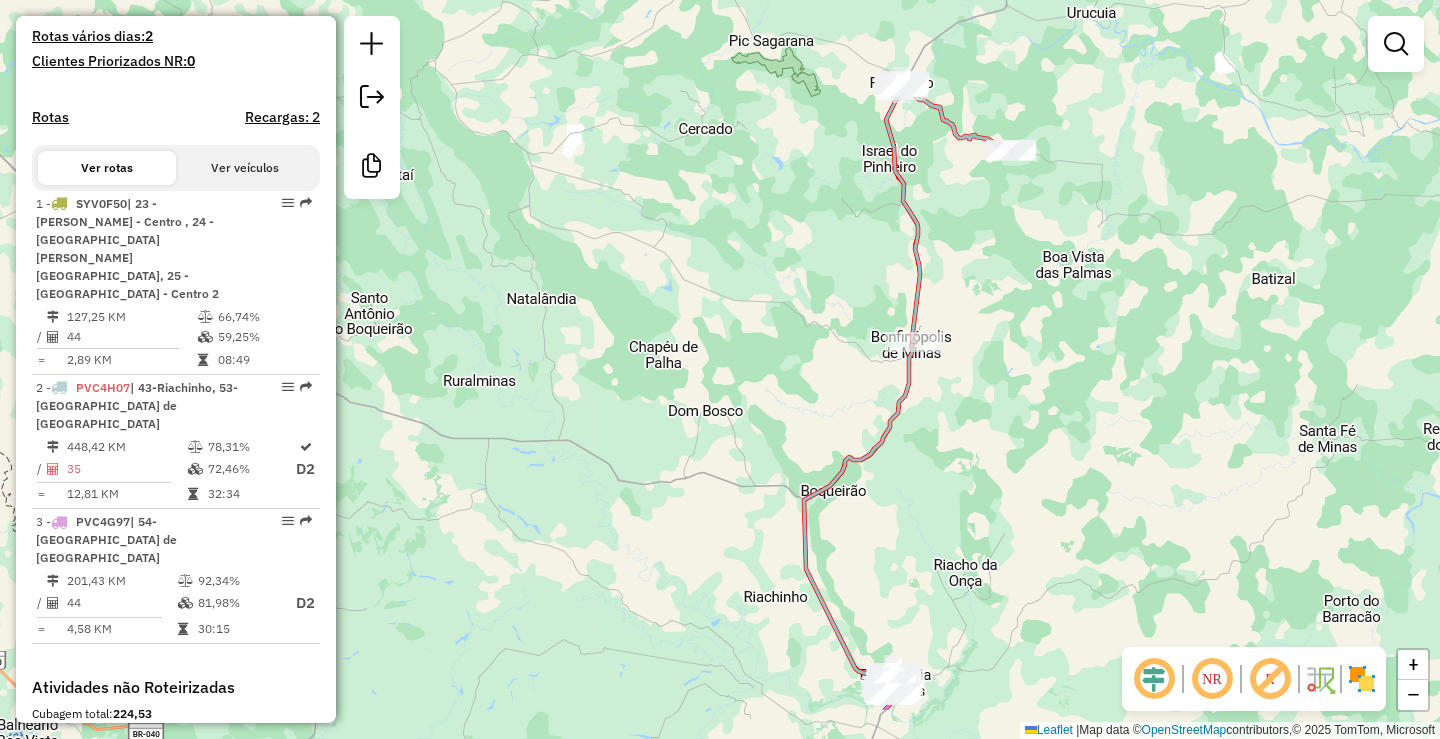 drag, startPoint x: 1045, startPoint y: 565, endPoint x: 1028, endPoint y: 425, distance: 141.02837 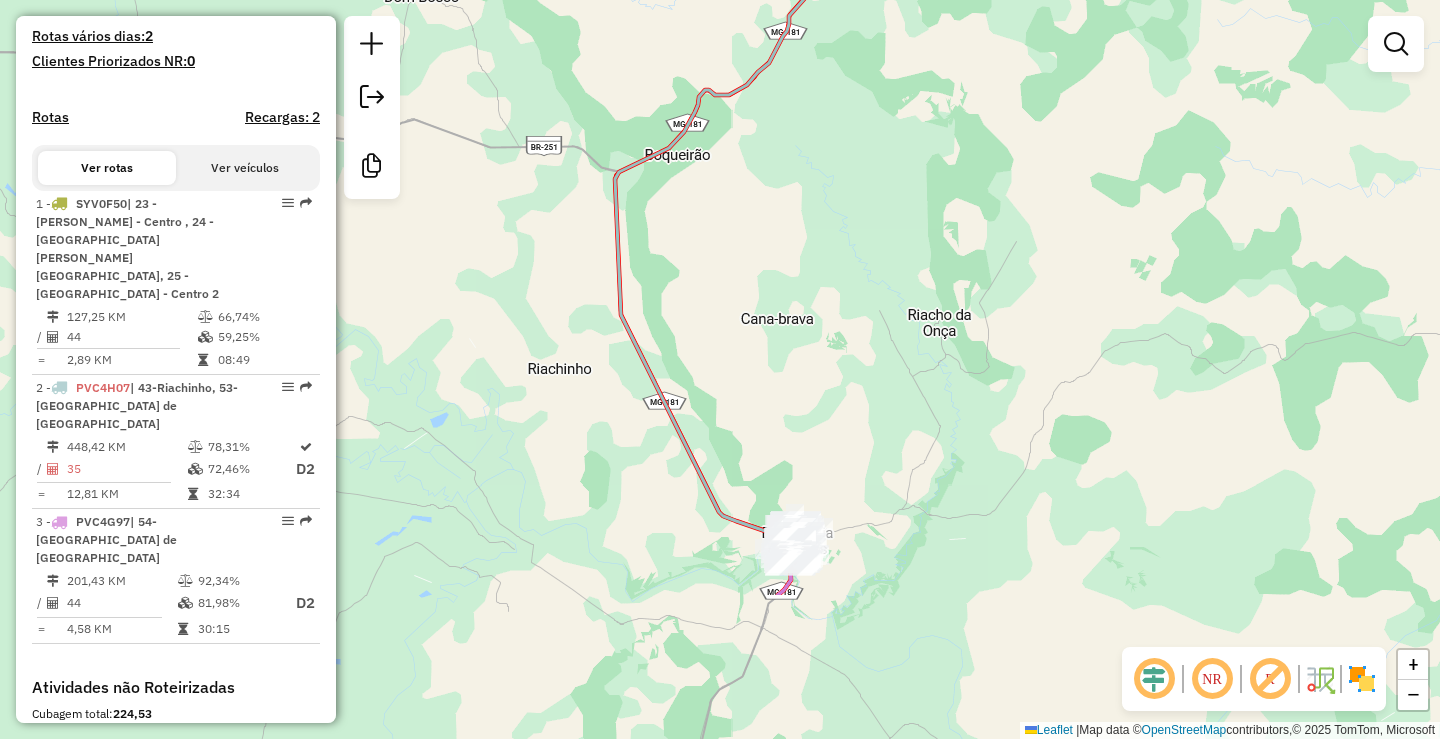 drag, startPoint x: 826, startPoint y: 602, endPoint x: 892, endPoint y: 305, distance: 304.24496 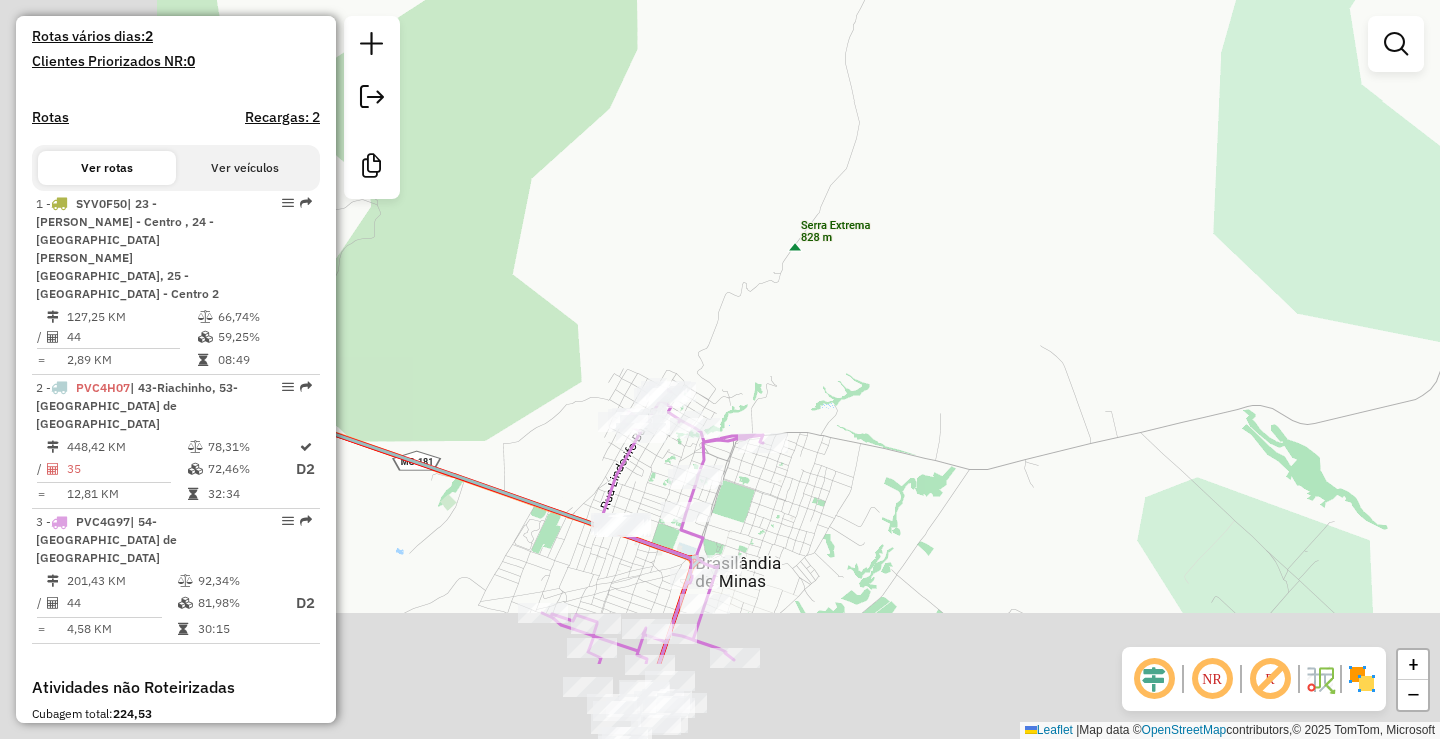 drag, startPoint x: 766, startPoint y: 436, endPoint x: 1020, endPoint y: 257, distance: 310.73624 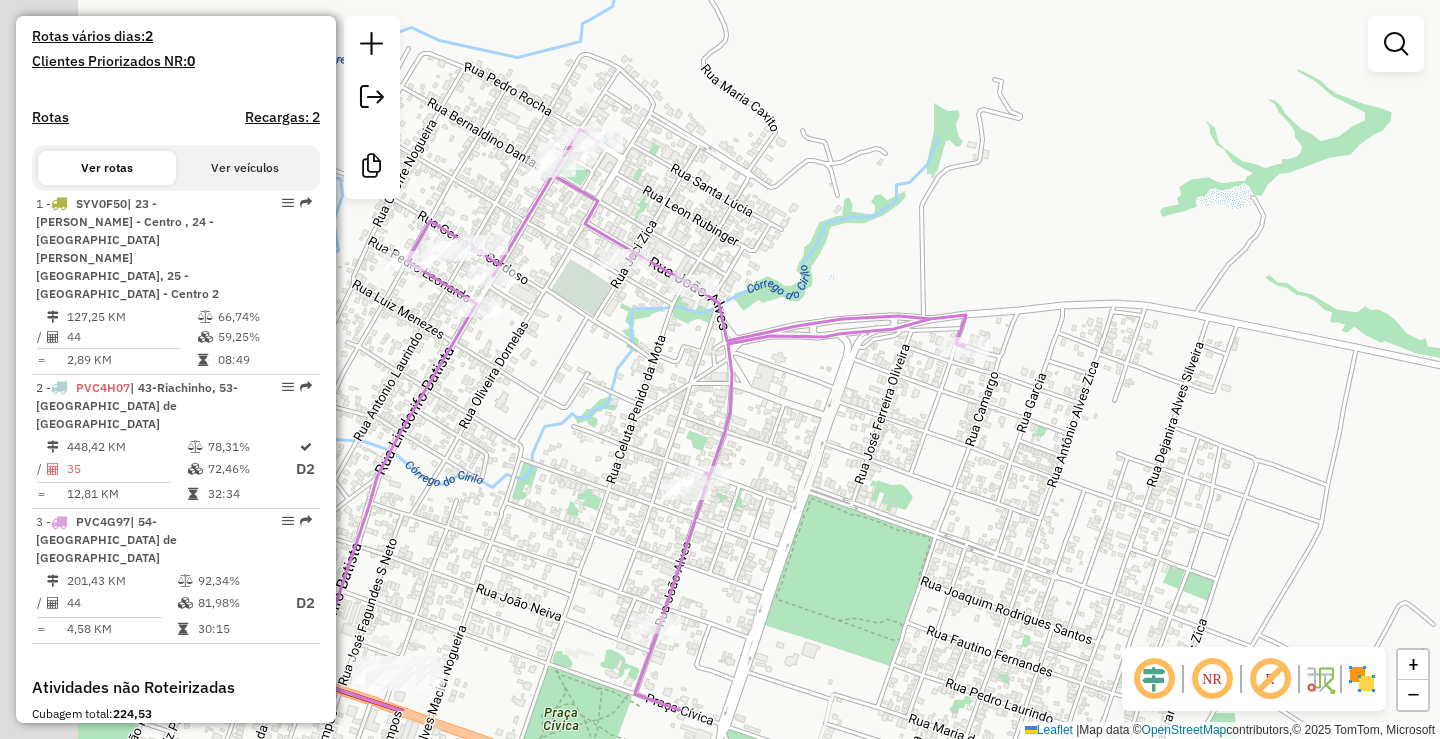 drag, startPoint x: 729, startPoint y: 335, endPoint x: 1259, endPoint y: 121, distance: 571.57324 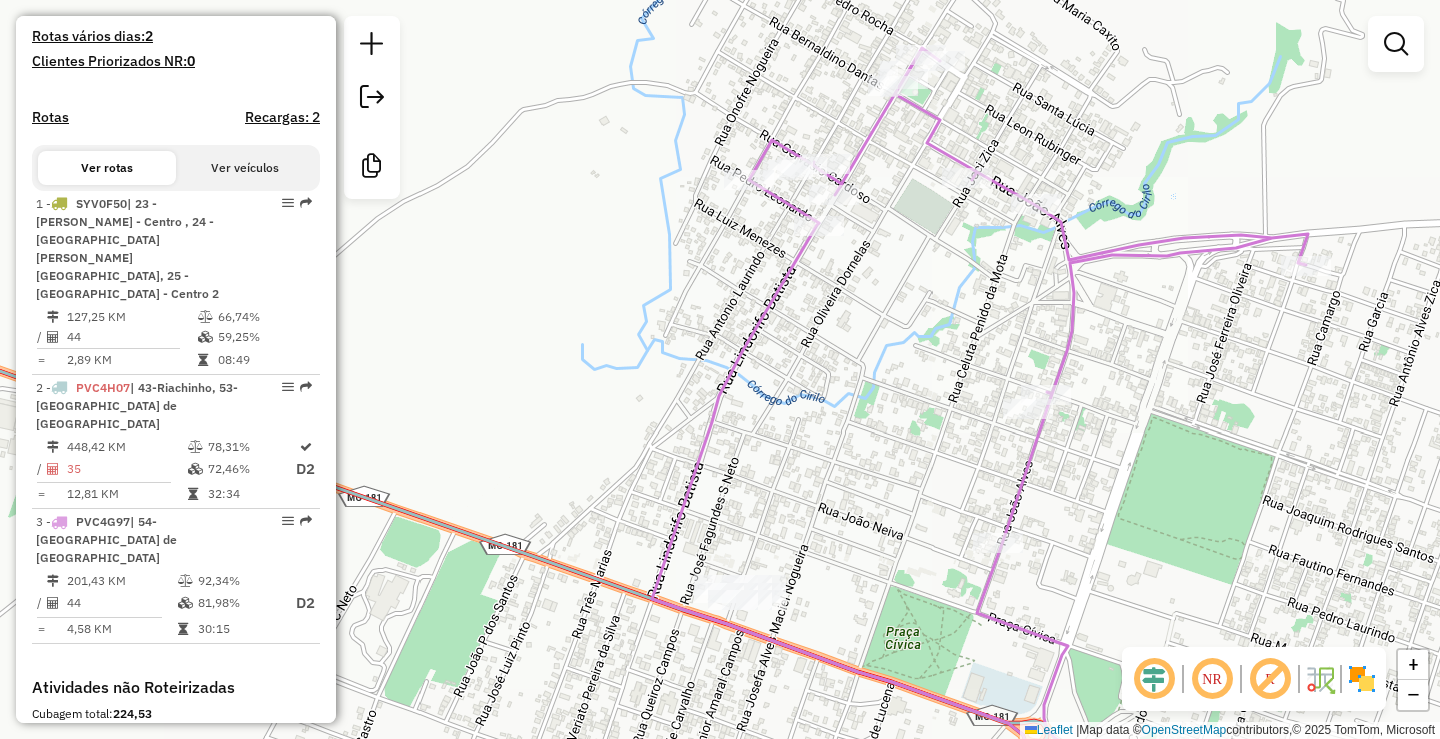 drag, startPoint x: 1025, startPoint y: 94, endPoint x: 941, endPoint y: 266, distance: 191.41577 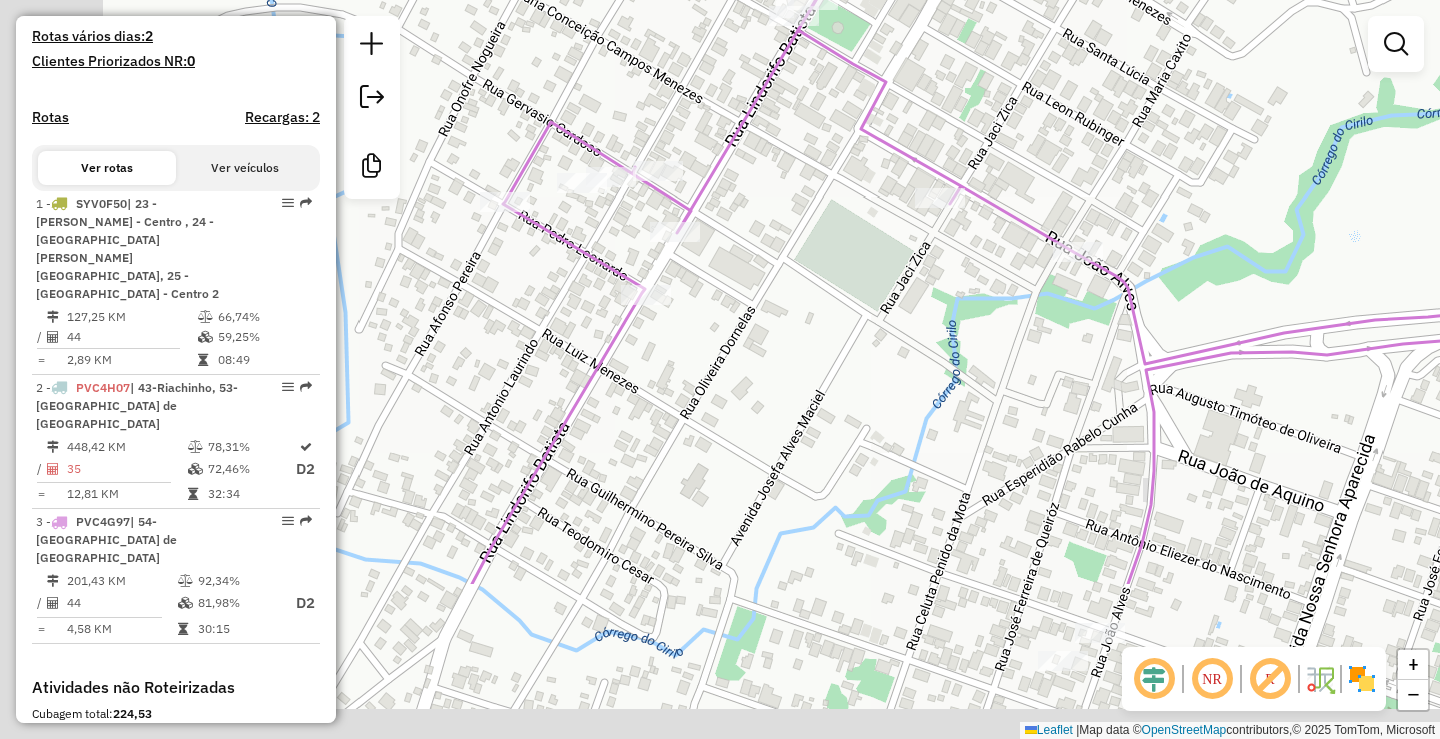 drag, startPoint x: 852, startPoint y: 284, endPoint x: 1011, endPoint y: -48, distance: 368.11005 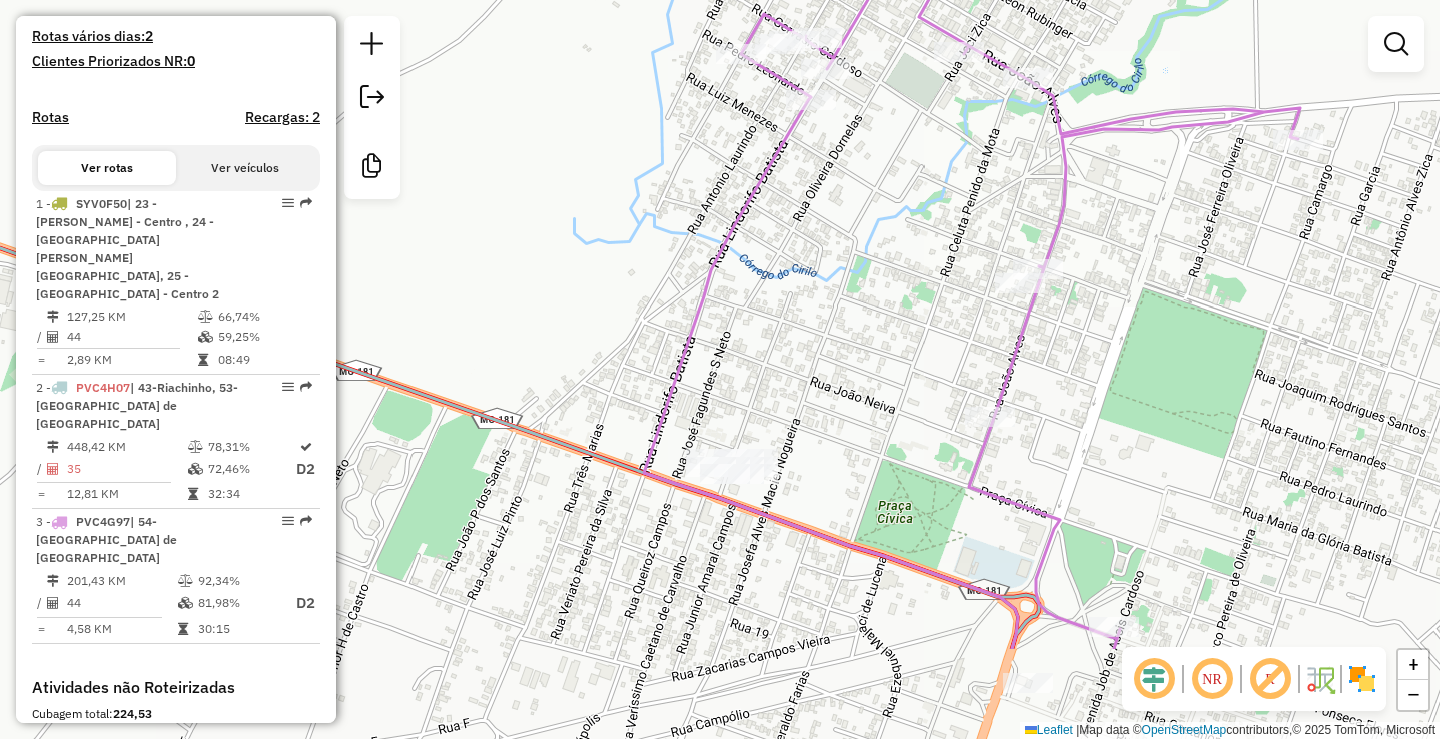 drag, startPoint x: 882, startPoint y: 392, endPoint x: 882, endPoint y: 299, distance: 93 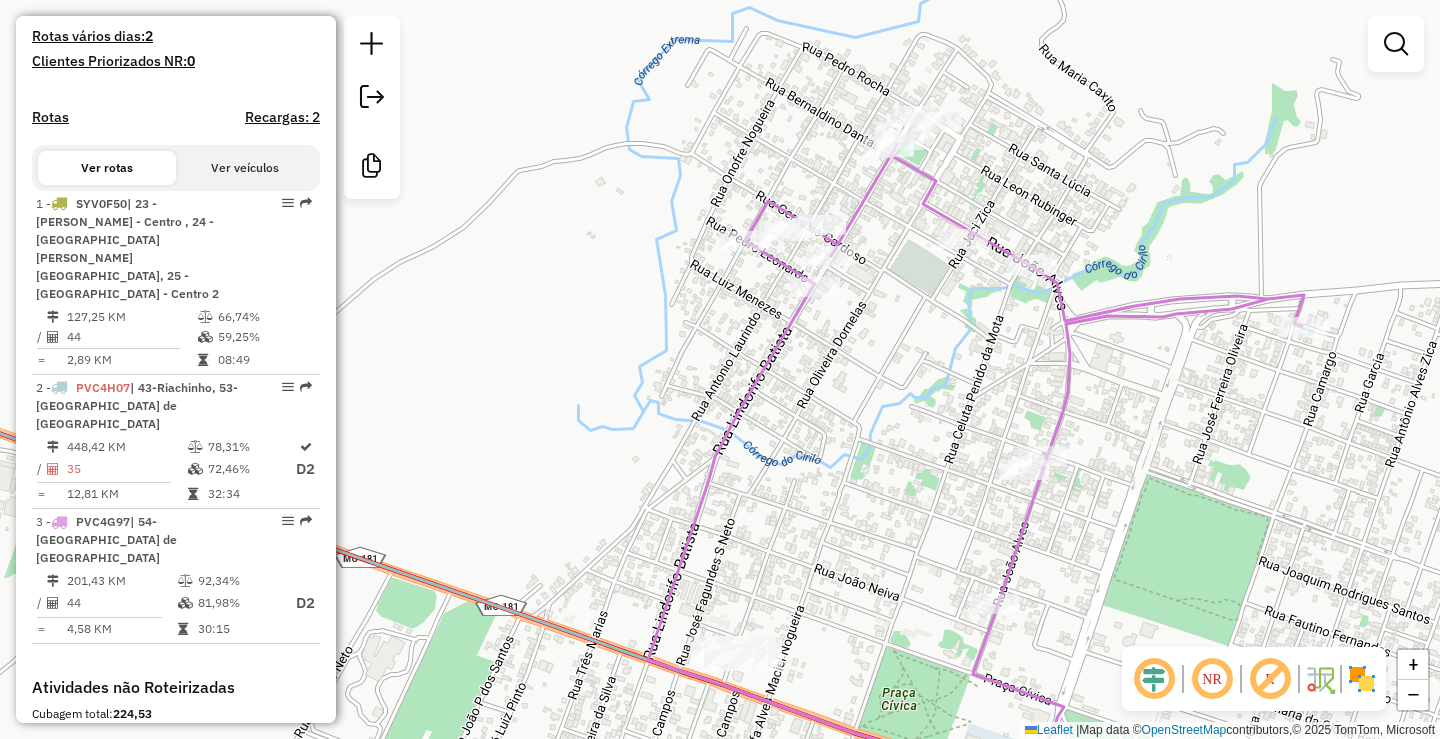 drag, startPoint x: 876, startPoint y: 284, endPoint x: 878, endPoint y: 445, distance: 161.01242 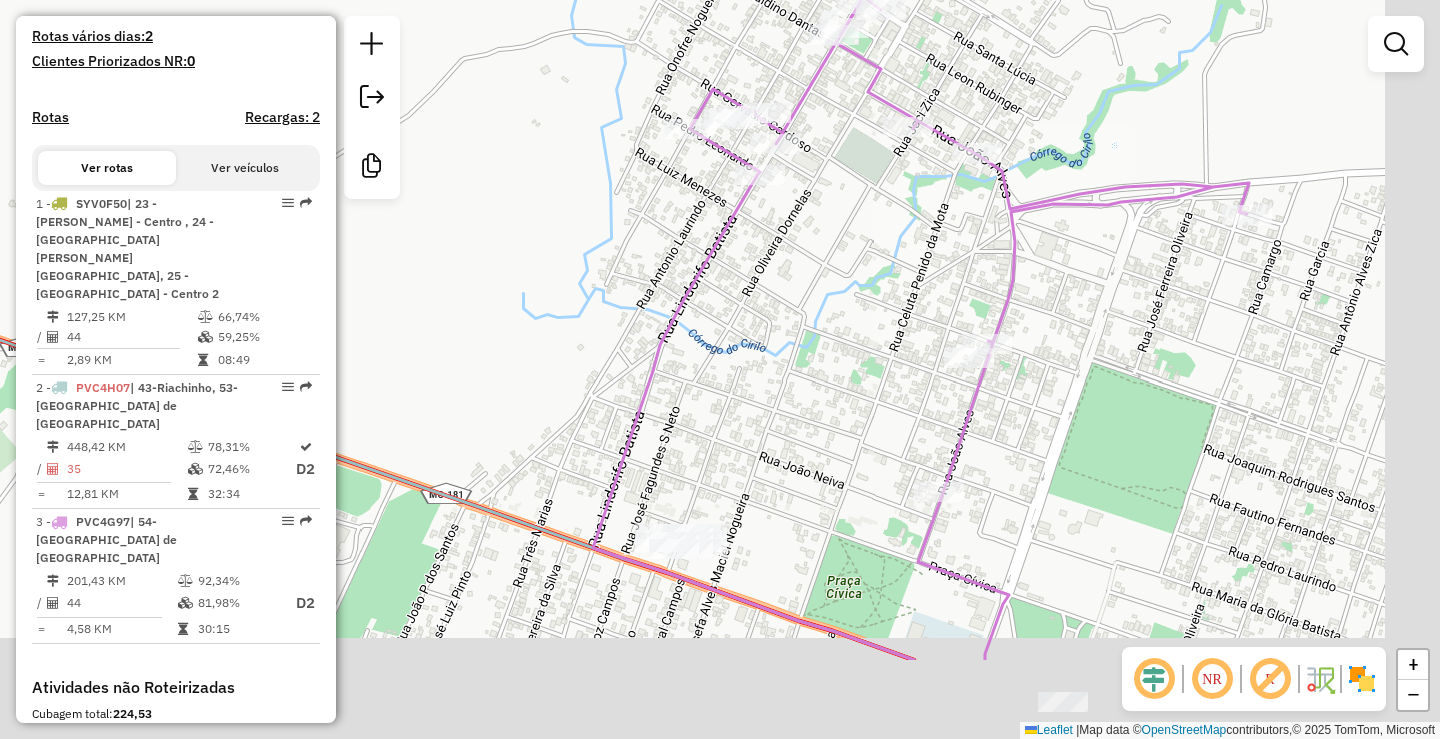 drag, startPoint x: 792, startPoint y: 619, endPoint x: 613, endPoint y: 209, distance: 447.37122 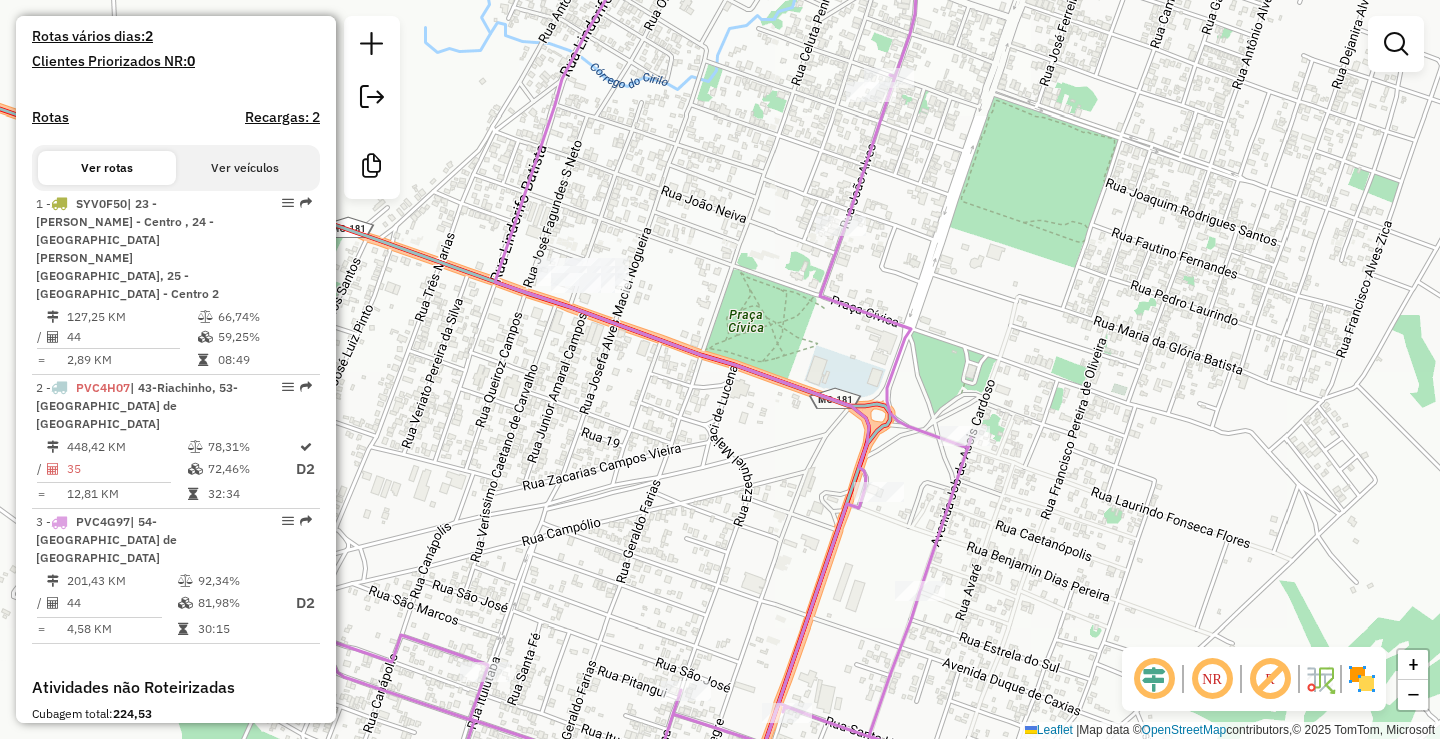 drag, startPoint x: 1003, startPoint y: 383, endPoint x: 935, endPoint y: 317, distance: 94.76286 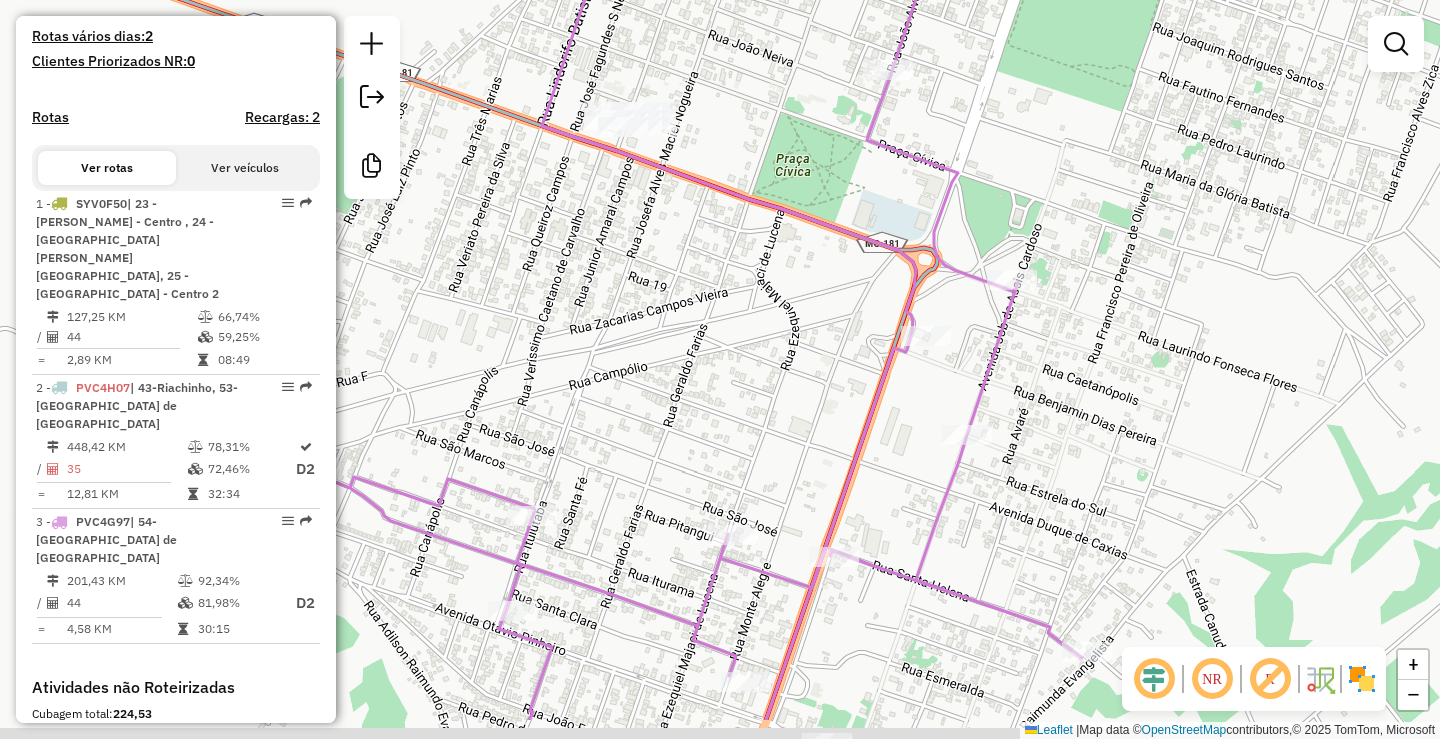 drag, startPoint x: 885, startPoint y: 438, endPoint x: 1040, endPoint y: 275, distance: 224.9311 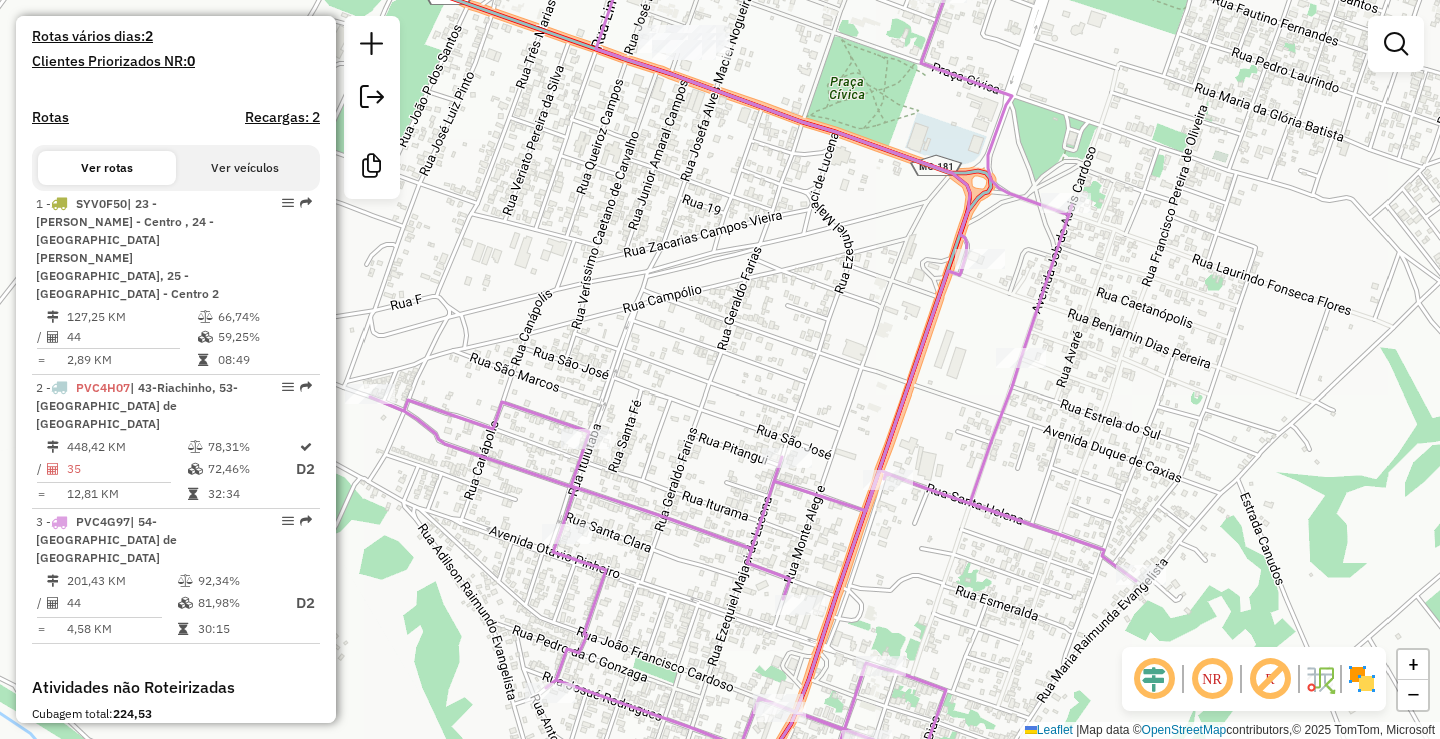 drag, startPoint x: 959, startPoint y: 431, endPoint x: 1138, endPoint y: 222, distance: 275.1763 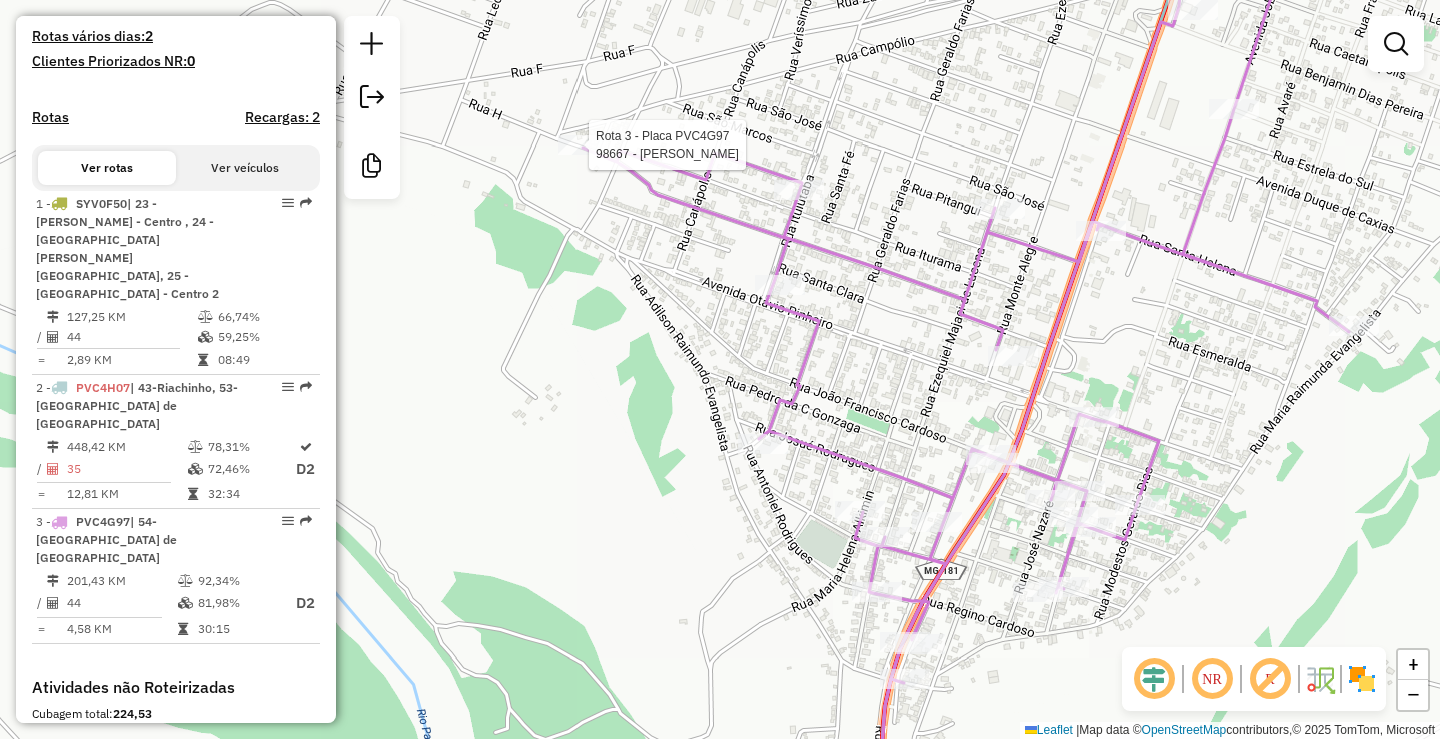 select on "*********" 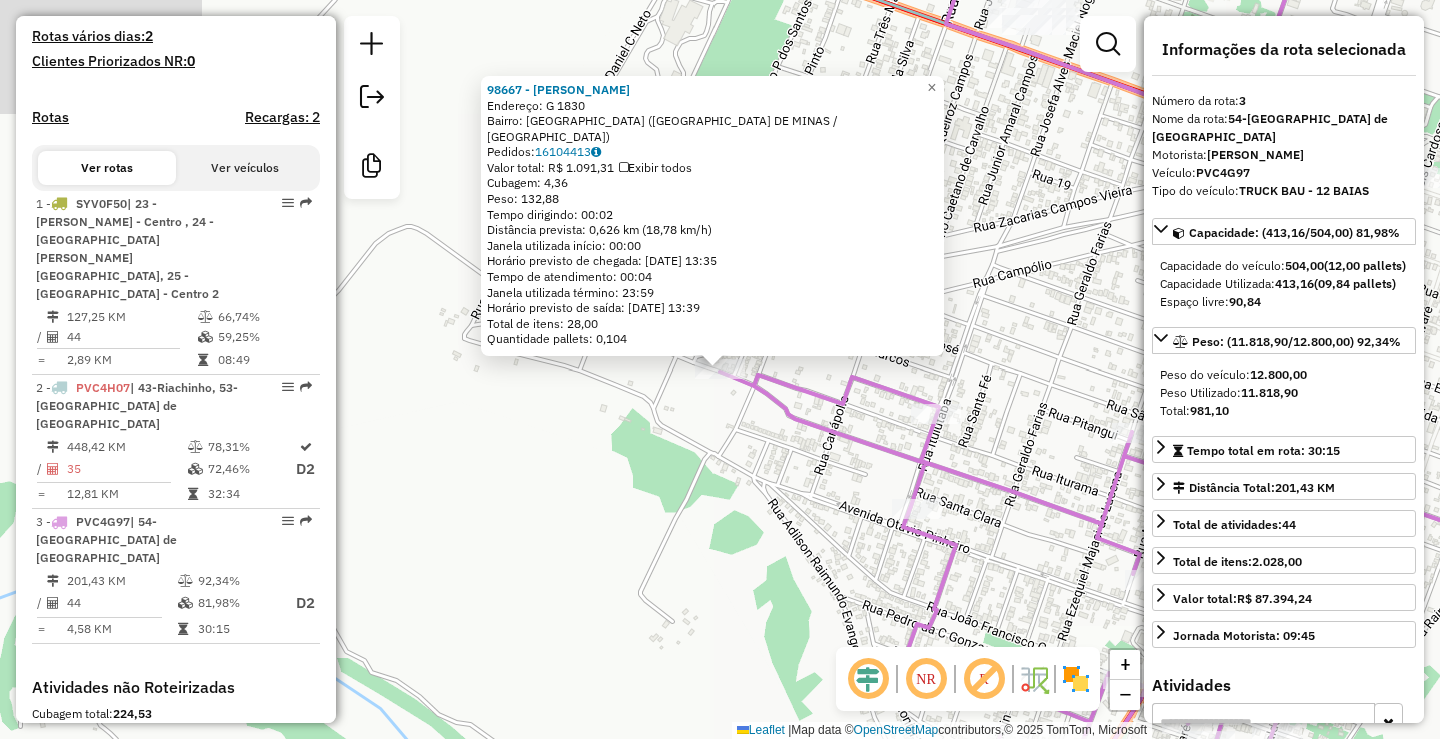scroll, scrollTop: 786, scrollLeft: 0, axis: vertical 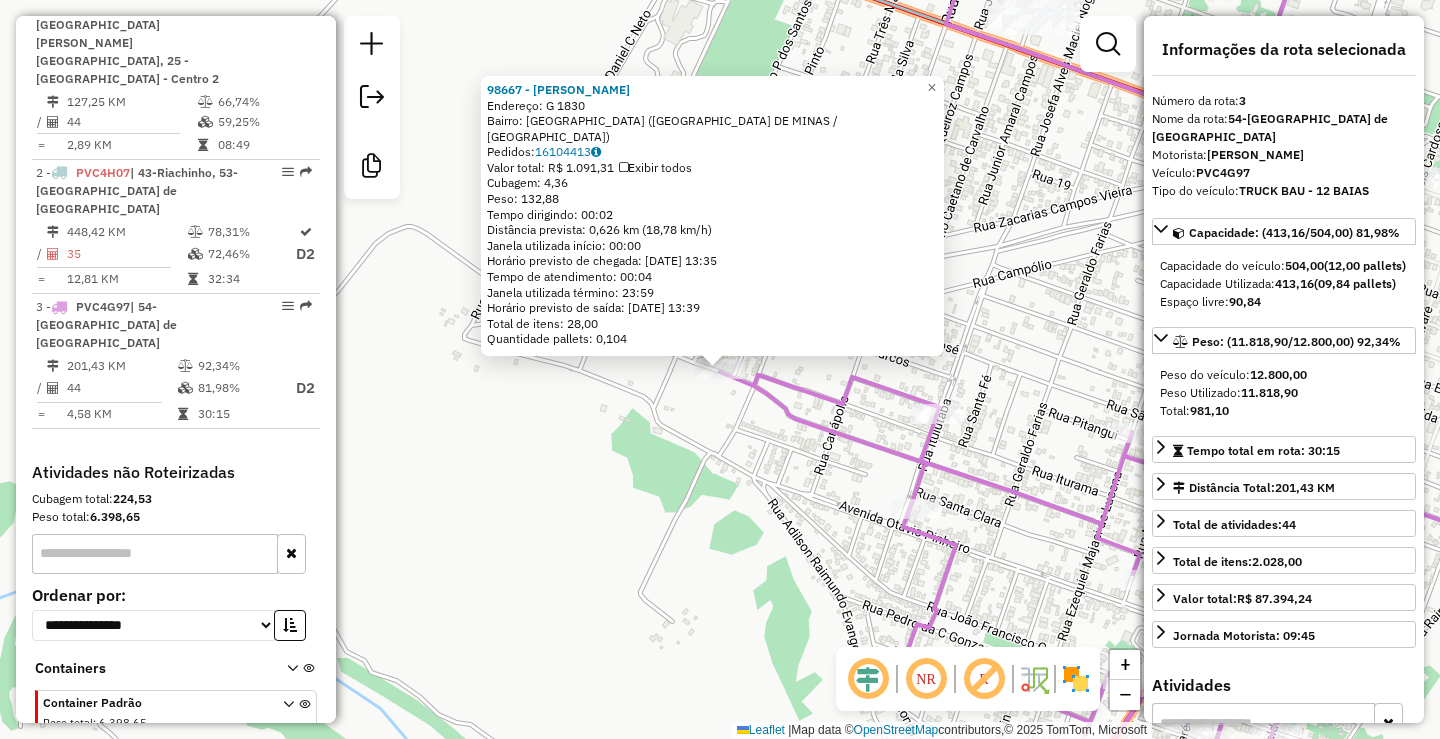 click on "Rota 3 - Placa PVC4G97  98667 - [PERSON_NAME] 98667 - [PERSON_NAME]:  G 1830   [GEOGRAPHIC_DATA]: [GEOGRAPHIC_DATA] ([GEOGRAPHIC_DATA] / [GEOGRAPHIC_DATA])   [GEOGRAPHIC_DATA]:  16104413   Valor total: R$ 1.091,31   Exibir todos   Cubagem: 4,36  Peso: 132,88  Tempo dirigindo: 00:02   Distância prevista: 0,626 km (18,78 km/h)   Janela utilizada início: 00:00   Horário previsto de chegada: [DATE] 13:35   Tempo de atendimento: 00:04   Janela utilizada término: 23:59   Horário previsto de saída: [DATE] 13:39   Total de itens: 28,00   Quantidade pallets: 0,104  × Janela de atendimento Grade de atendimento Capacidade Transportadoras Veículos Cliente Pedidos  Rotas Selecione os dias de semana para filtrar as janelas de atendimento  Seg   Ter   Qua   Qui   Sex   Sáb   Dom  Informe o período da janela de atendimento: De: Até:  Filtrar exatamente a janela do cliente  Considerar janela de atendimento padrão  Selecione os dias de semana para filtrar as grades de atendimento  Seg   Ter   Qua   Qui   Sex   Sáb   Dom   De:   De:" 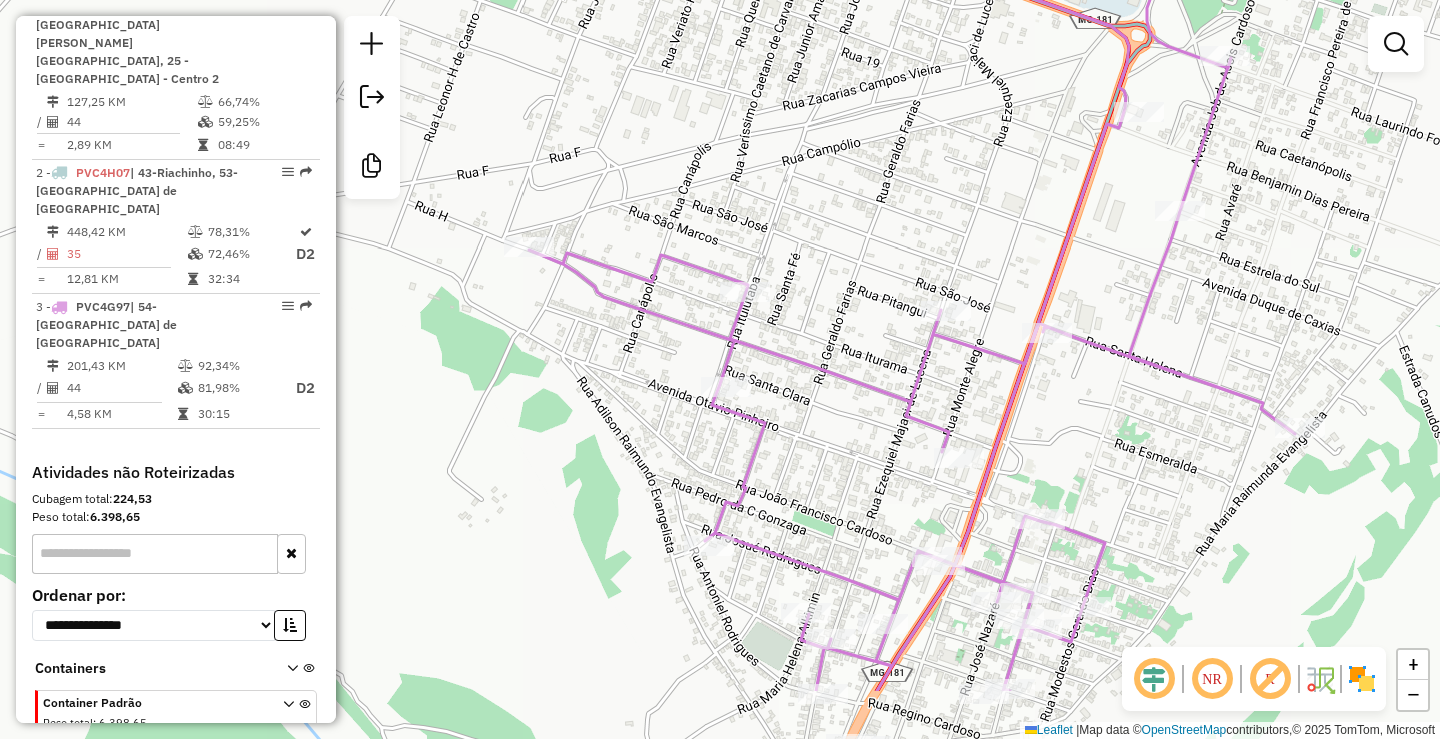 drag, startPoint x: 611, startPoint y: 393, endPoint x: 473, endPoint y: 333, distance: 150.47923 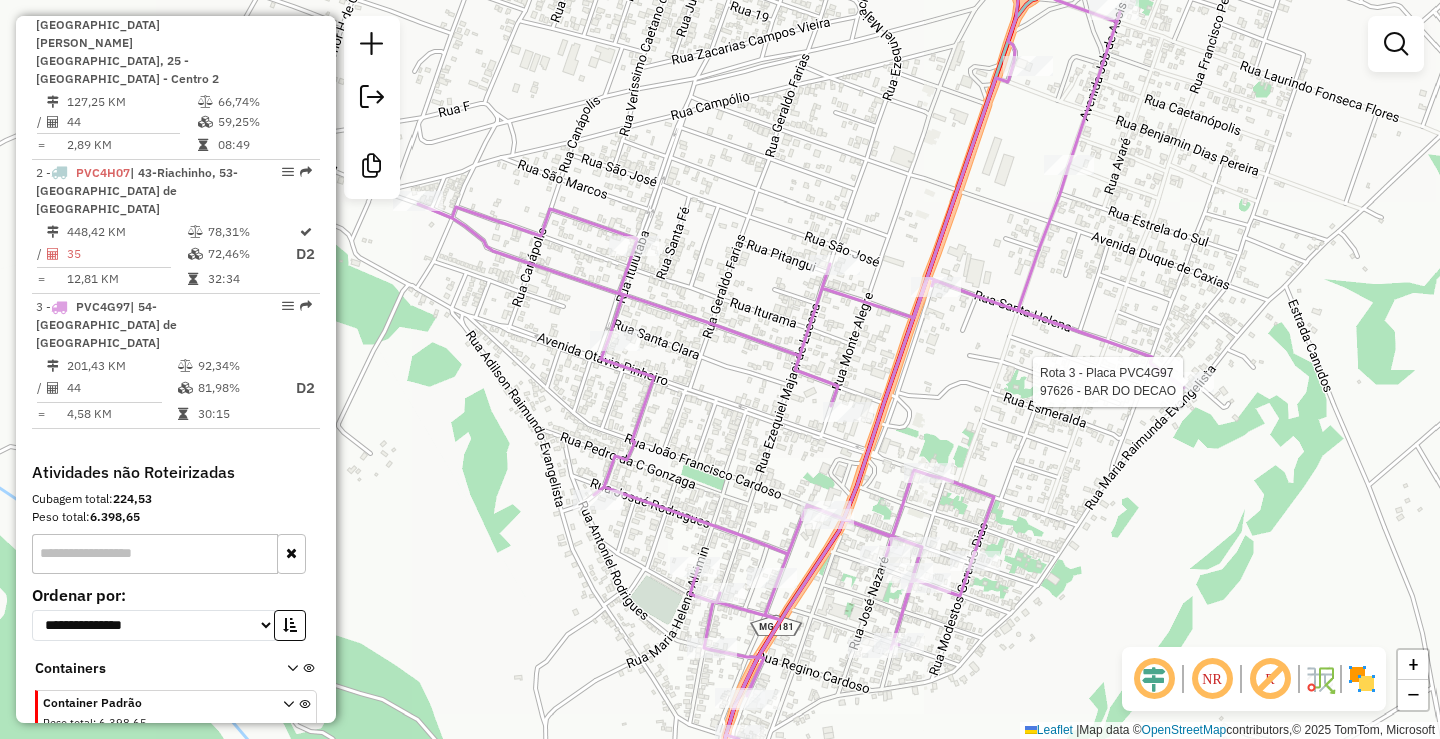 select on "*********" 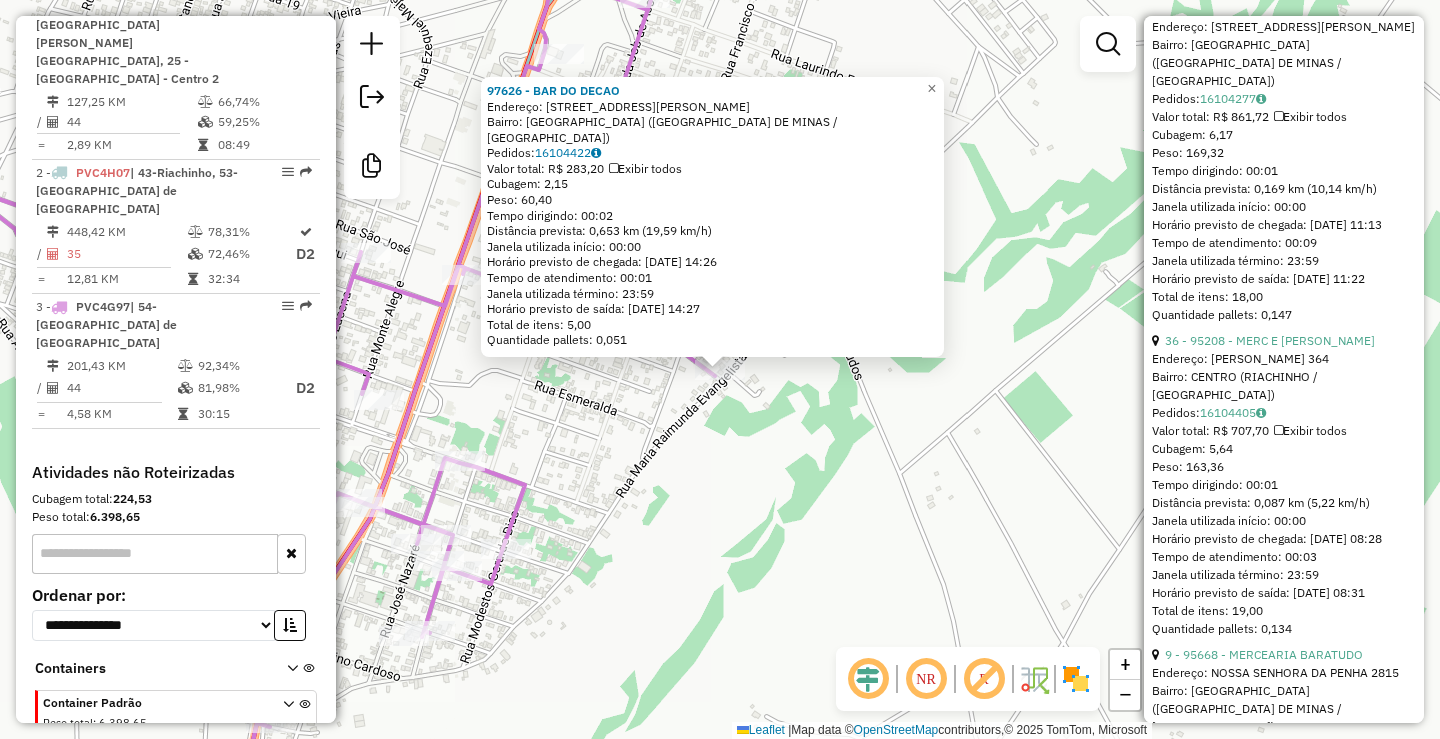 scroll, scrollTop: 7300, scrollLeft: 0, axis: vertical 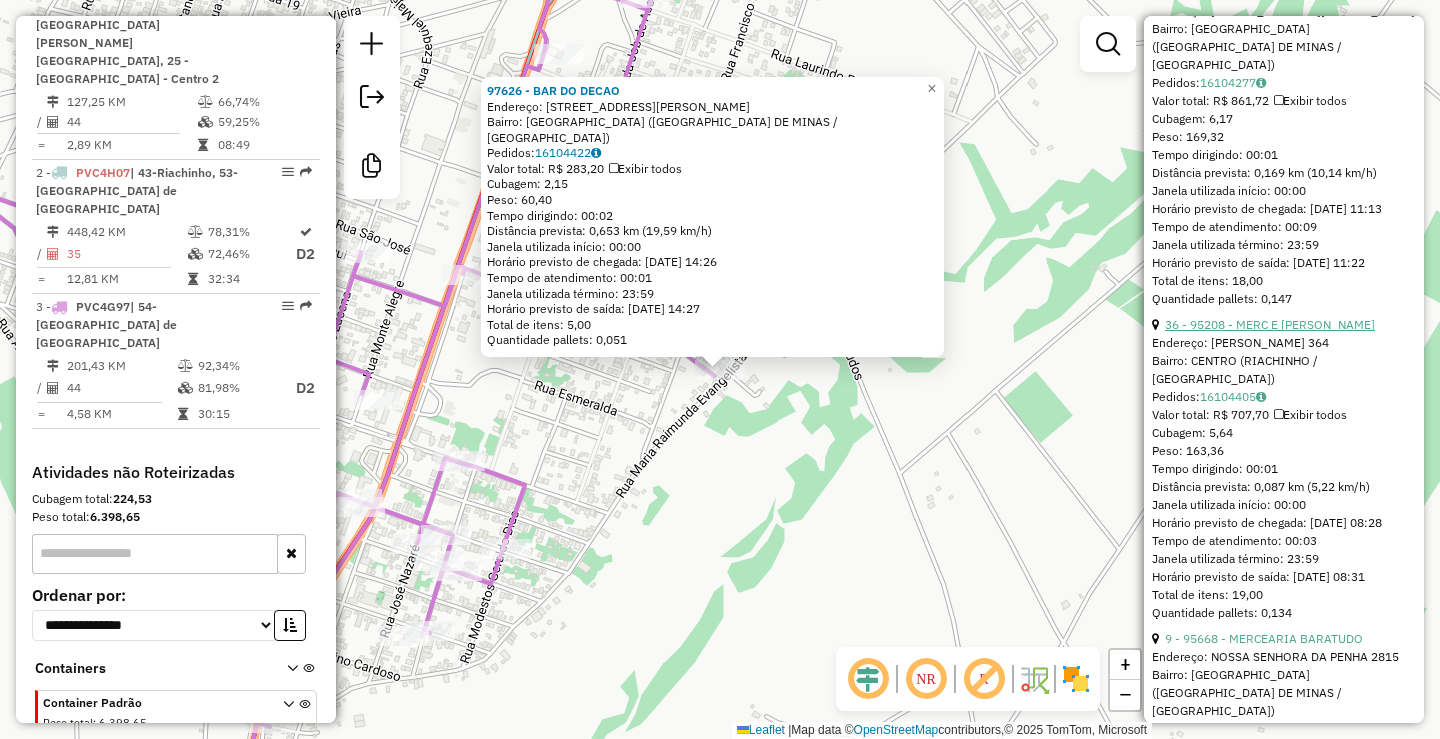 click on "36 - 95208 - MERC E [PERSON_NAME]" at bounding box center (1270, 324) 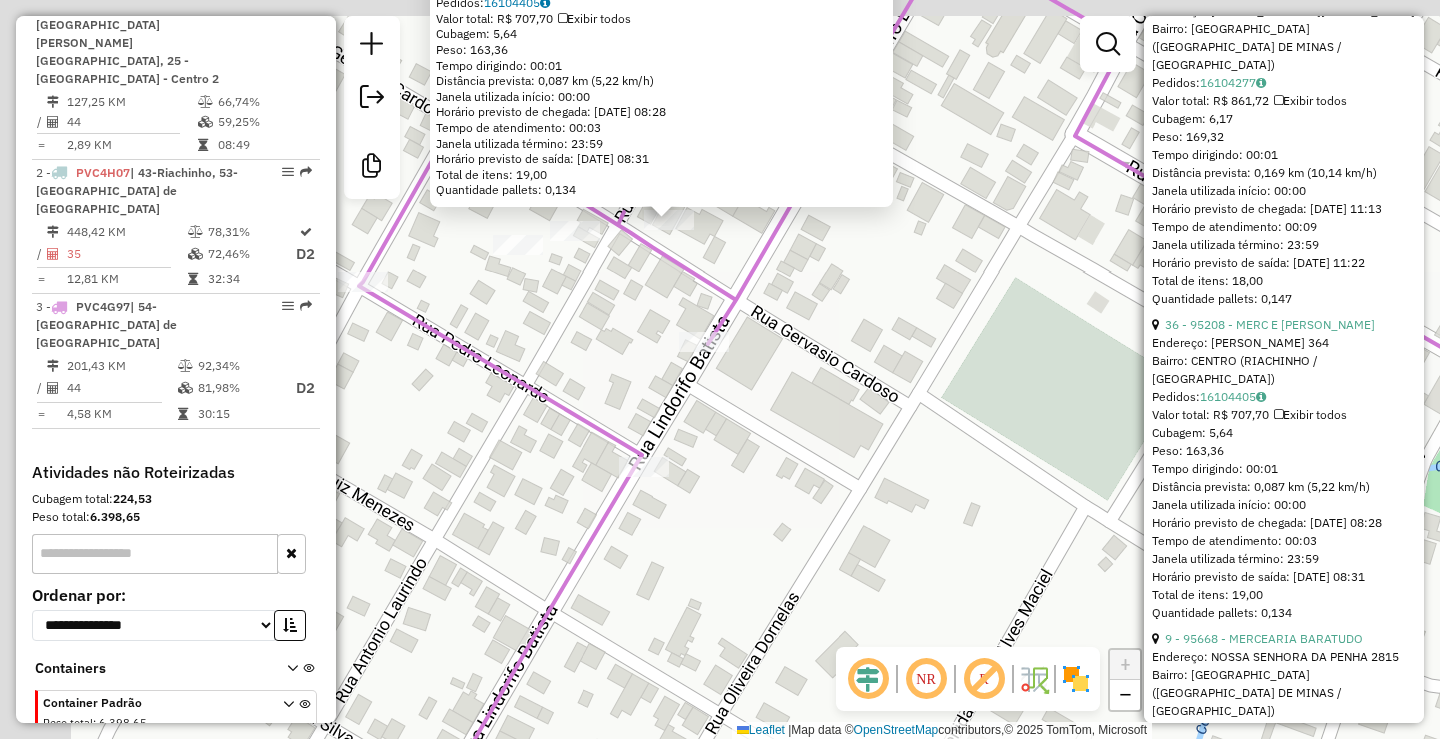 drag, startPoint x: 752, startPoint y: 331, endPoint x: 932, endPoint y: 436, distance: 208.38666 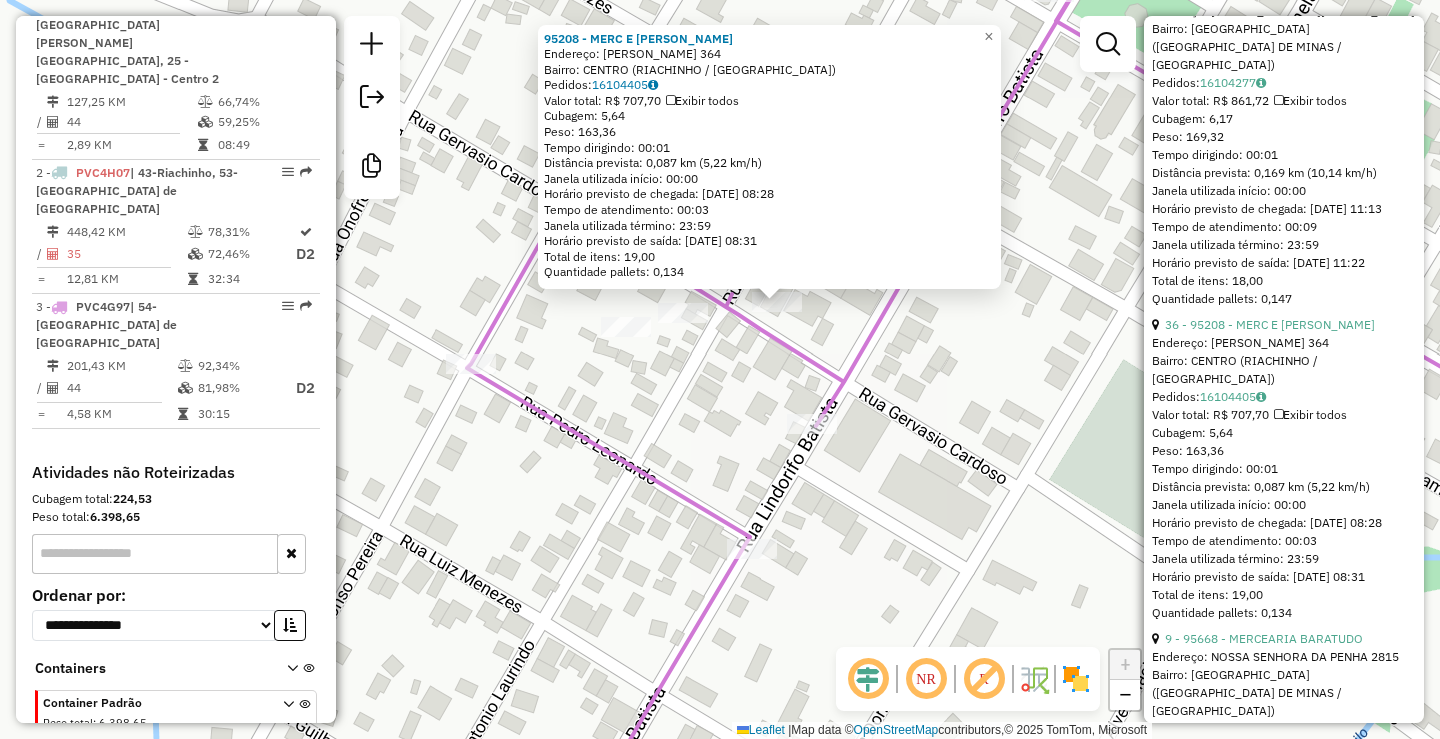 click on "95208 - MERC E [PERSON_NAME]:  [PERSON_NAME] 364   Bairro: [GEOGRAPHIC_DATA] ([GEOGRAPHIC_DATA] / [GEOGRAPHIC_DATA])   Pedidos:  16104405   Valor total: R$ 707,70   Exibir todos   Cubagem: 5,64  Peso: 163,36  Tempo dirigindo: 00:01   Distância prevista: 0,087 km (5,22 km/h)   [GEOGRAPHIC_DATA] utilizada início: 00:00   Horário previsto de chegada: [DATE] 08:28   Tempo de atendimento: 00:03   Janela utilizada término: 23:59   Horário previsto de saída: [DATE] 08:31   Total de itens: 19,00   Quantidade pallets: 0,134  × Janela de atendimento Grade de atendimento Capacidade Transportadoras Veículos Cliente Pedidos  Rotas Selecione os dias de semana para filtrar as janelas de atendimento  Seg   Ter   Qua   Qui   Sex   Sáb   Dom  Informe o período da janela de atendimento: De: Até:  Filtrar exatamente a janela do cliente  Considerar janela de atendimento padrão  Selecione os dias de semana para filtrar as grades de atendimento  Seg   Ter   Qua   Qui   Sex   Sáb   Dom   Considerar clientes sem dia de atendimento cadastrado  De:" 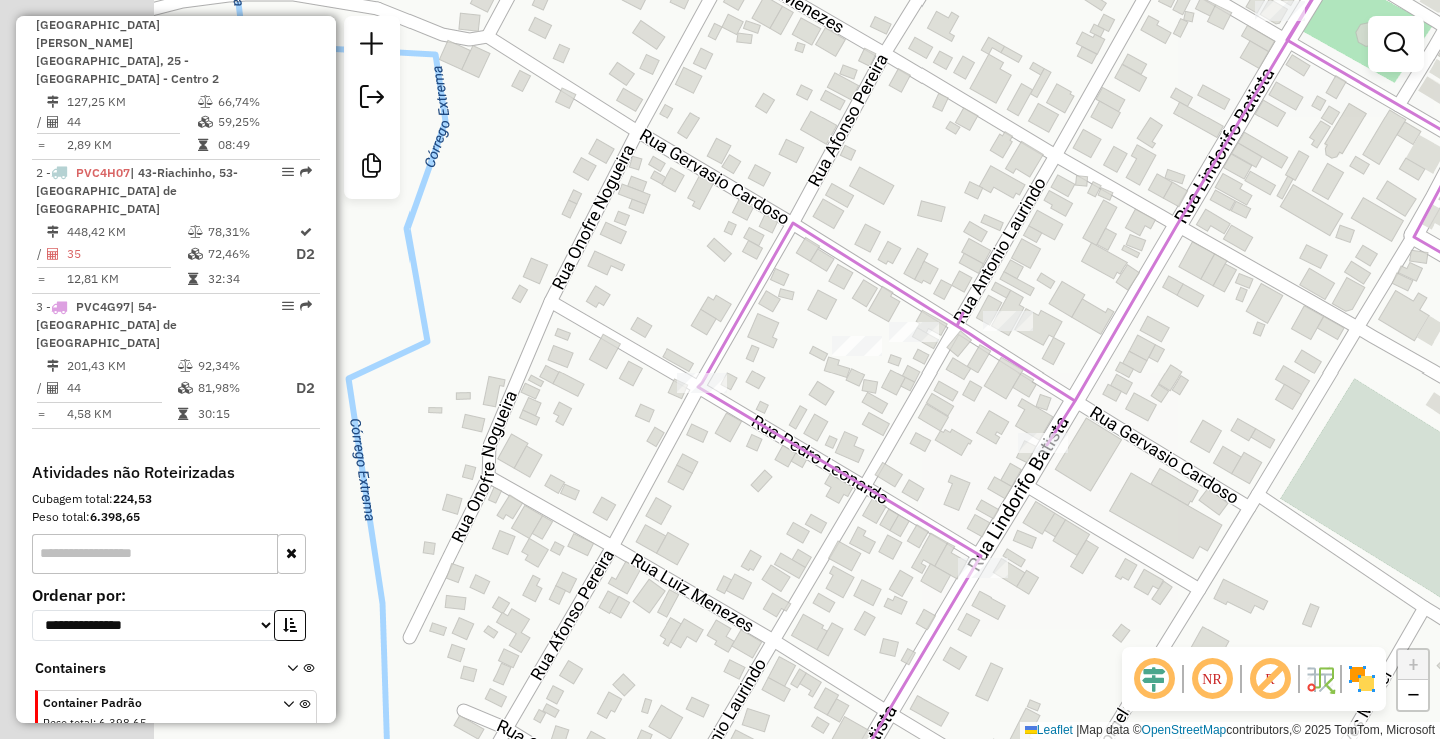 drag, startPoint x: 538, startPoint y: 283, endPoint x: 778, endPoint y: 338, distance: 246.22145 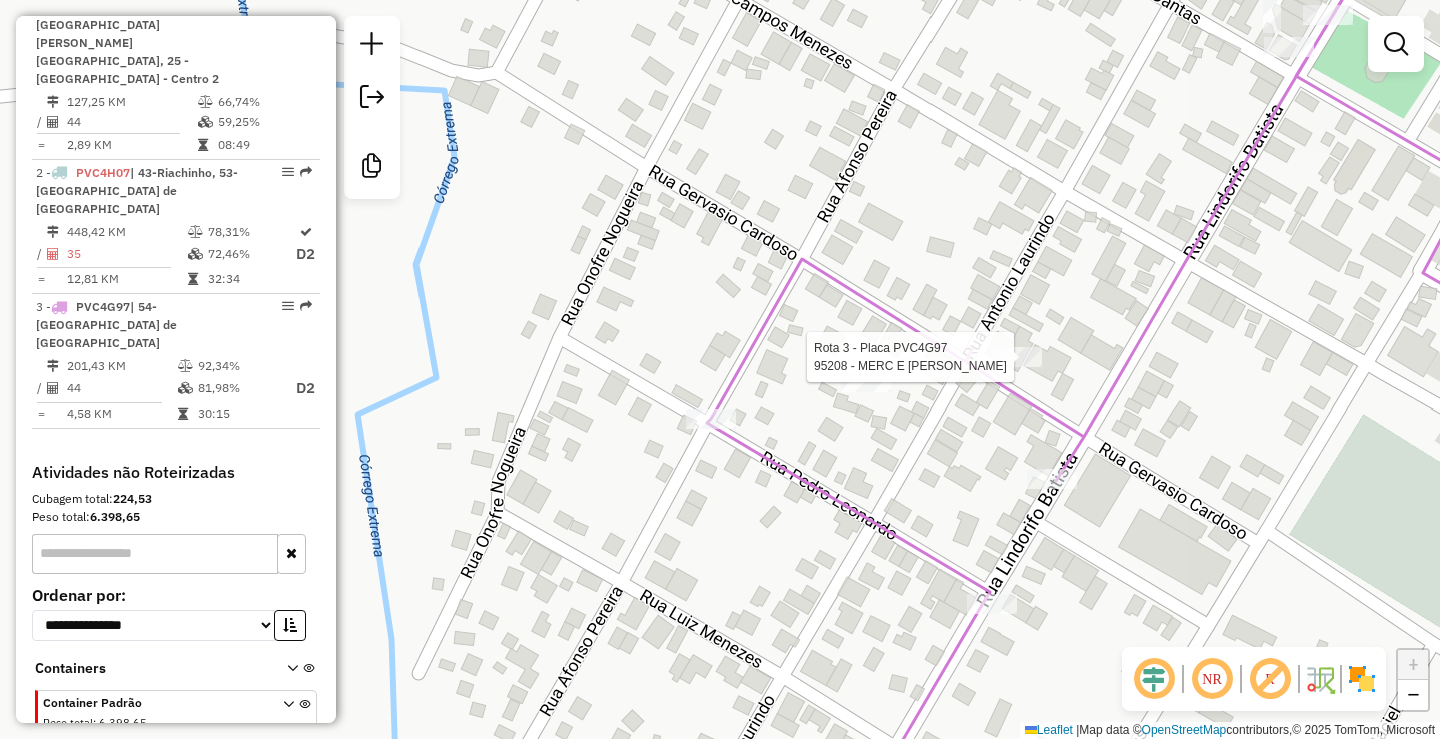 select on "*********" 